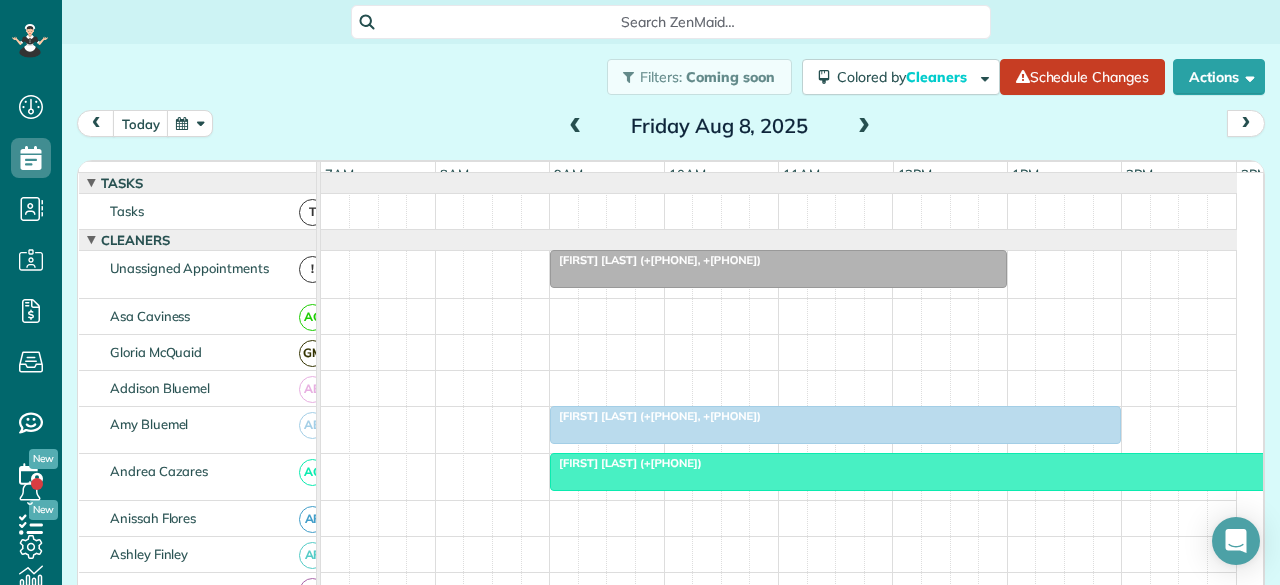 scroll, scrollTop: 0, scrollLeft: 0, axis: both 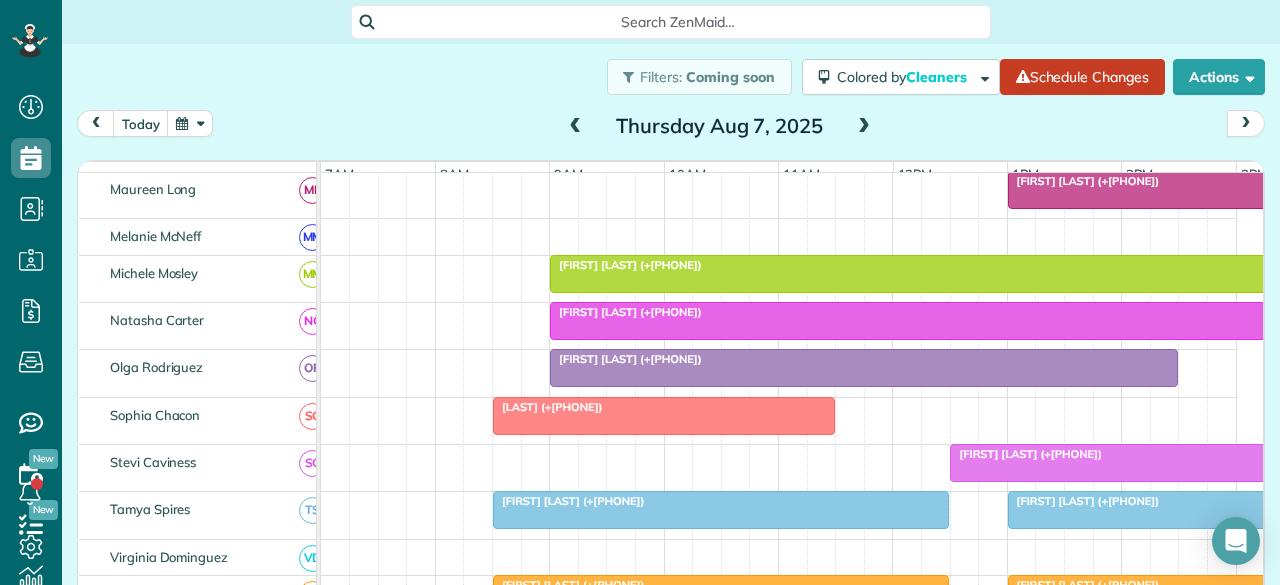 click on "[FIRST] ([PHONE])" at bounding box center [548, 407] 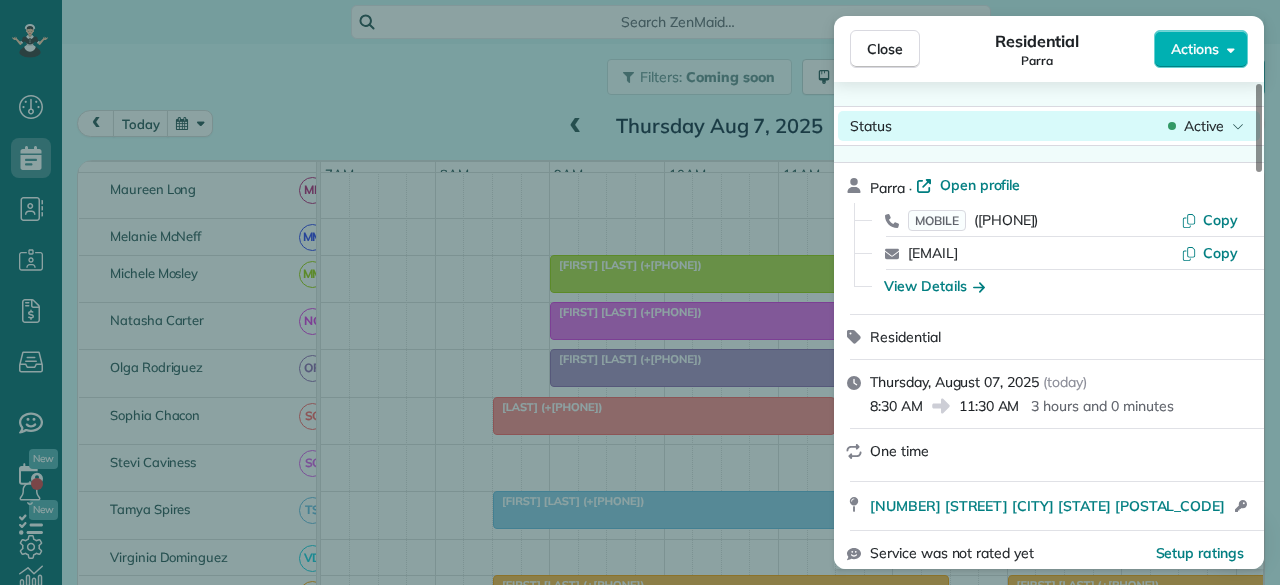 click on "Active" at bounding box center [1204, 126] 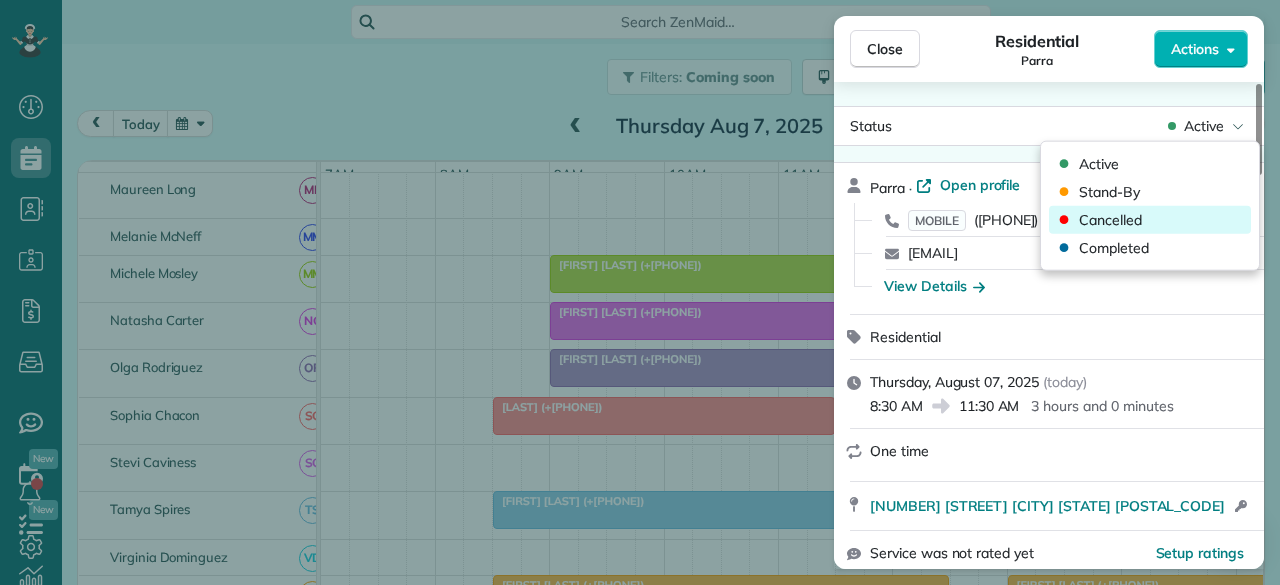 click on "Cancelled" at bounding box center [1110, 220] 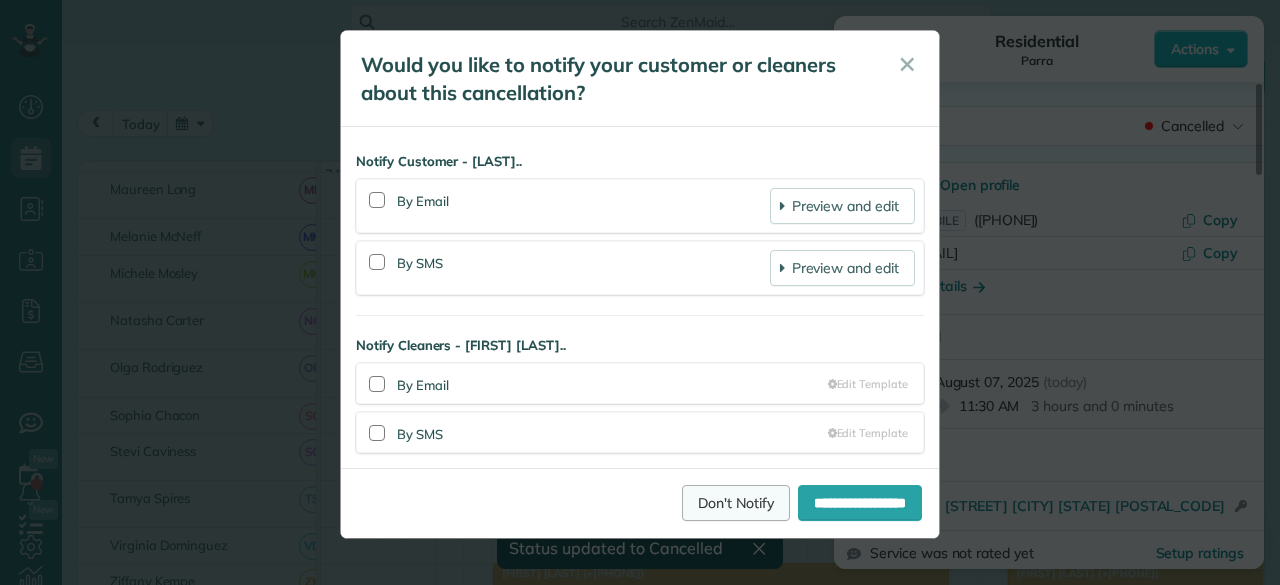 click on "Don't Notify" at bounding box center (736, 503) 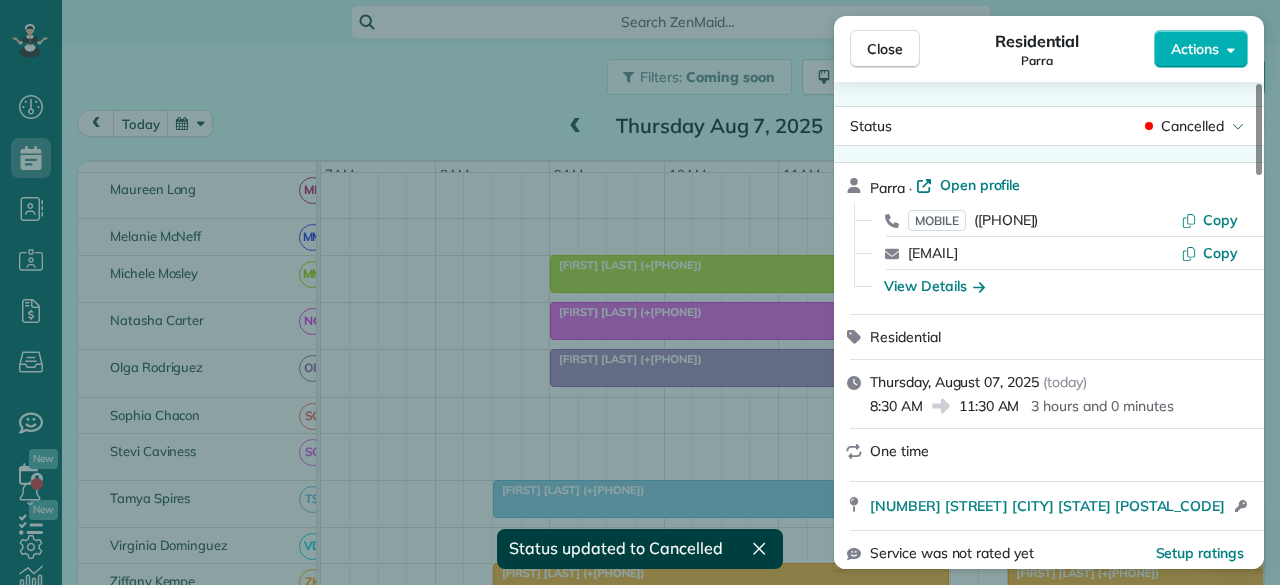 drag, startPoint x: 907, startPoint y: 48, endPoint x: 613, endPoint y: 351, distance: 422.1907 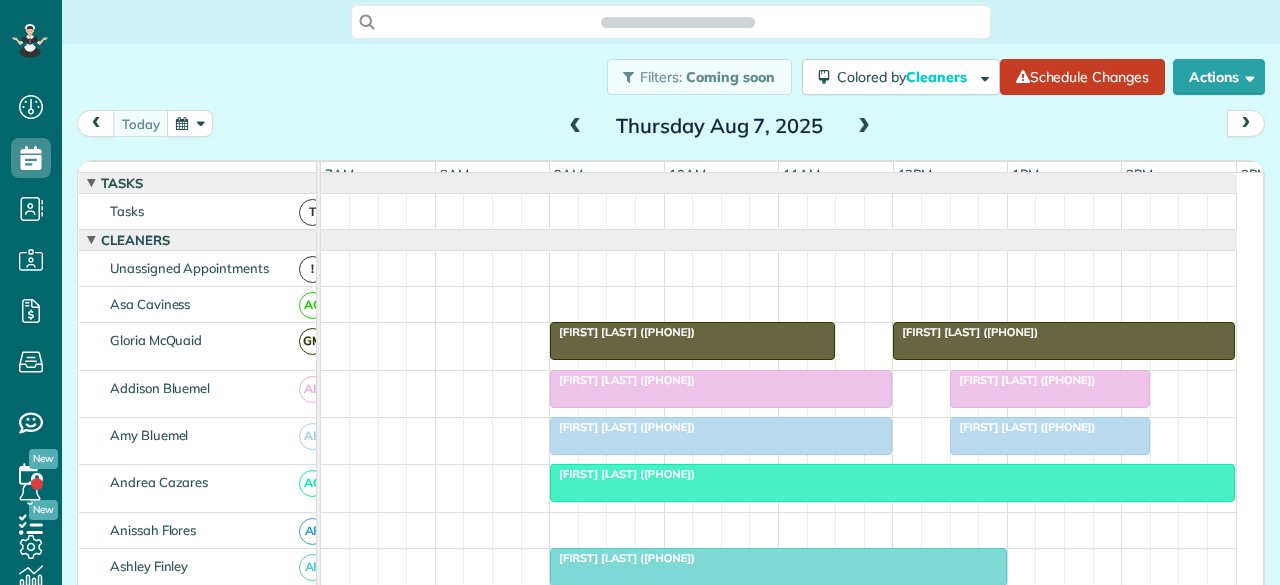 scroll, scrollTop: 0, scrollLeft: 0, axis: both 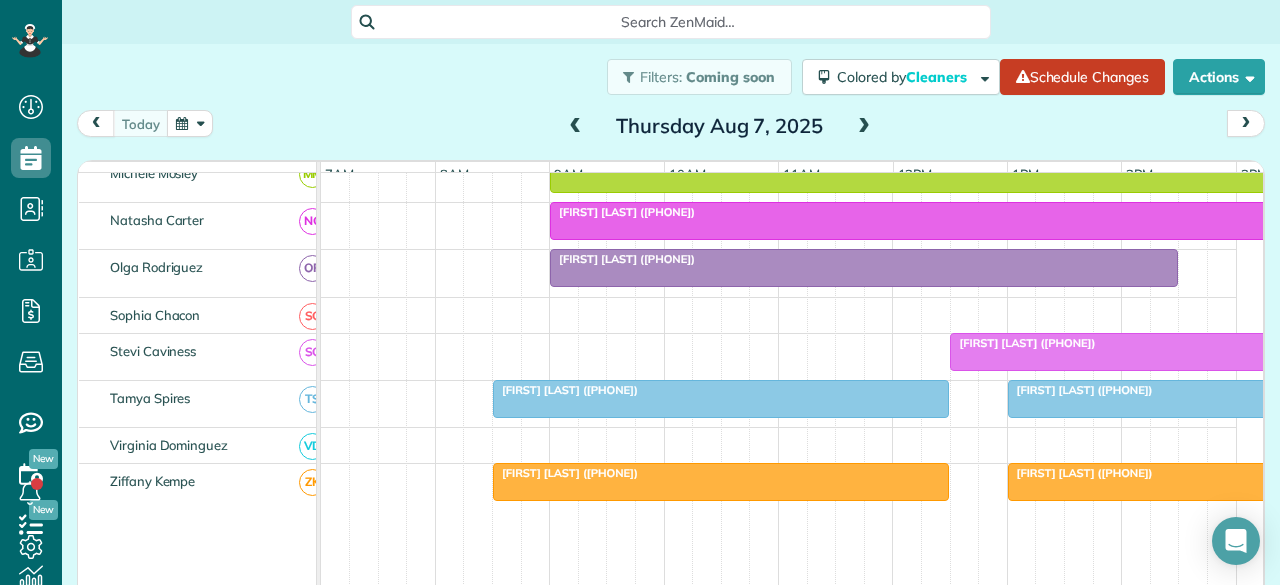 click on "[FIRST] [LAST] ([PHONE])" at bounding box center (565, 390) 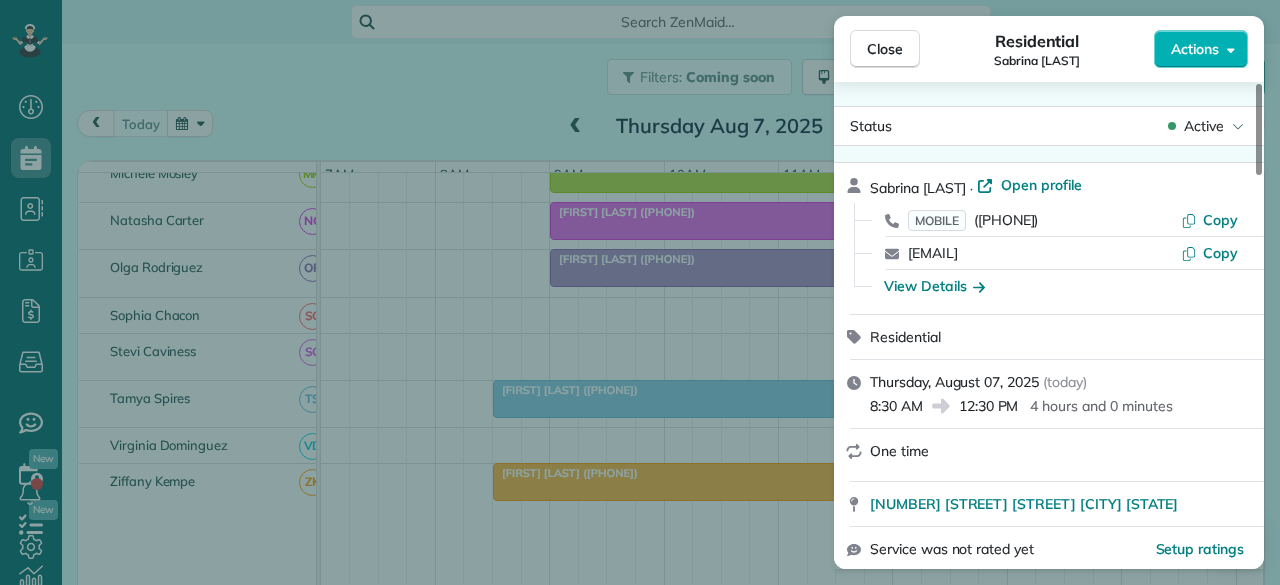 click on "Active" at bounding box center (1206, 126) 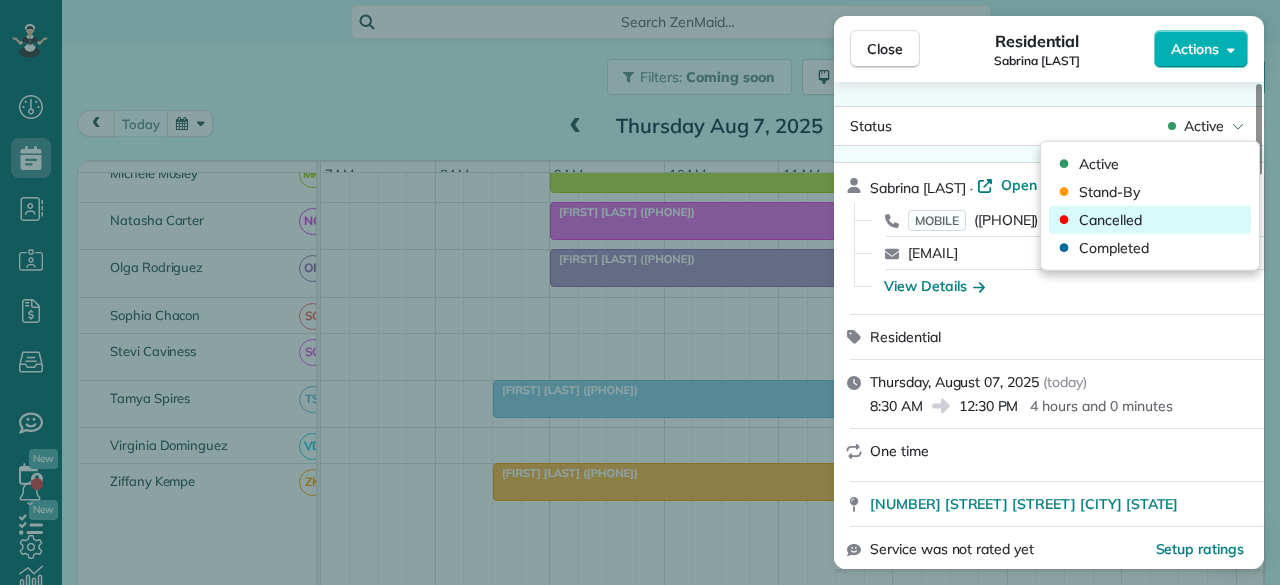 click on "Cancelled" at bounding box center (1110, 220) 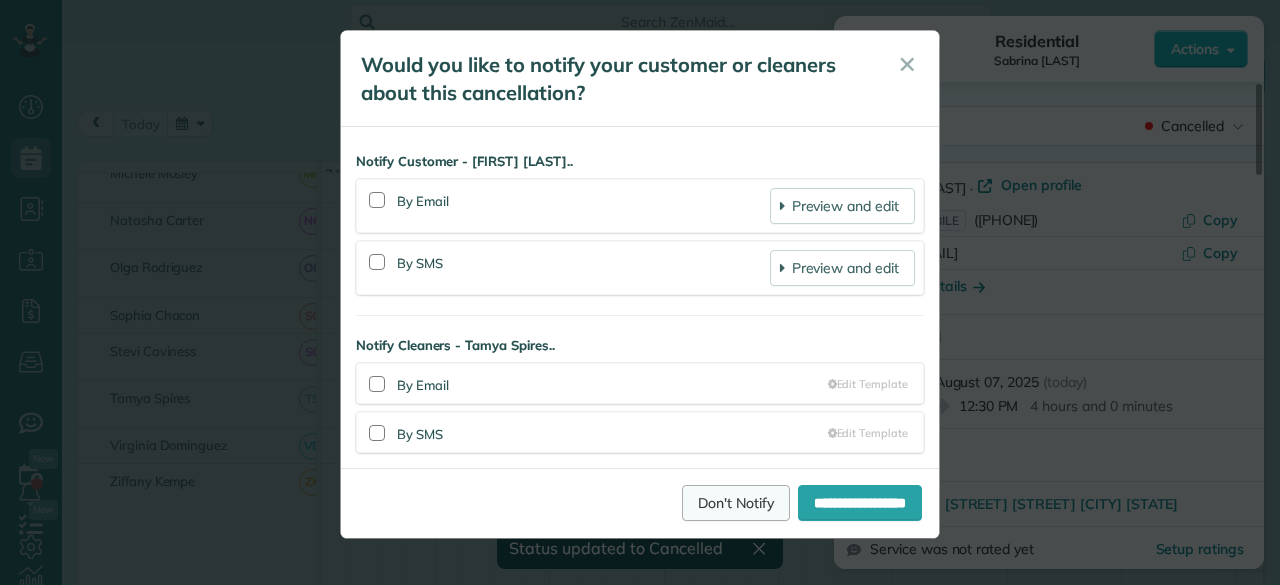 click on "Don't Notify" at bounding box center (736, 503) 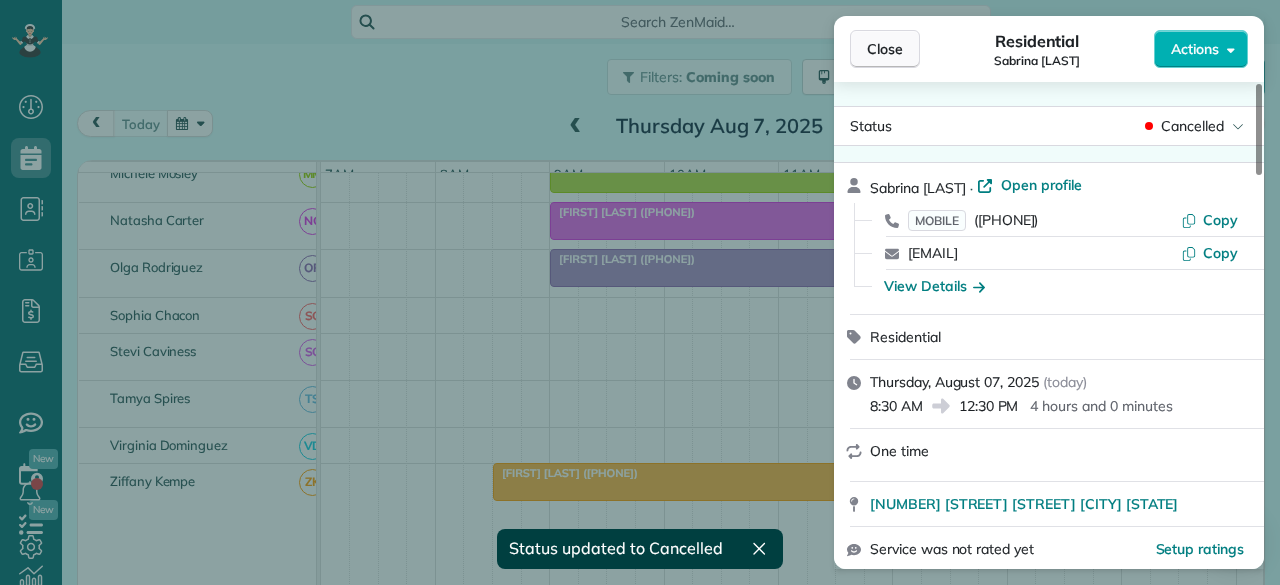 click on "Close" at bounding box center (885, 49) 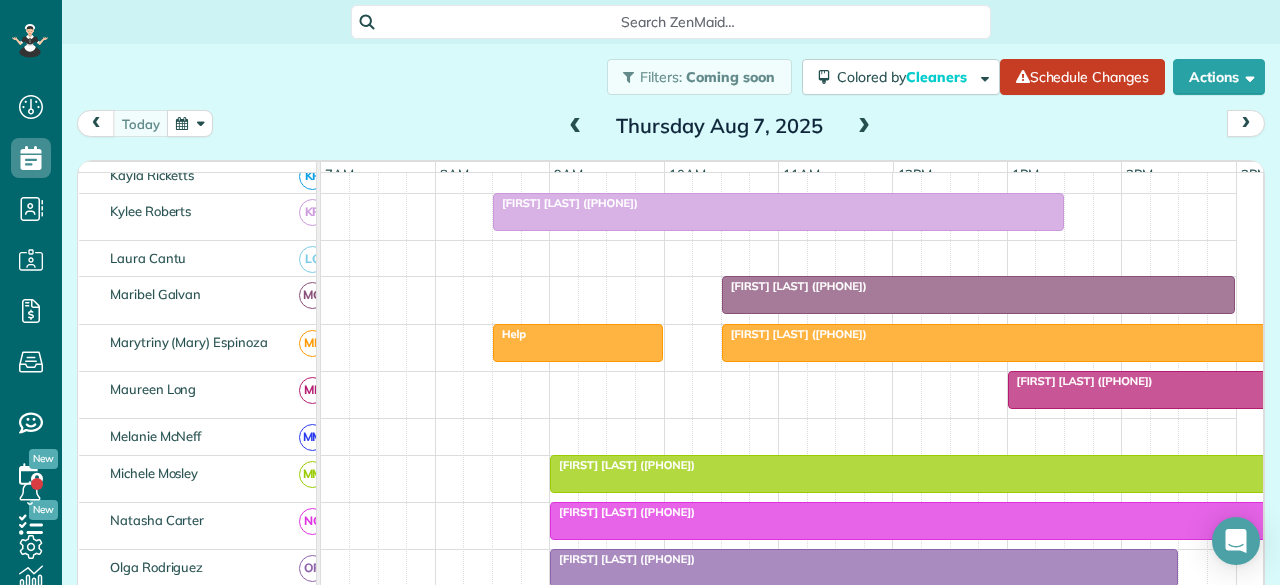 click at bounding box center [1064, 343] 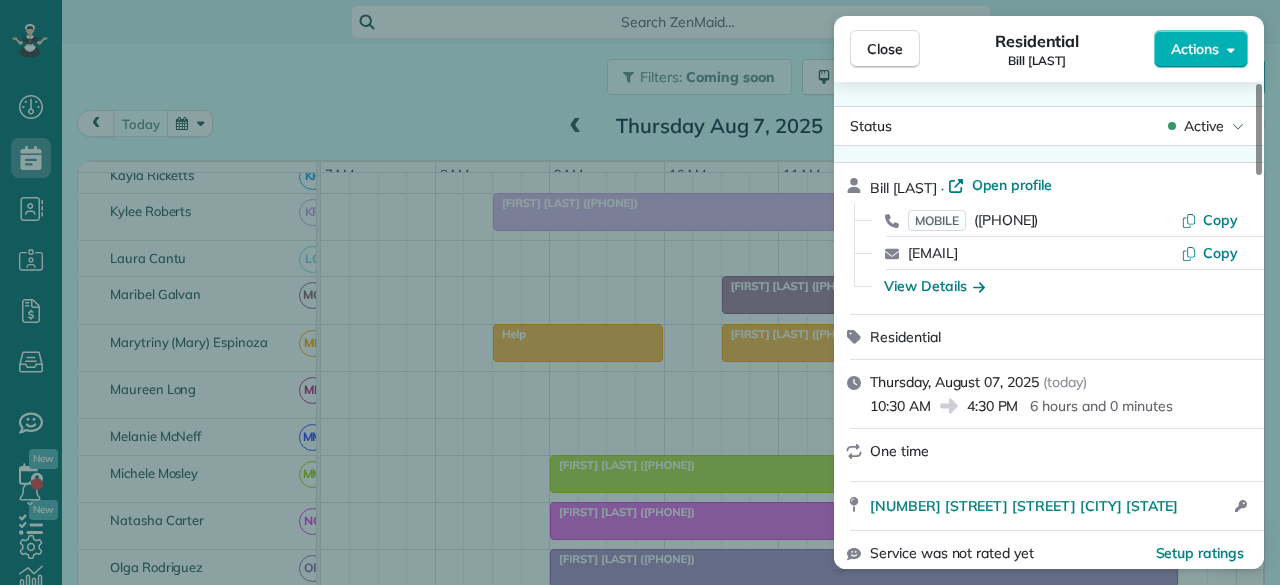 click on "Active" at bounding box center (1204, 126) 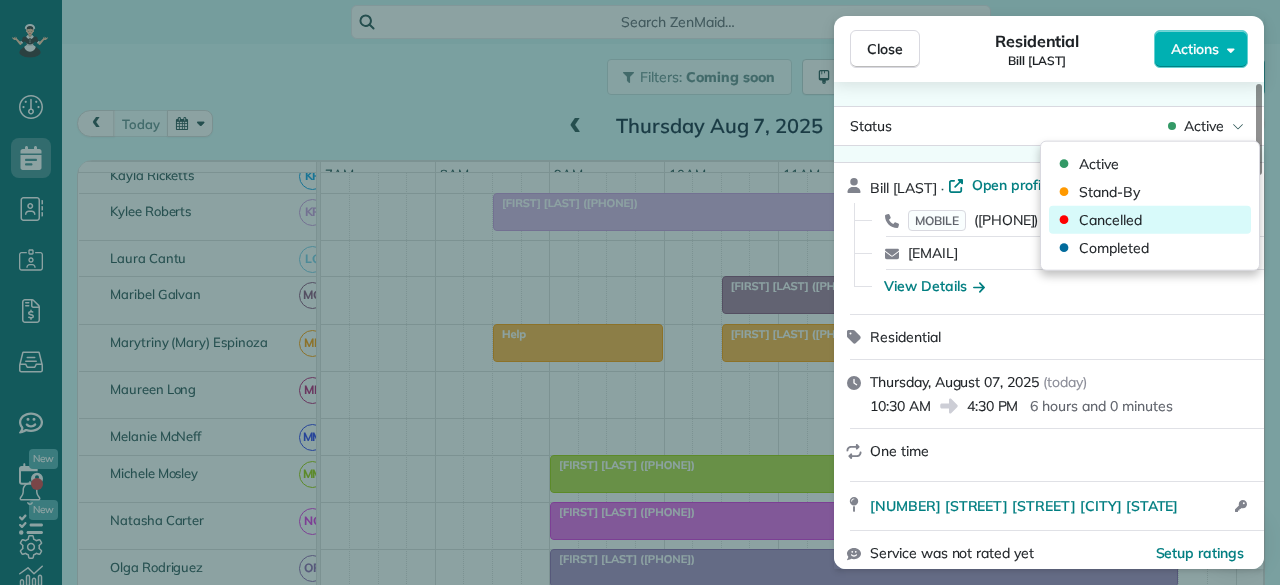 click on "Cancelled" at bounding box center (1110, 220) 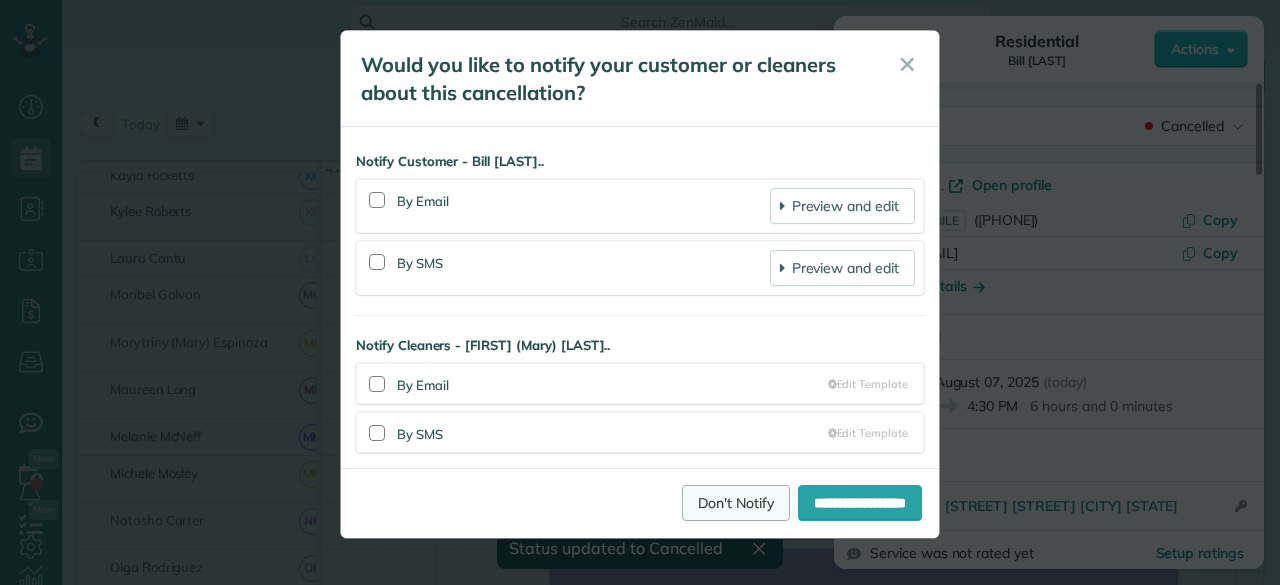 click on "Don't Notify" at bounding box center [736, 503] 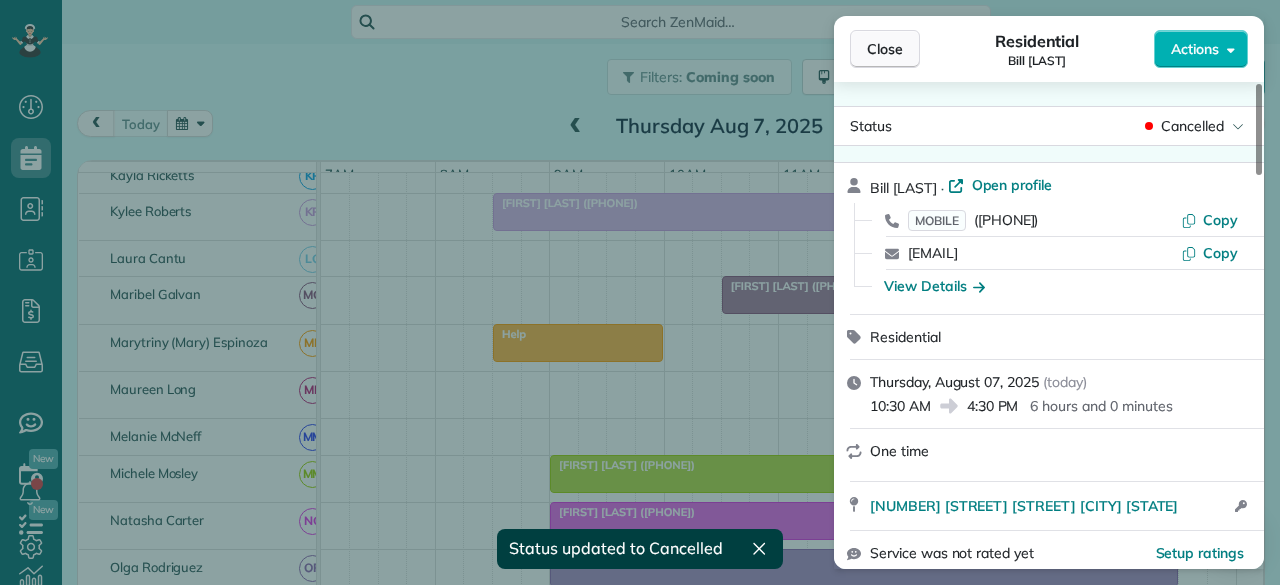 click on "Close" at bounding box center [885, 49] 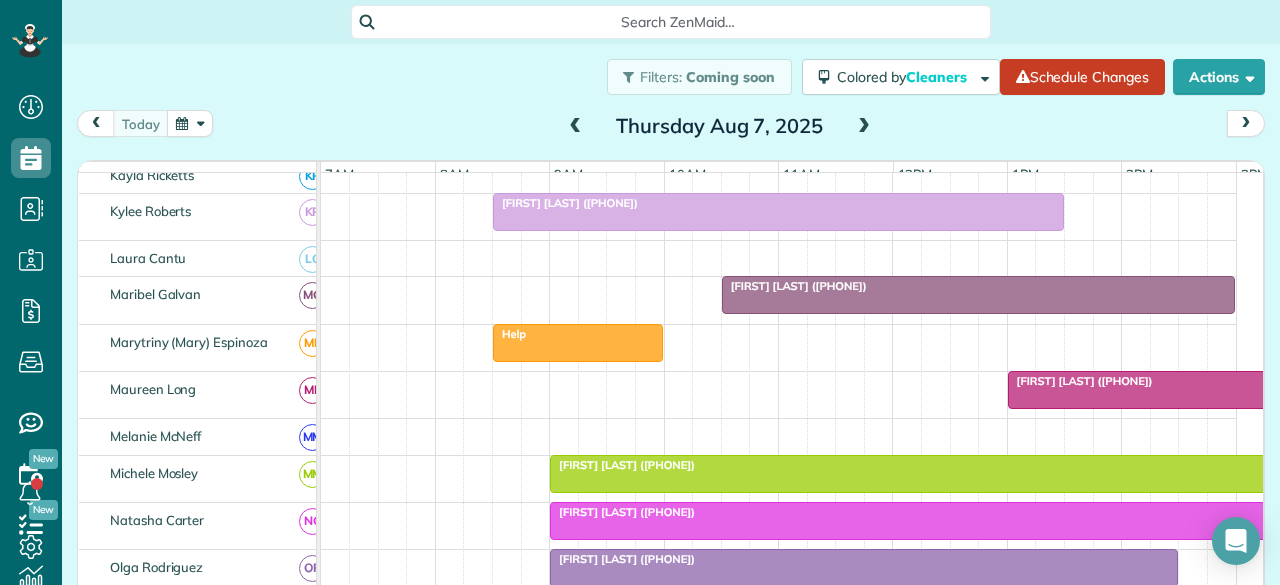 click at bounding box center [578, 343] 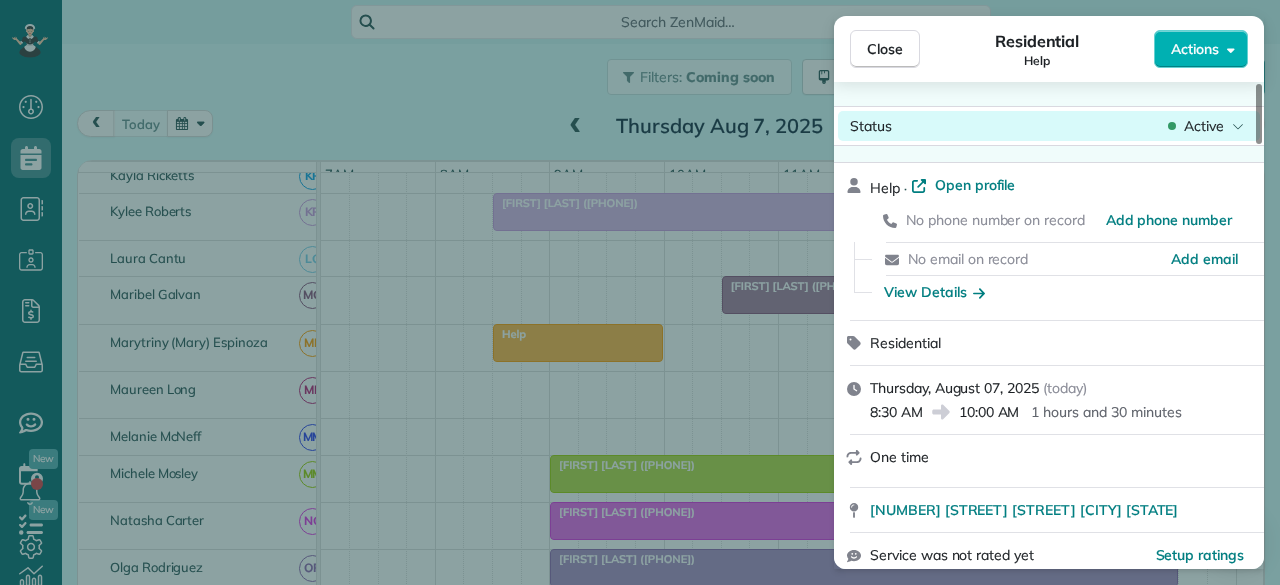 click on "Active" at bounding box center (1204, 126) 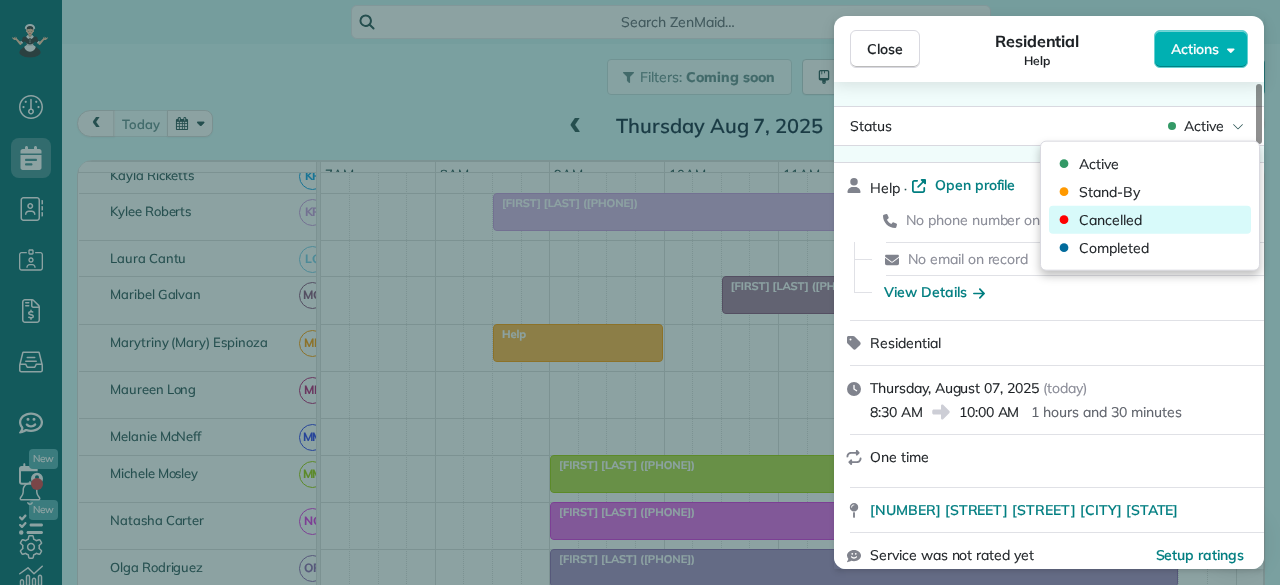 click on "Cancelled" at bounding box center (1110, 220) 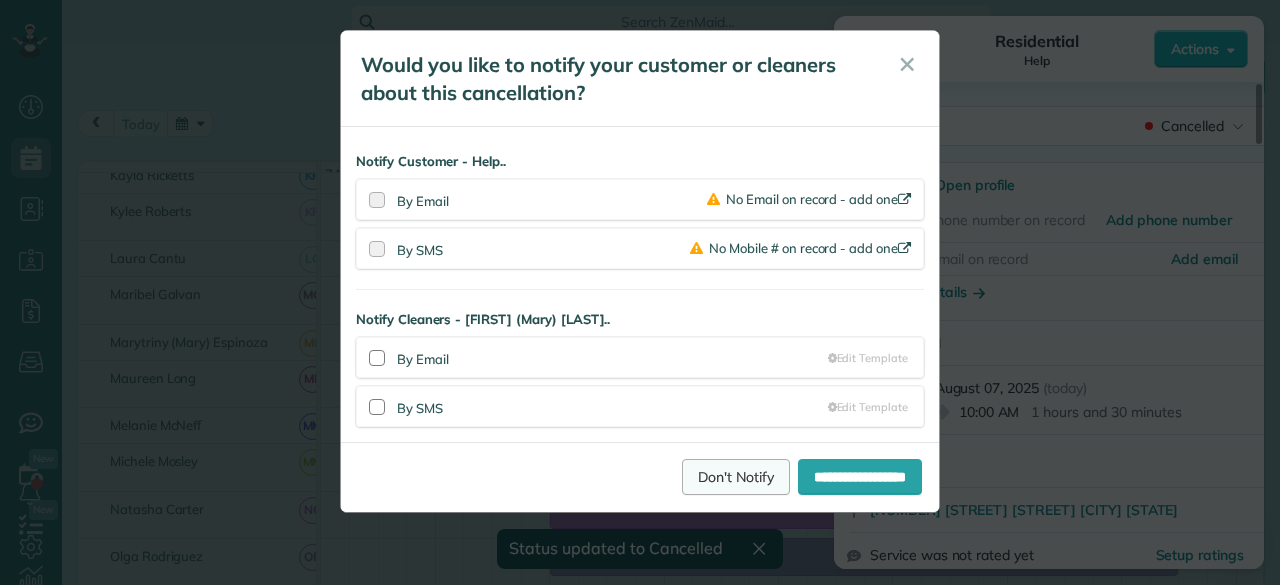 click on "Don't Notify" at bounding box center (736, 477) 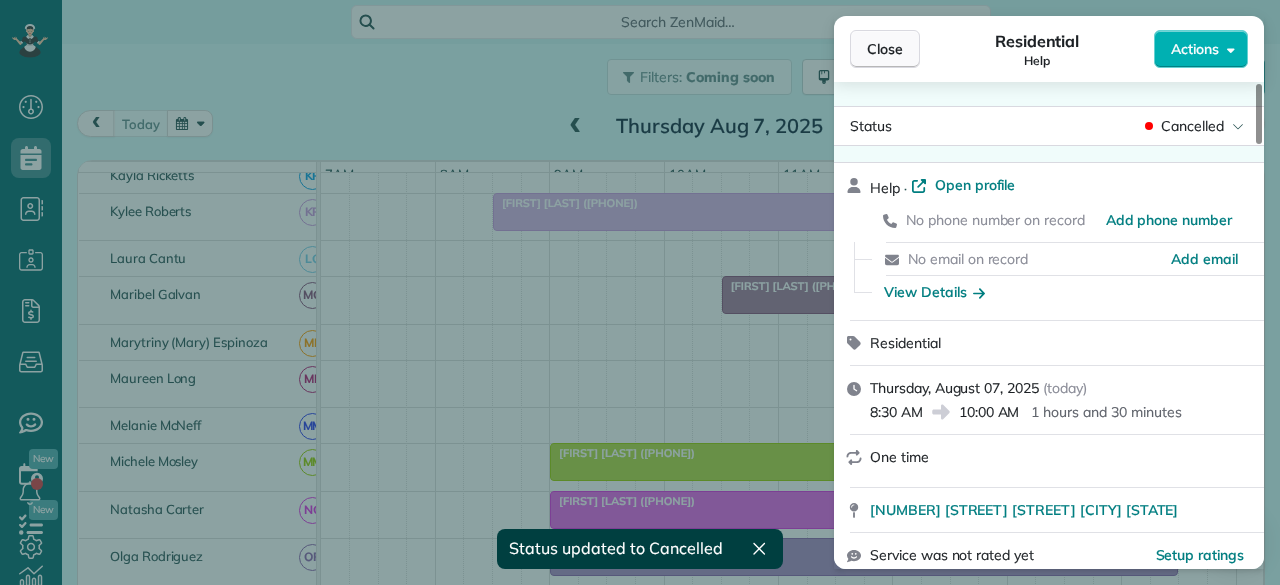 click on "Close" at bounding box center (885, 49) 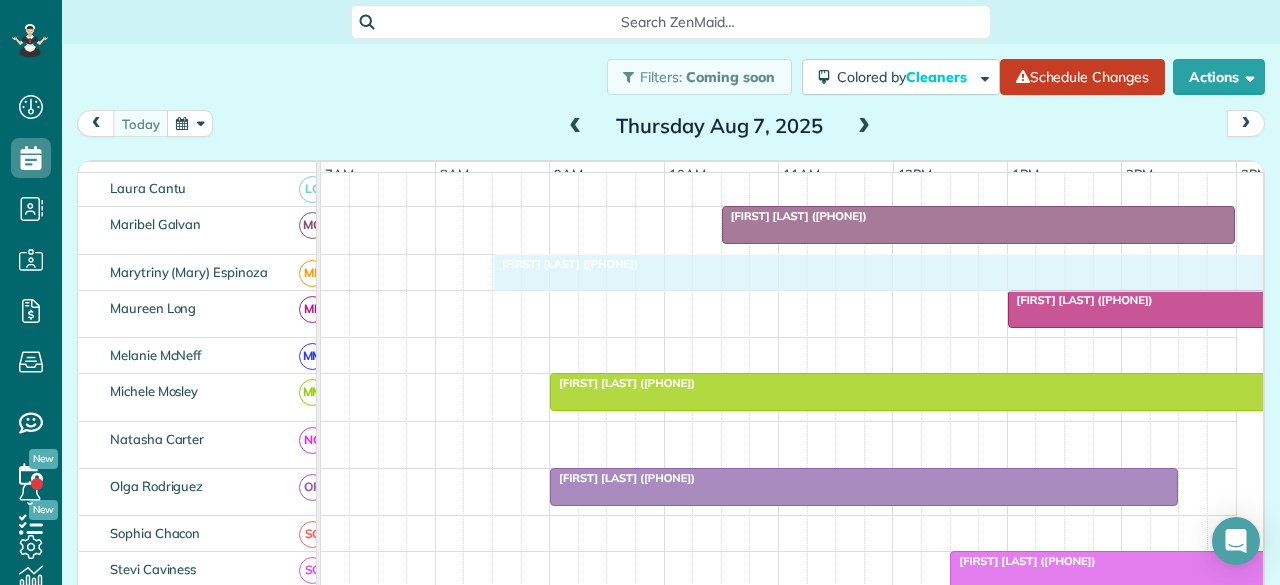 drag, startPoint x: 632, startPoint y: 316, endPoint x: 578, endPoint y: 272, distance: 69.656296 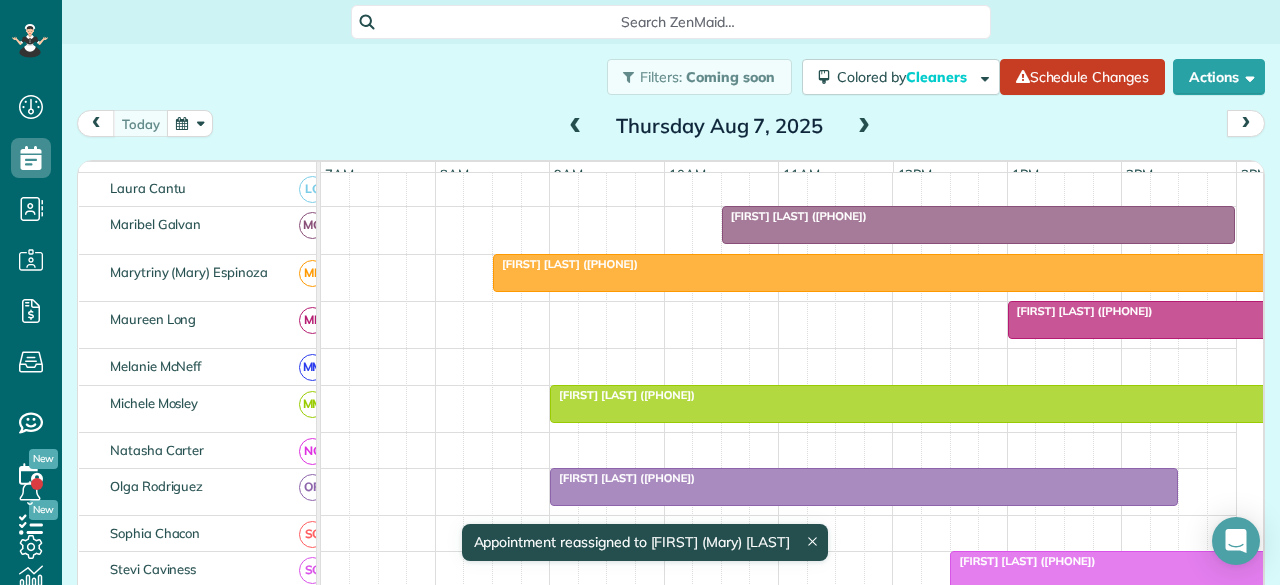 click at bounding box center (893, 273) 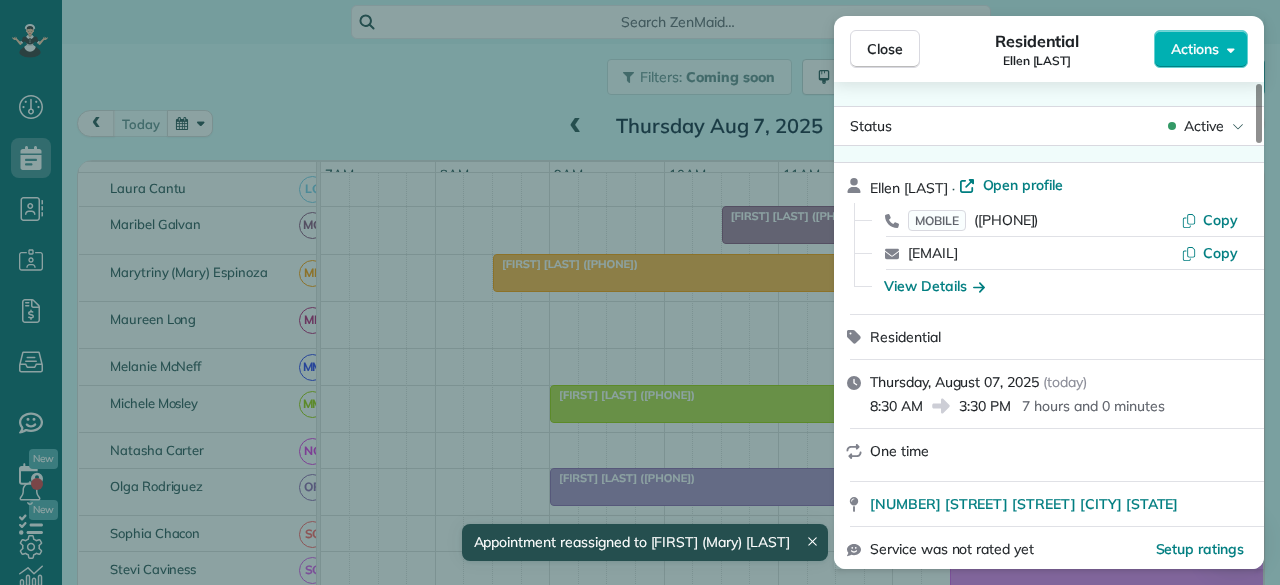 click on "Actions" at bounding box center [1195, 49] 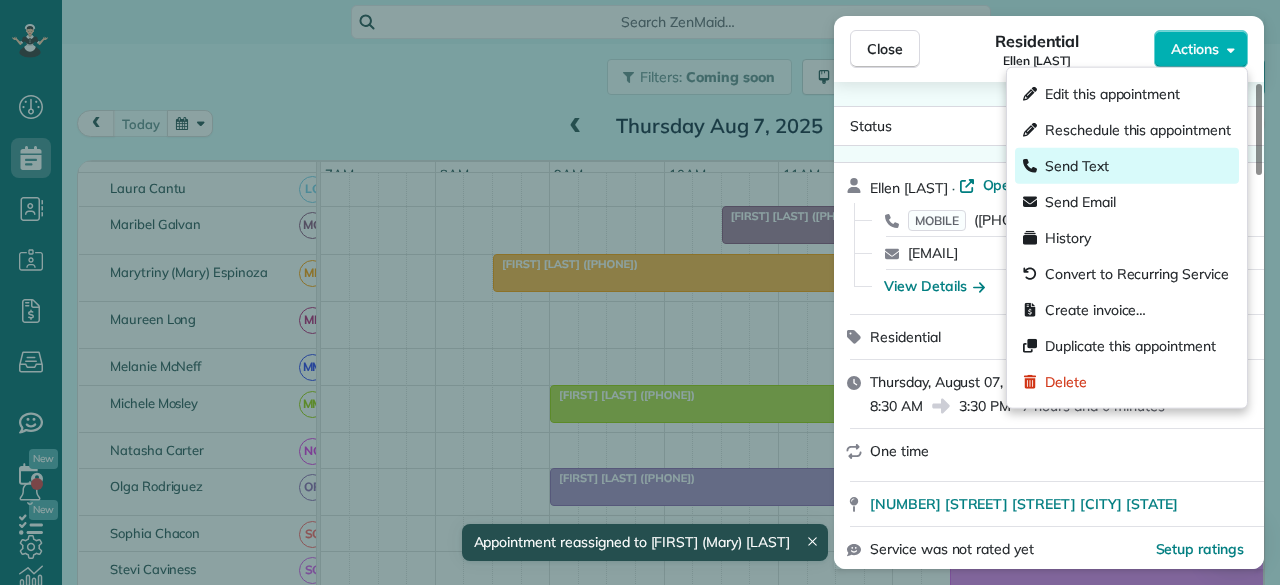click on "Send Text" at bounding box center [1077, 166] 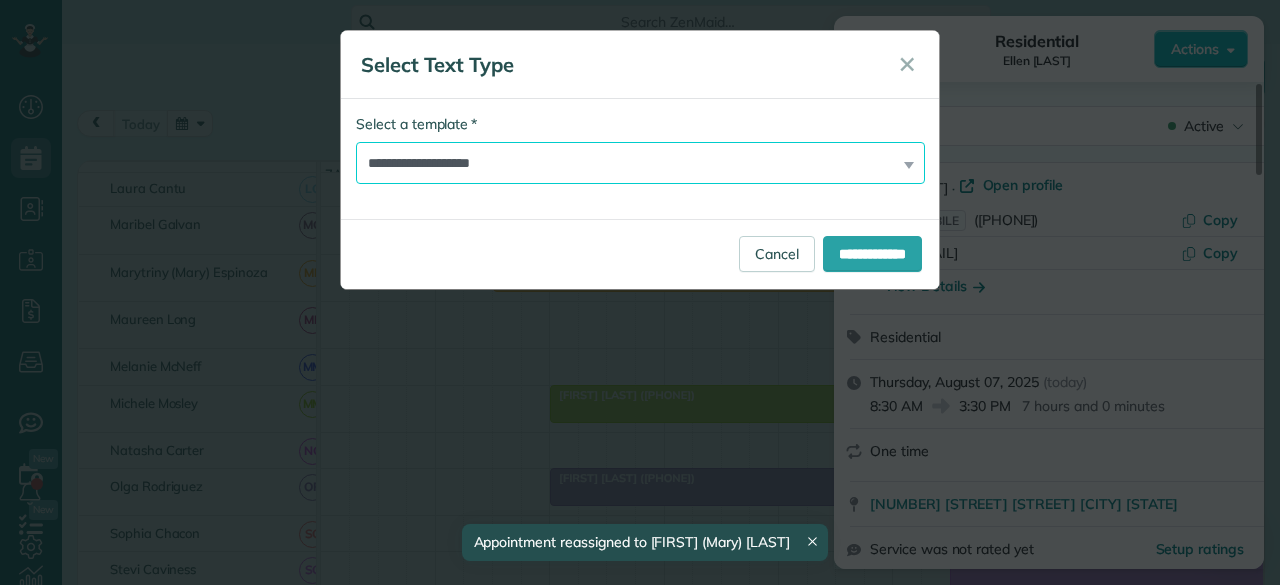 click on "**********" at bounding box center (640, 163) 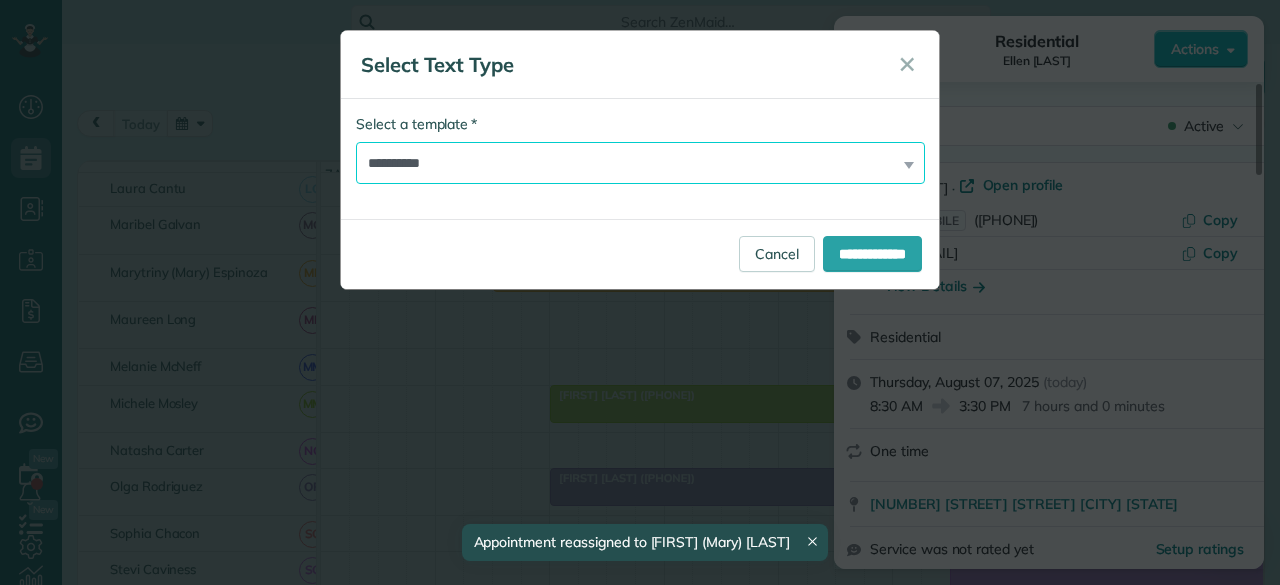 click on "**********" at bounding box center (640, 163) 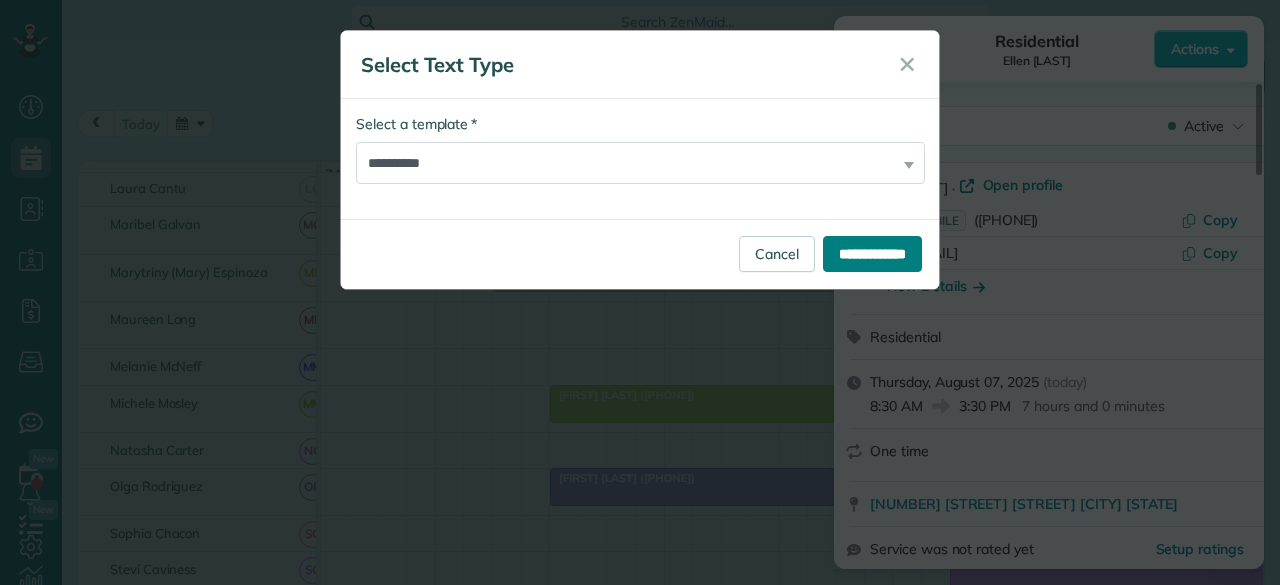 click on "**********" at bounding box center [872, 254] 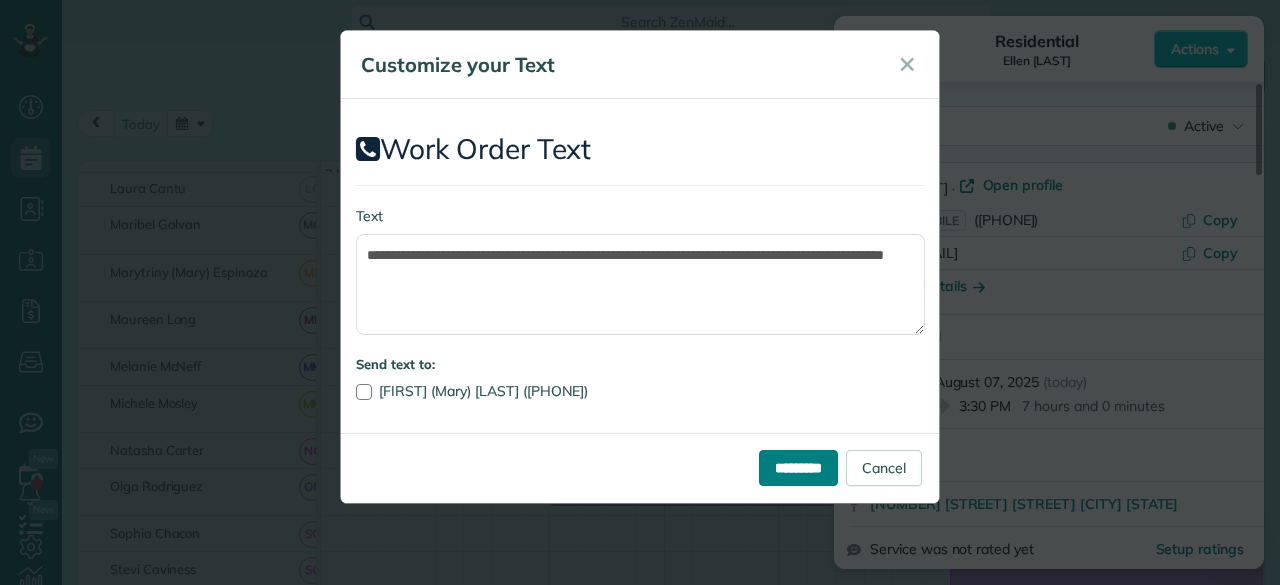click on "*********" at bounding box center [798, 468] 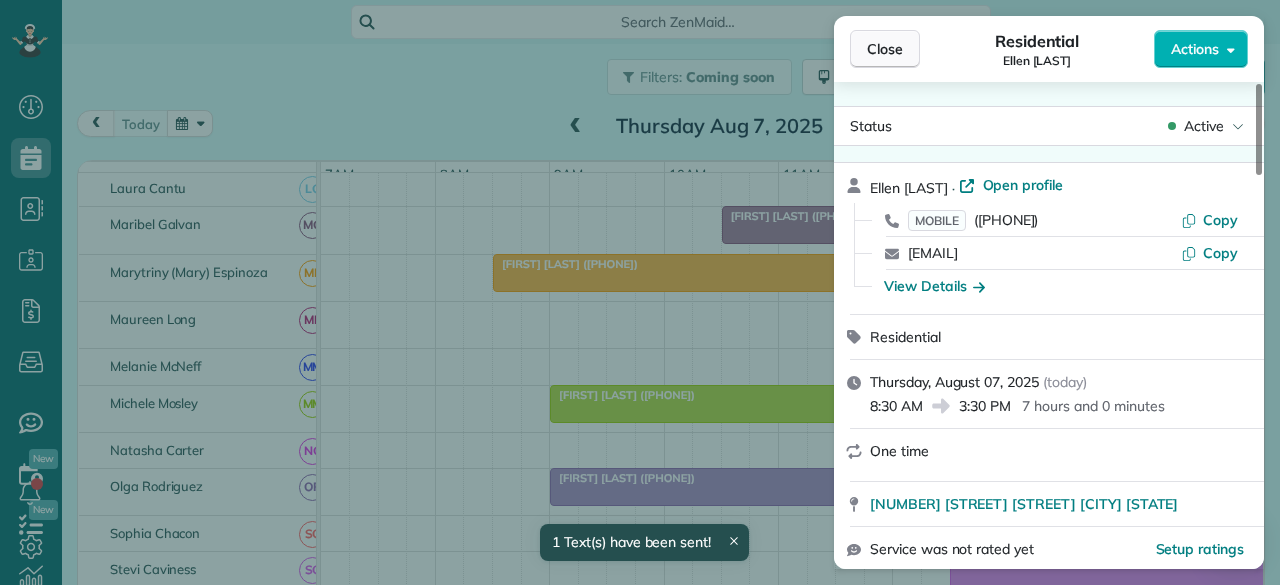 click on "Close" at bounding box center (885, 49) 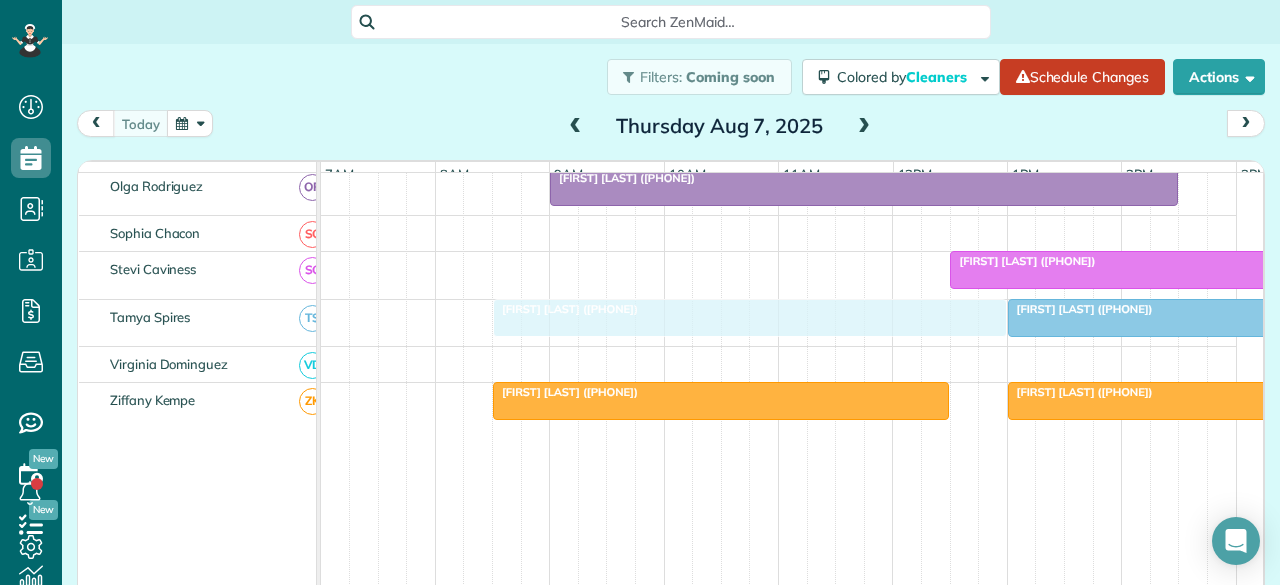 drag, startPoint x: 850, startPoint y: 325, endPoint x: 627, endPoint y: 307, distance: 223.72528 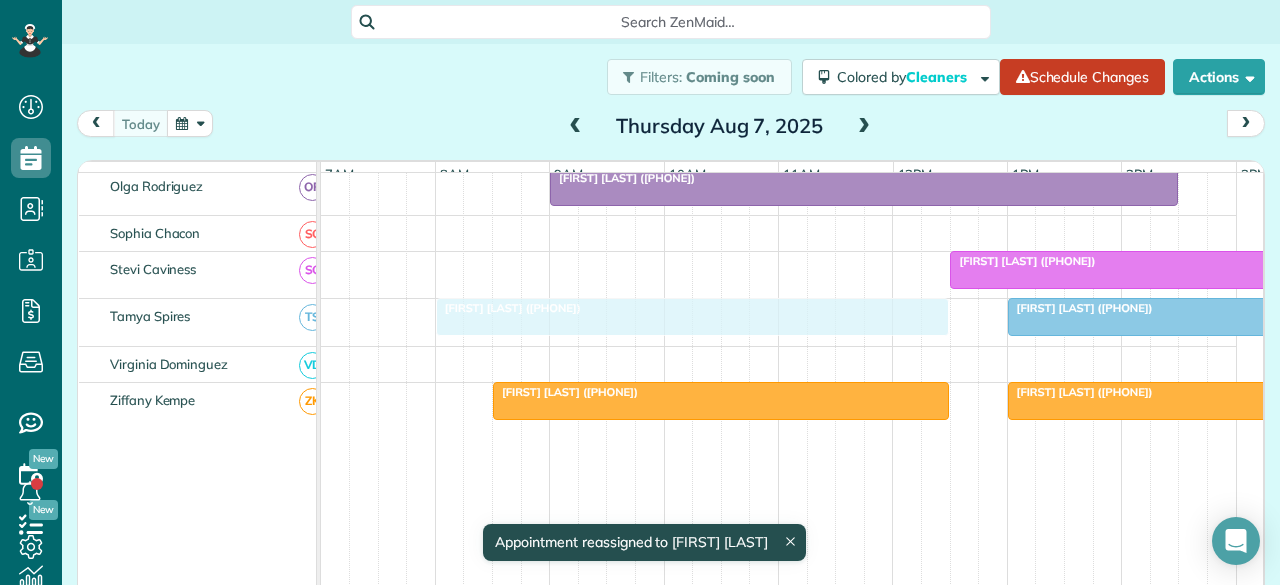 drag, startPoint x: 700, startPoint y: 311, endPoint x: 639, endPoint y: 308, distance: 61.073727 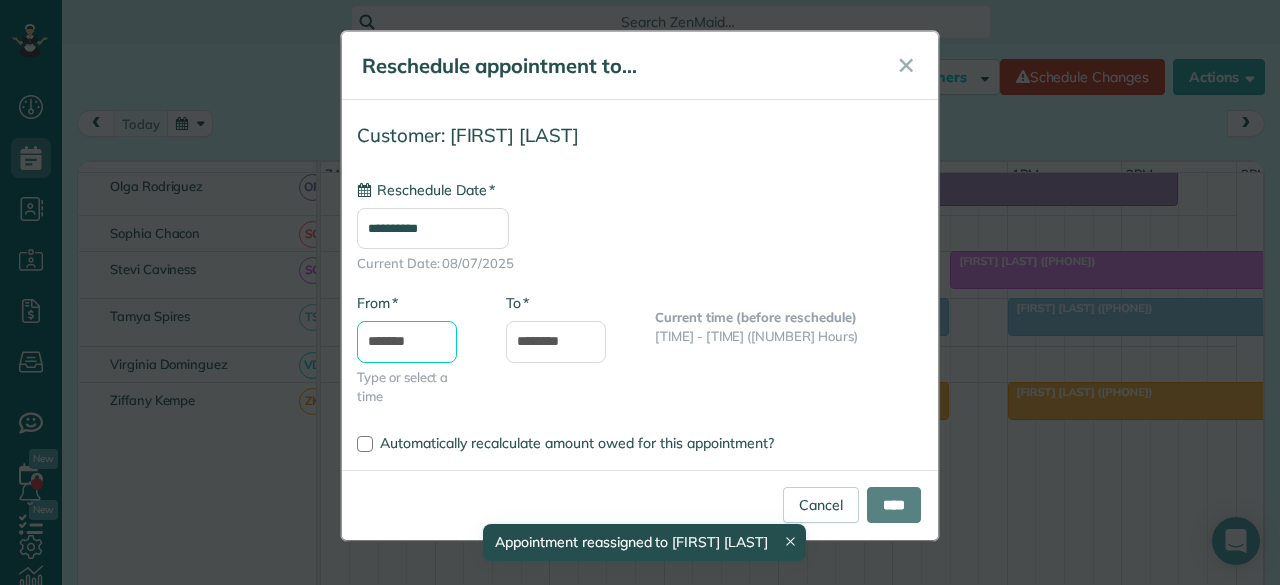 click on "*******" at bounding box center [407, 342] 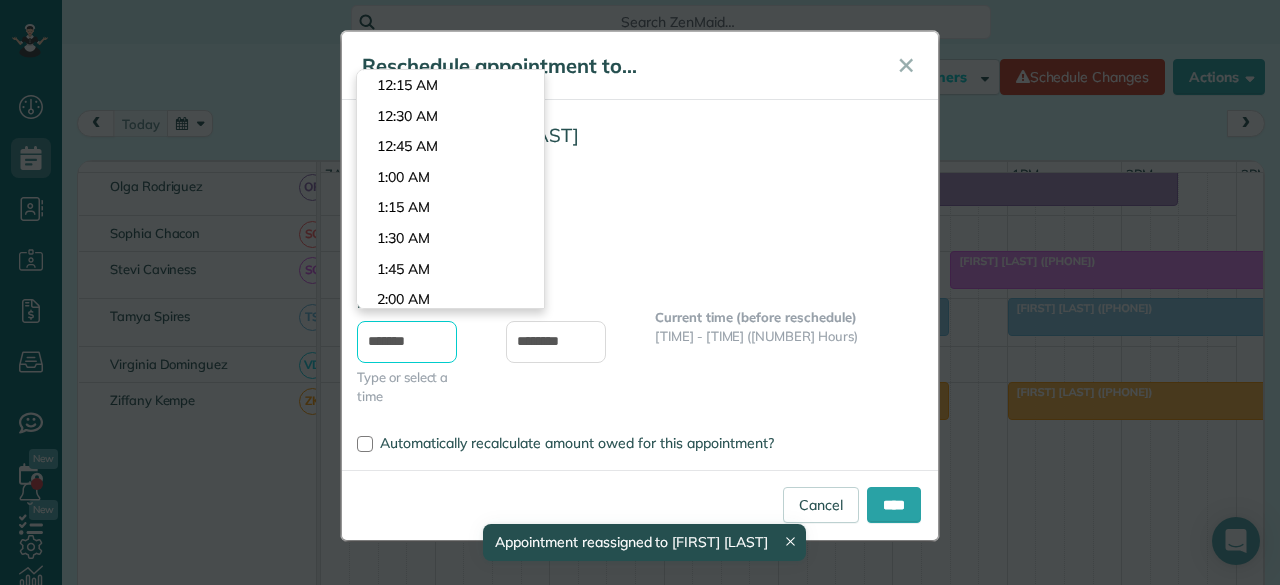 type on "**********" 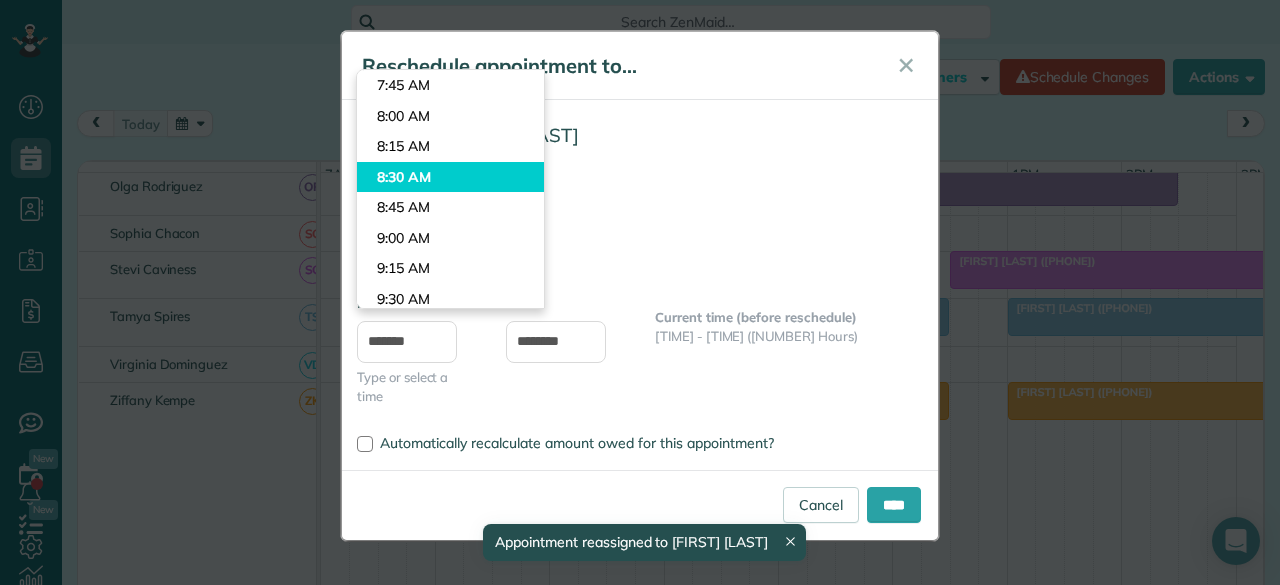 type on "*******" 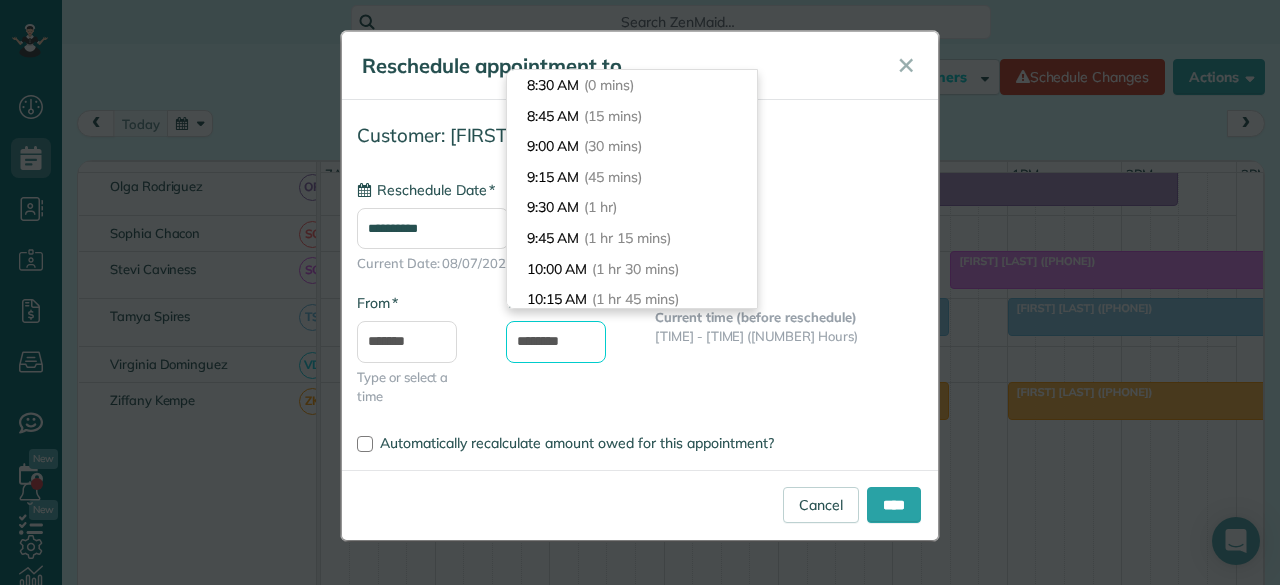 drag, startPoint x: 555, startPoint y: 341, endPoint x: 472, endPoint y: 339, distance: 83.02409 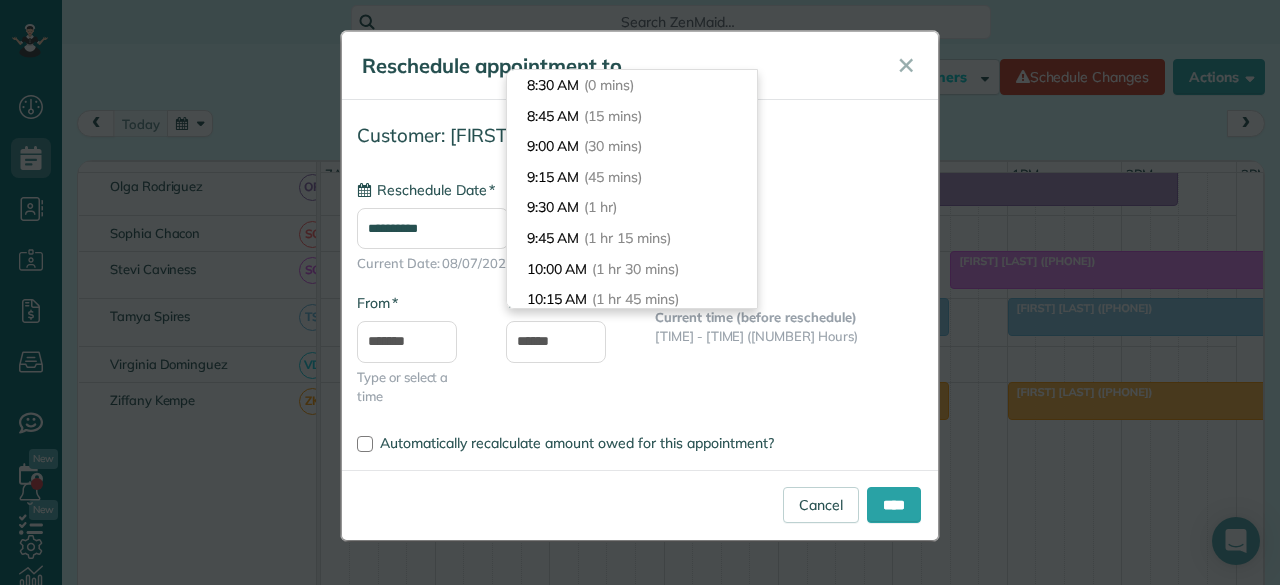 type on "********" 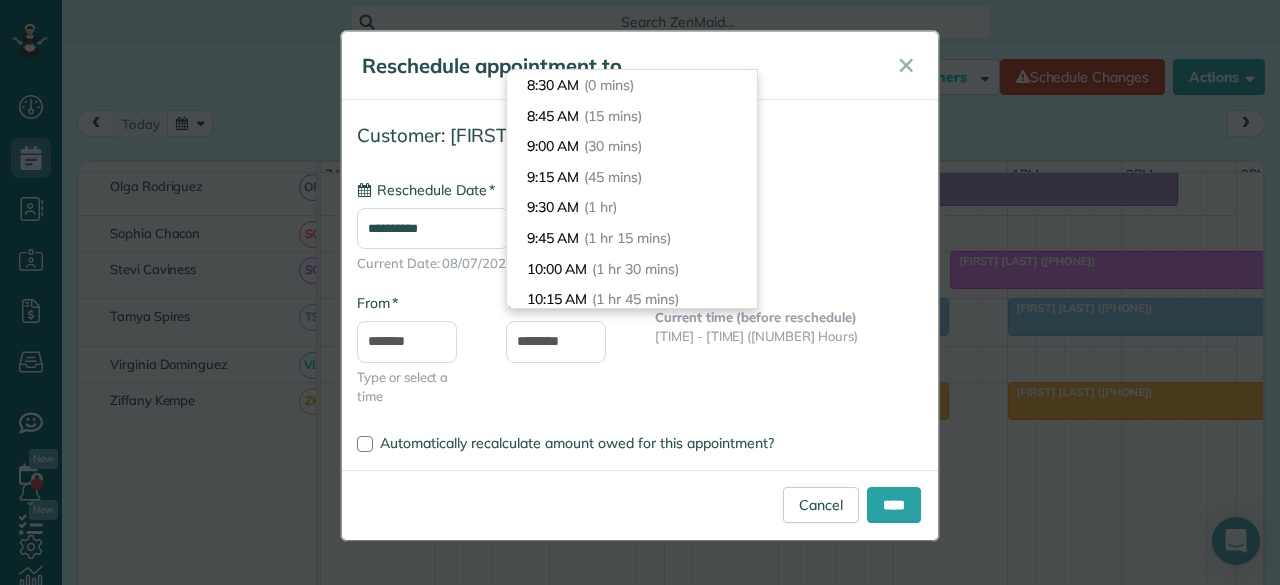 click on "**********" at bounding box center [640, 270] 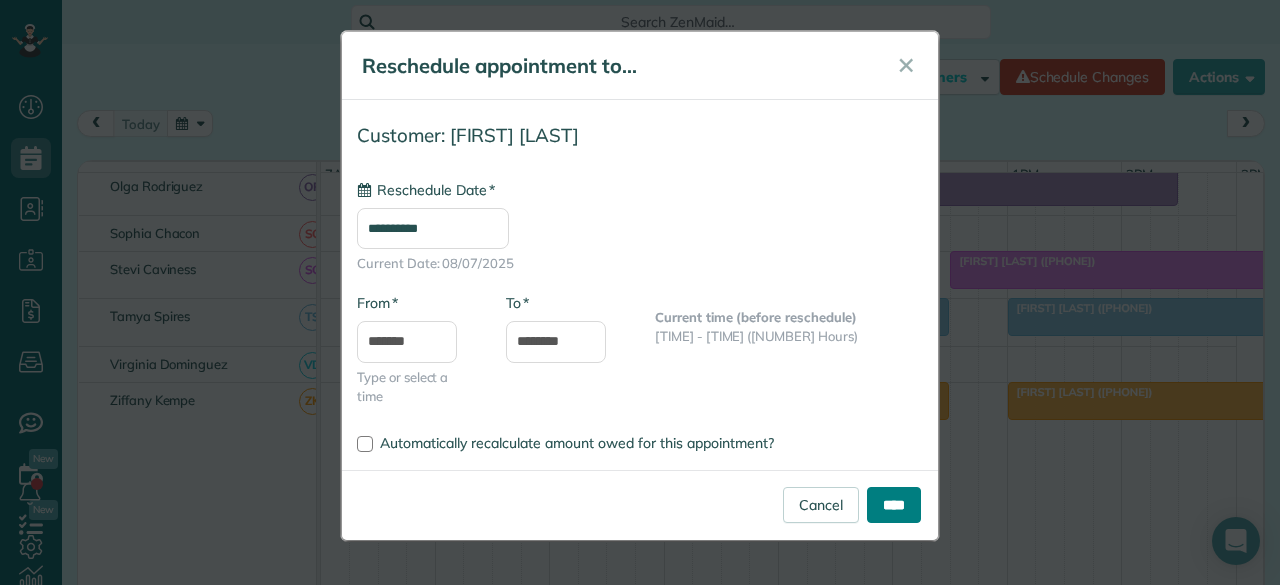 click on "****" at bounding box center [894, 505] 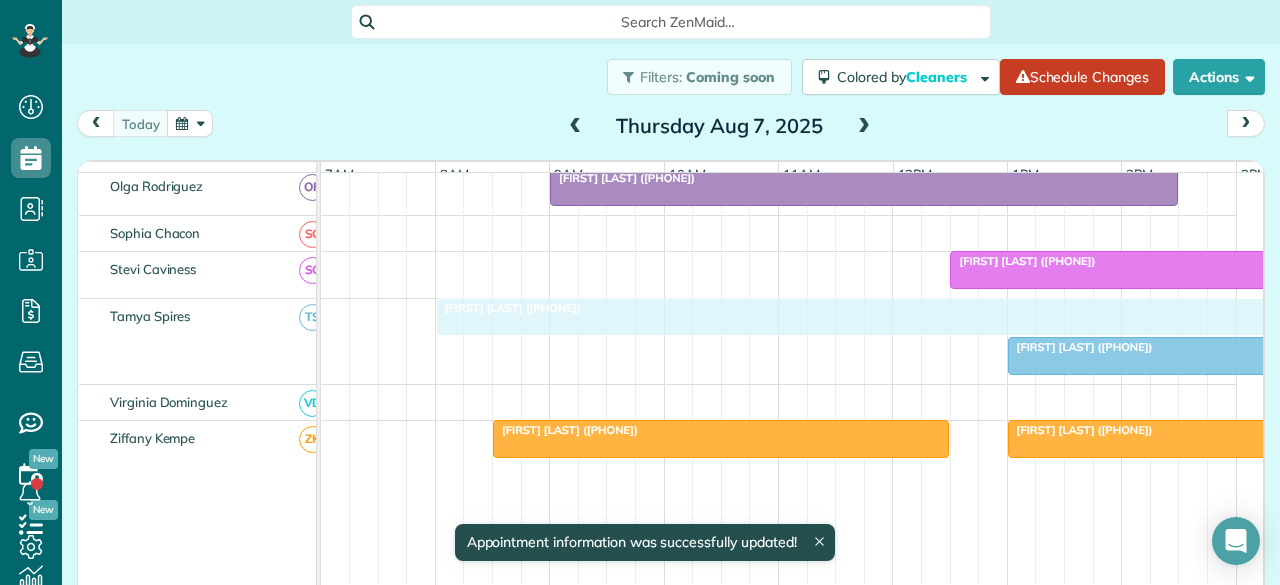 drag, startPoint x: 874, startPoint y: 321, endPoint x: 807, endPoint y: 323, distance: 67.02985 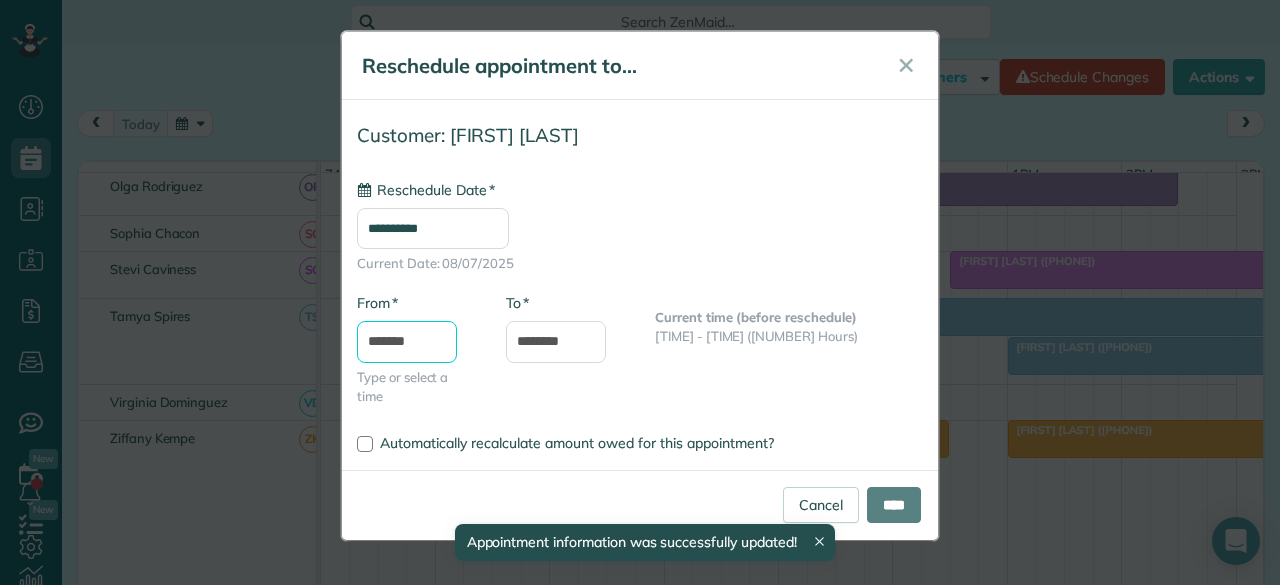 click on "*******" at bounding box center [407, 342] 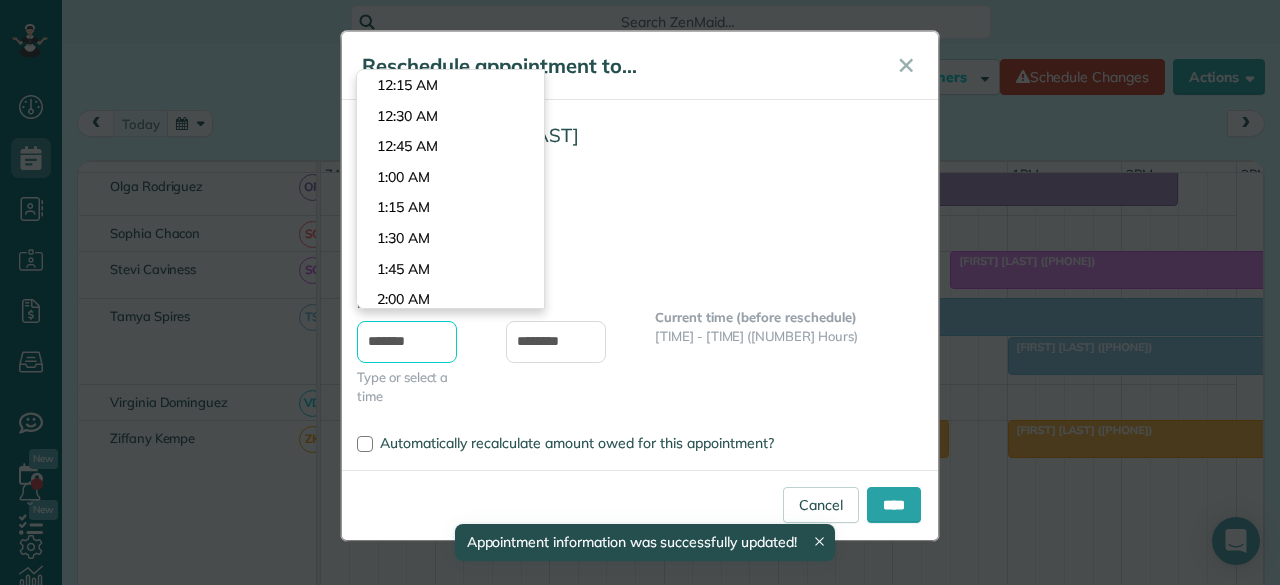 type on "**********" 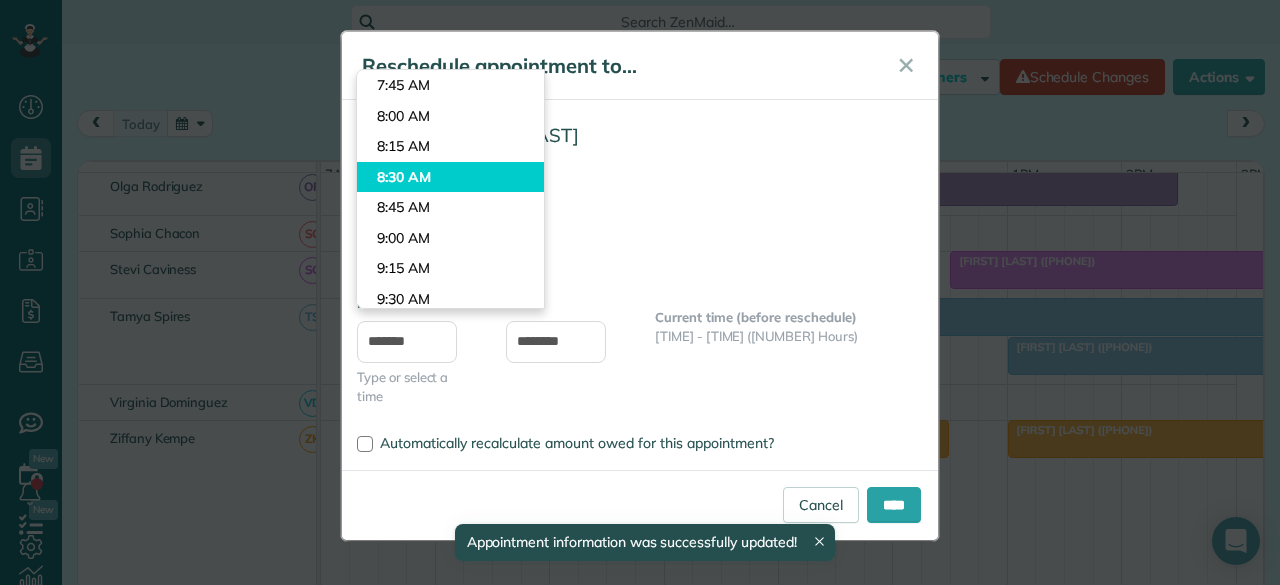 type on "*******" 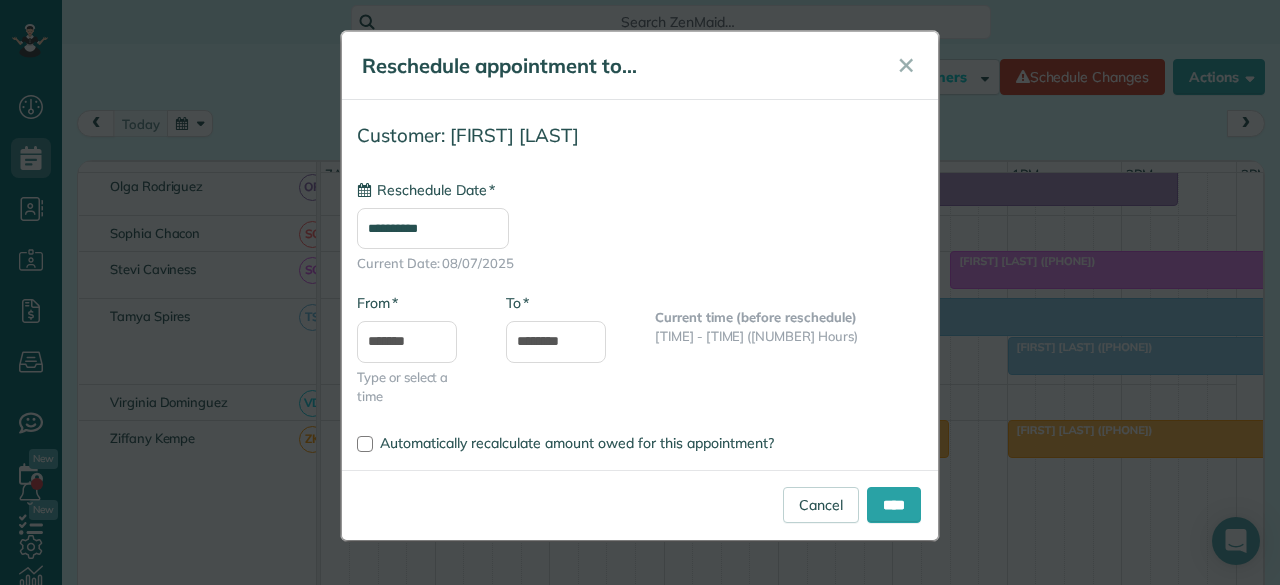 click on "Dashboard
Scheduling
Calendar View
List View
Dispatch View - Weekly scheduling (Beta)" at bounding box center (640, 292) 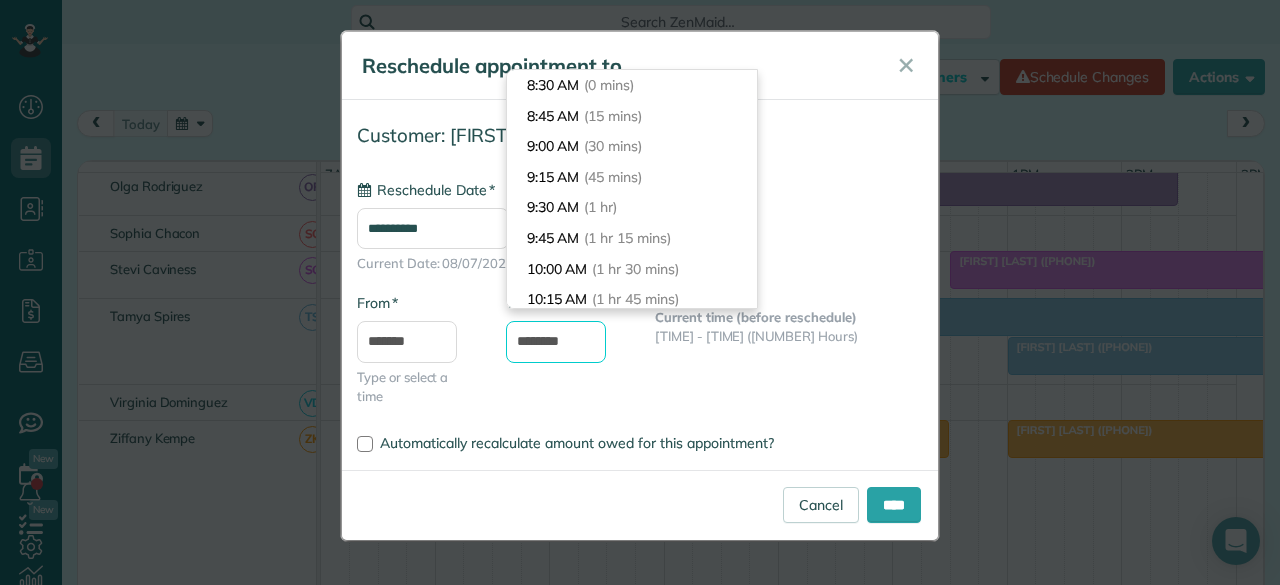 drag, startPoint x: 572, startPoint y: 343, endPoint x: 476, endPoint y: 341, distance: 96.02083 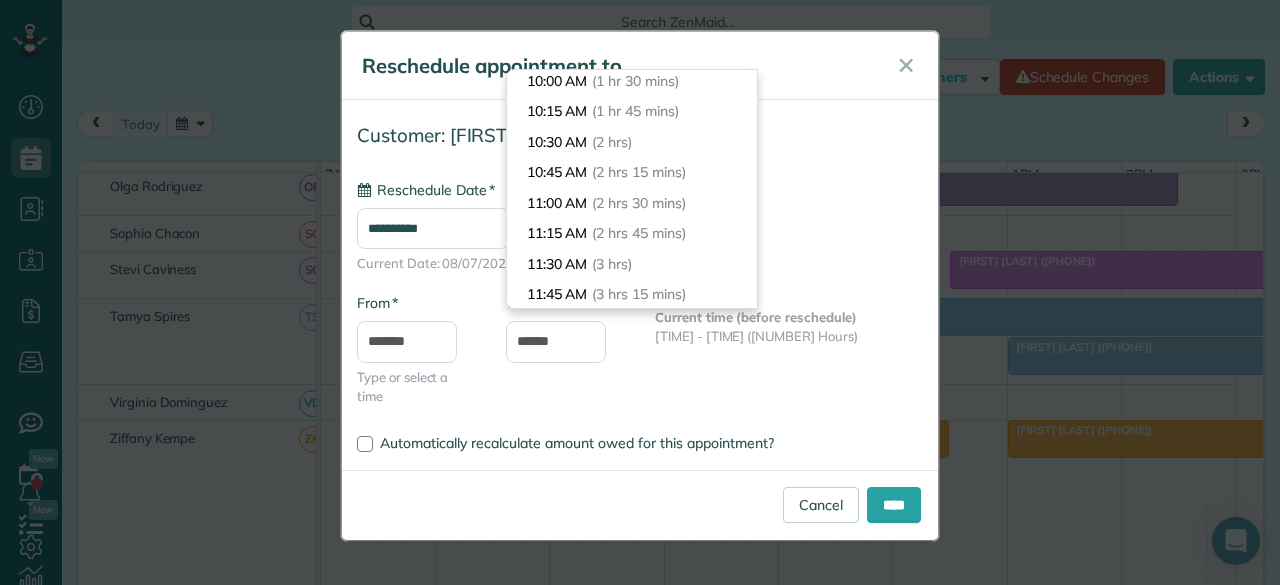 type on "********" 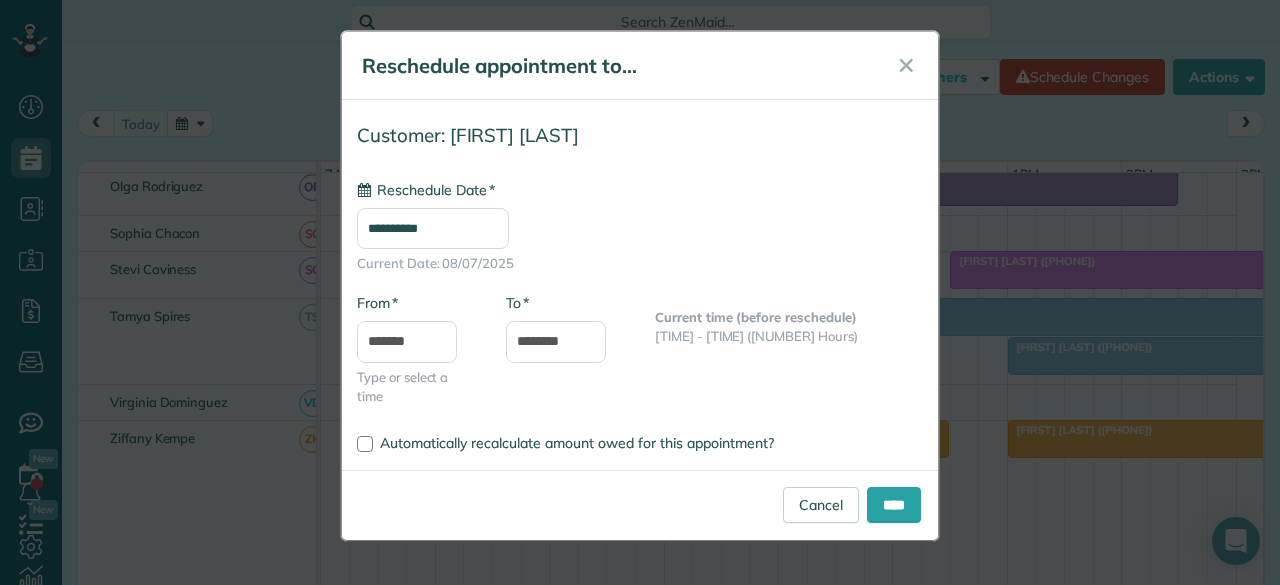 click on "**********" at bounding box center (640, 270) 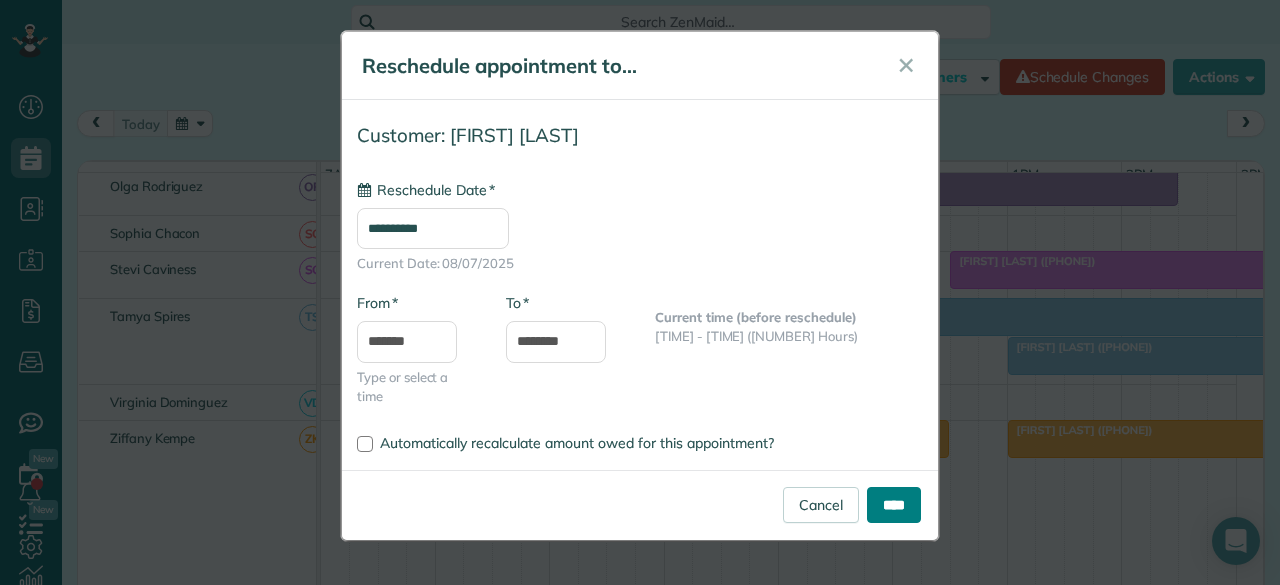 click on "****" at bounding box center [894, 505] 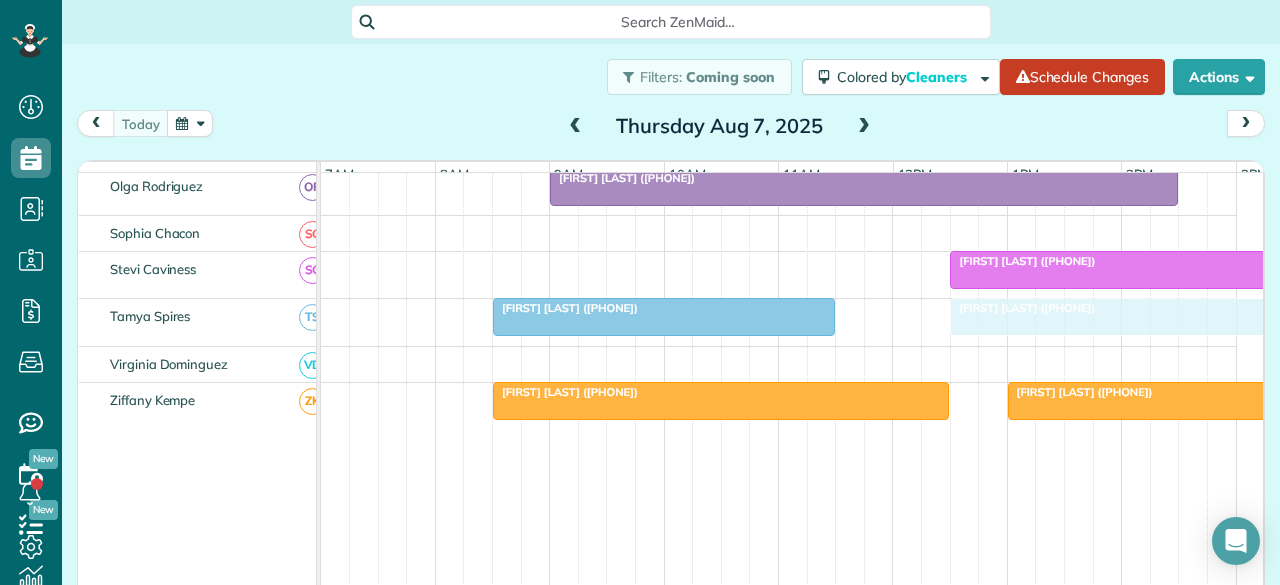drag, startPoint x: 1040, startPoint y: 313, endPoint x: 983, endPoint y: 315, distance: 57.035076 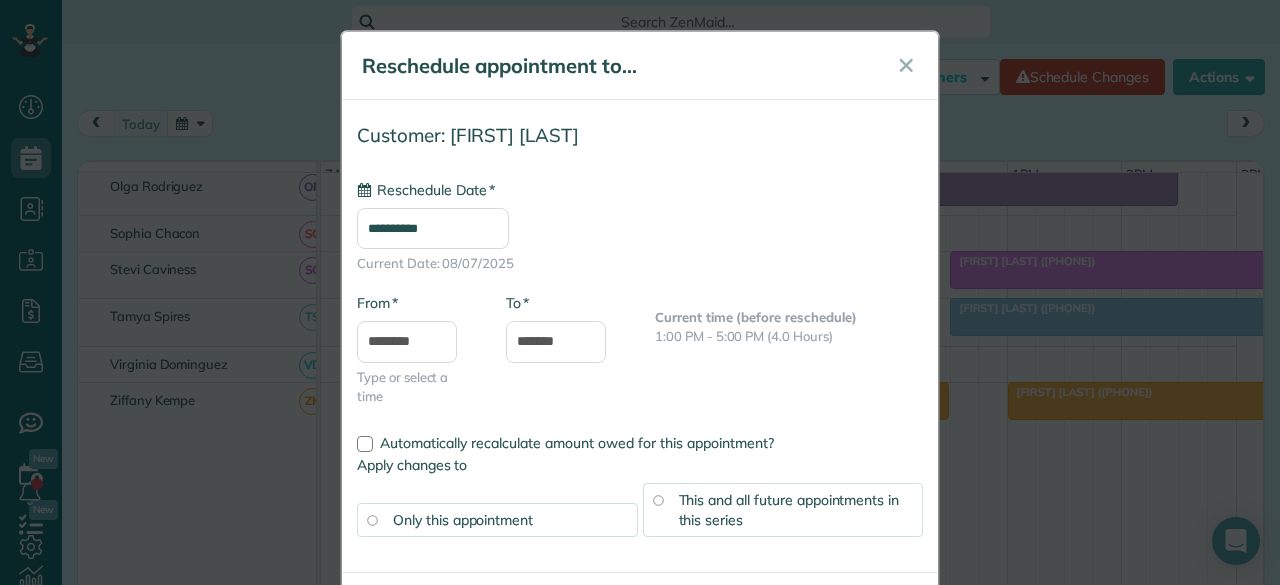 type on "**********" 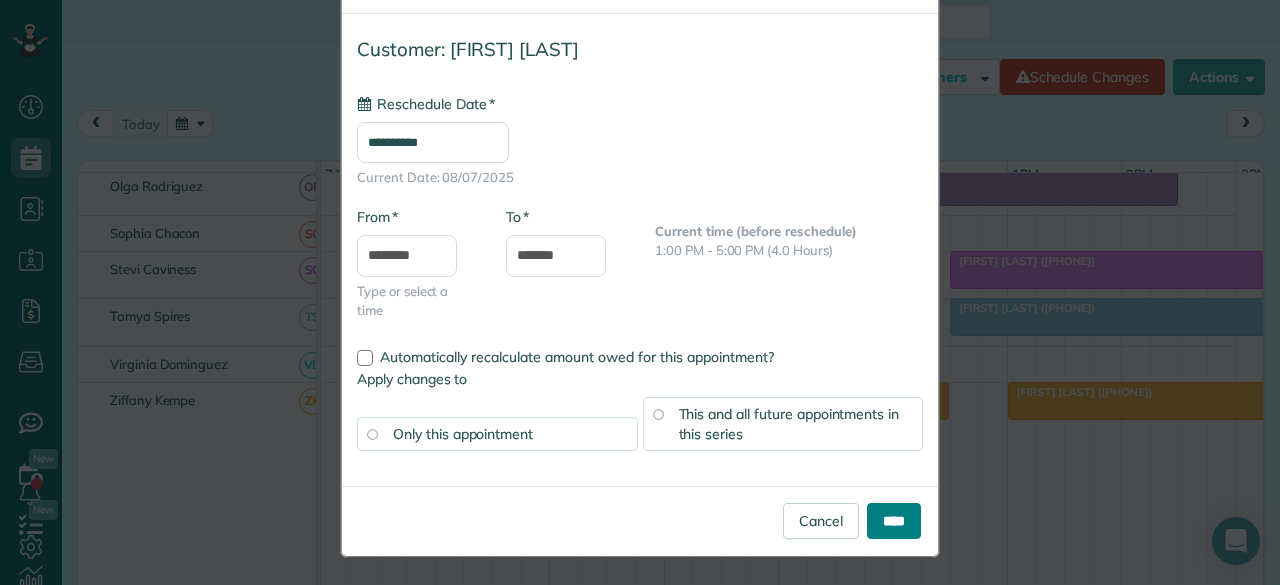 click on "****" at bounding box center [894, 521] 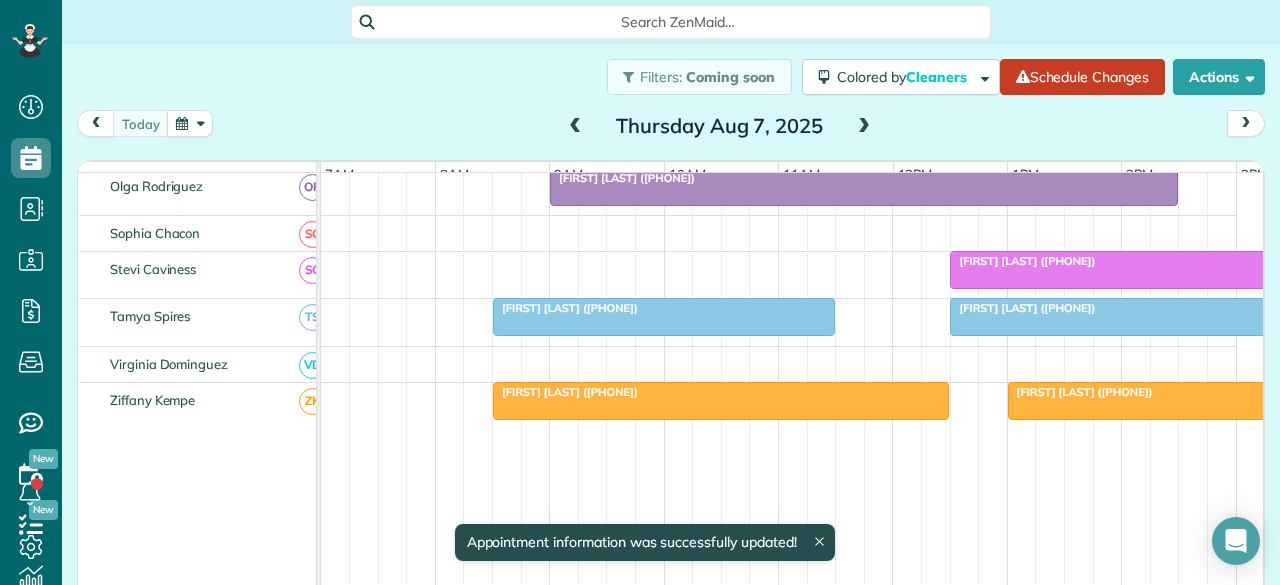 click at bounding box center (664, 317) 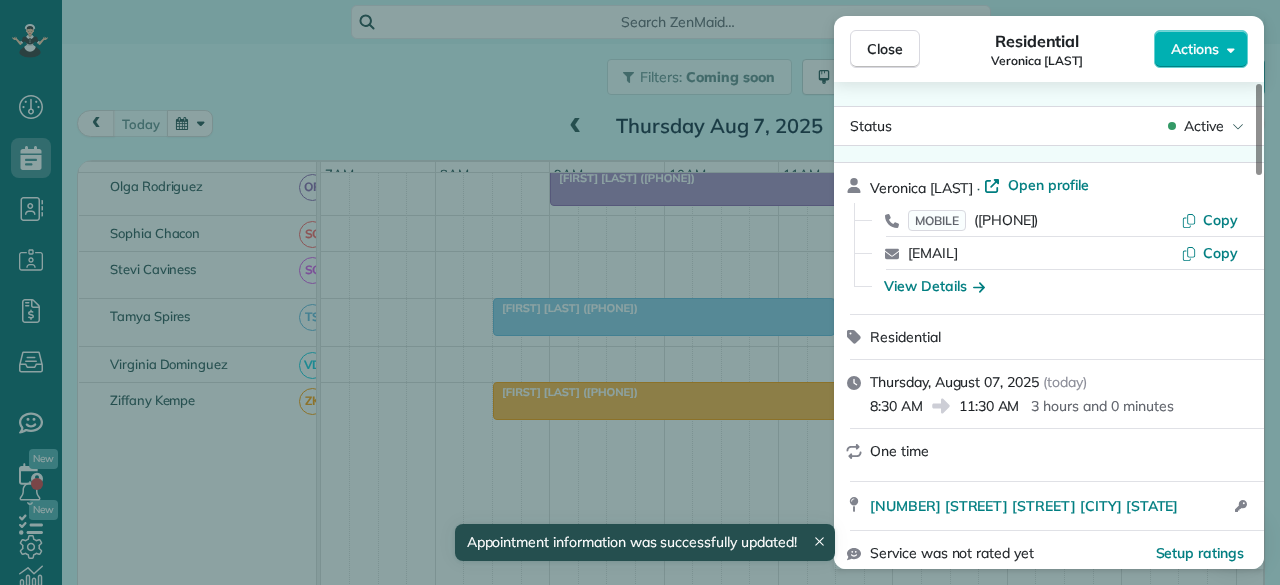 scroll, scrollTop: 0, scrollLeft: 0, axis: both 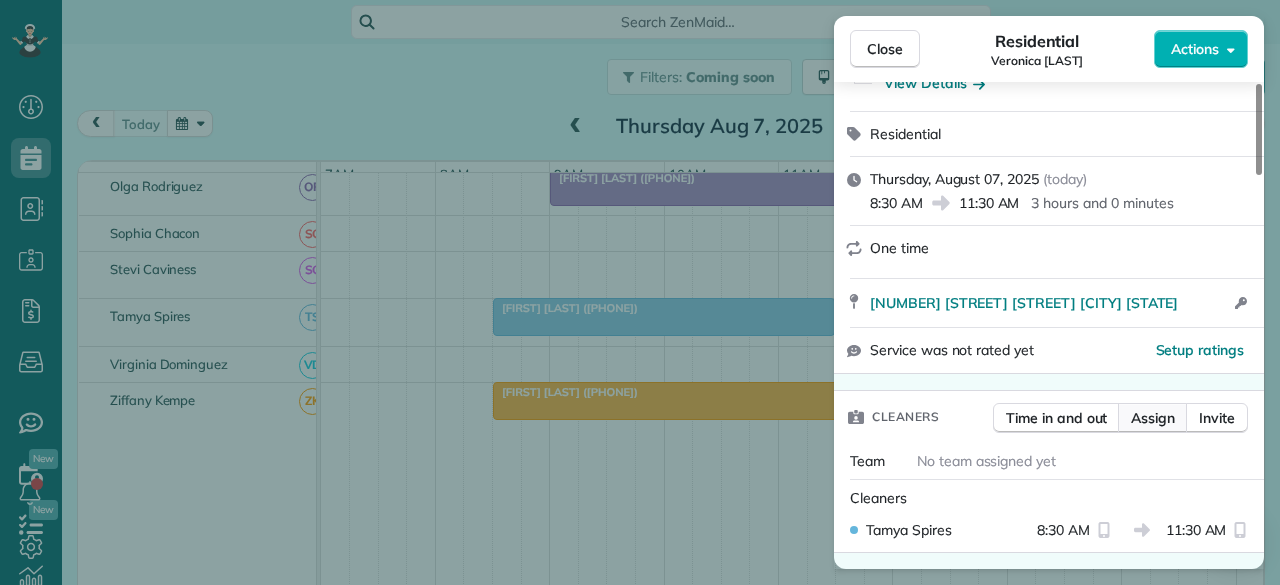 click on "Assign" at bounding box center [1153, 418] 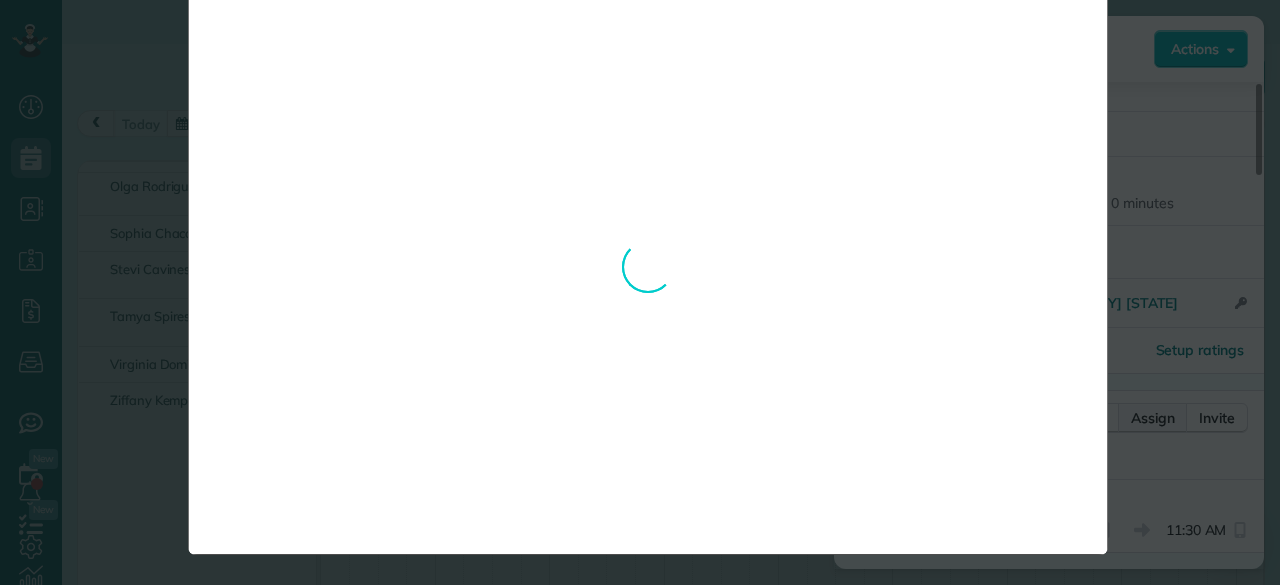 scroll, scrollTop: 0, scrollLeft: 0, axis: both 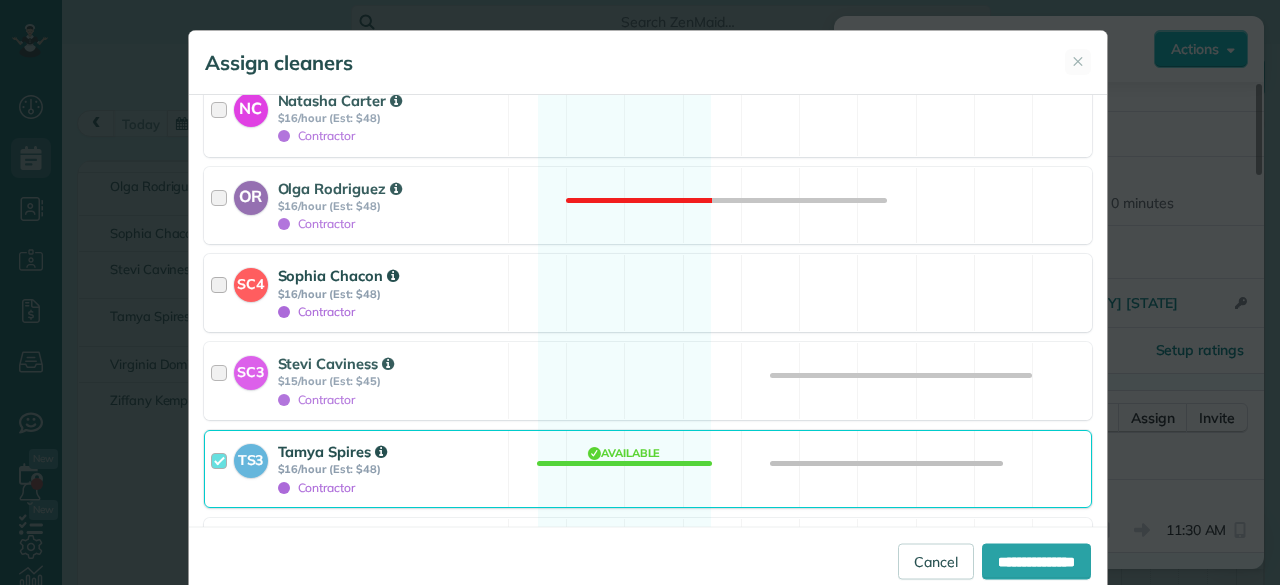 click on "SC4
[FIRST] [LAST]
$16/hour (Est: $48)
Contractor" at bounding box center (356, 293) 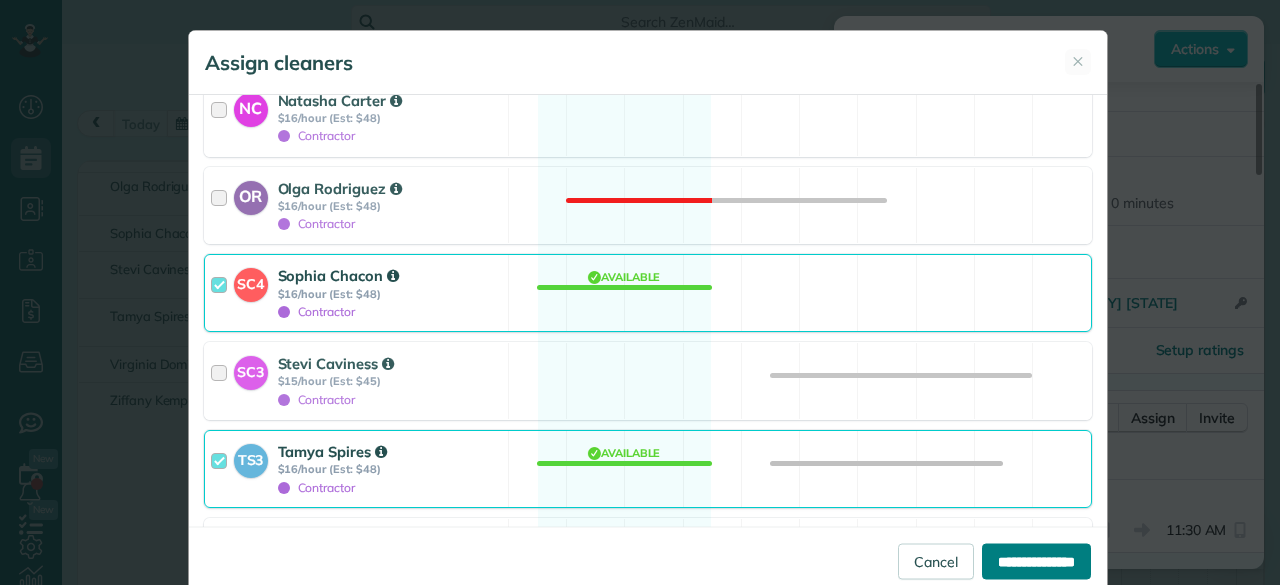 click on "**********" at bounding box center (1036, 561) 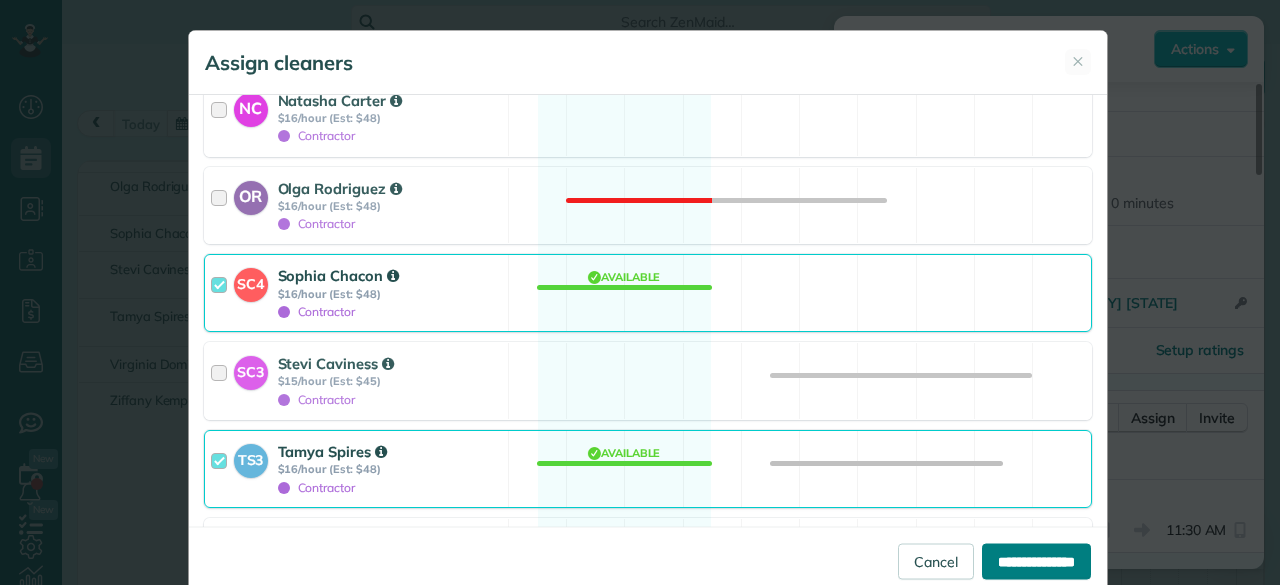type on "**********" 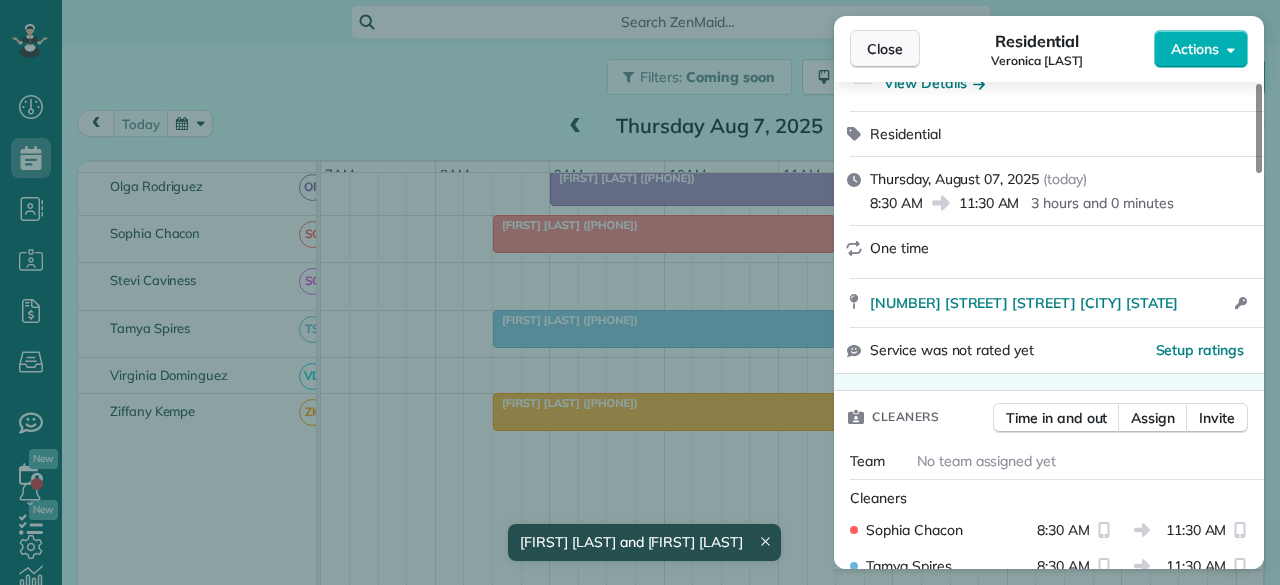 click on "Close" at bounding box center (885, 49) 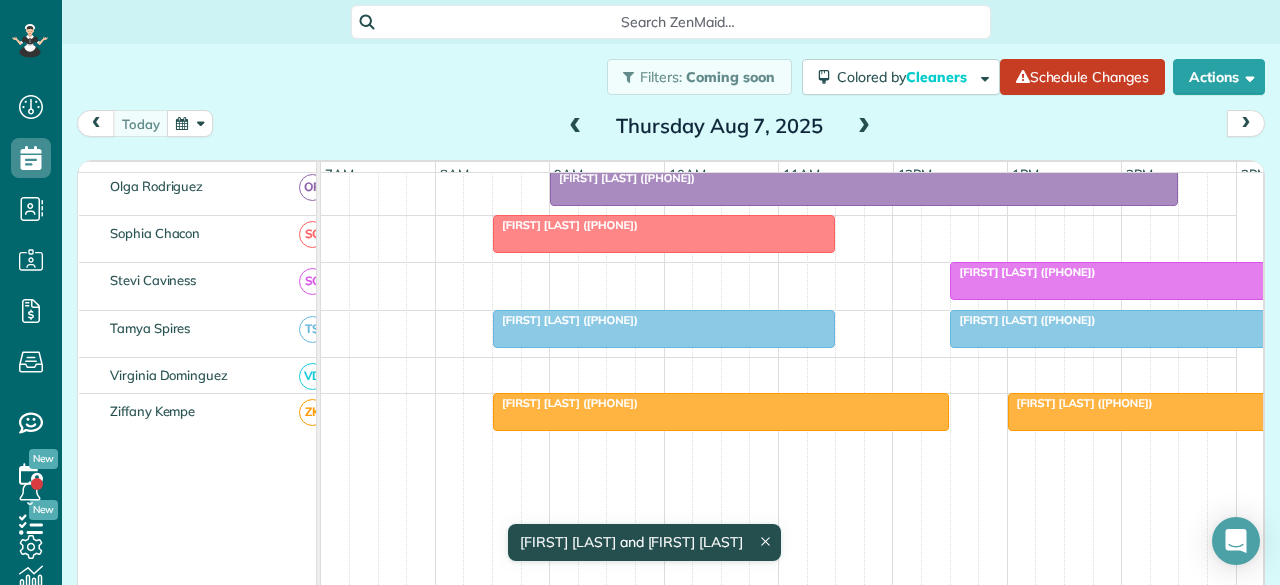 click on "[FIRST] [LAST] ([PHONE])" at bounding box center [565, 225] 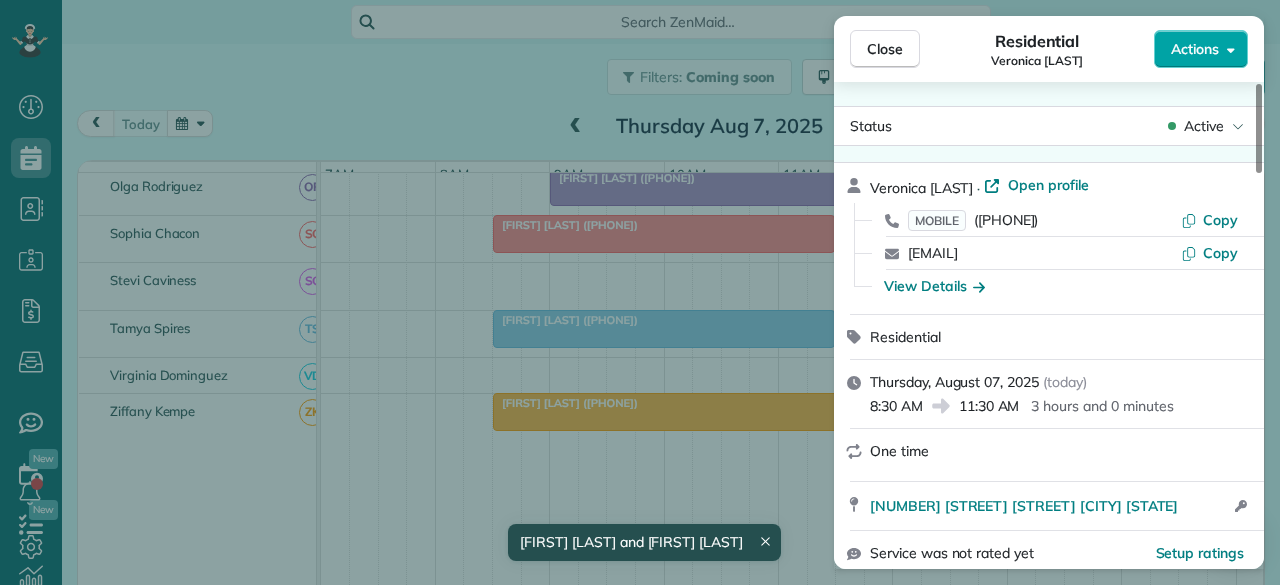 click on "Actions" at bounding box center [1201, 49] 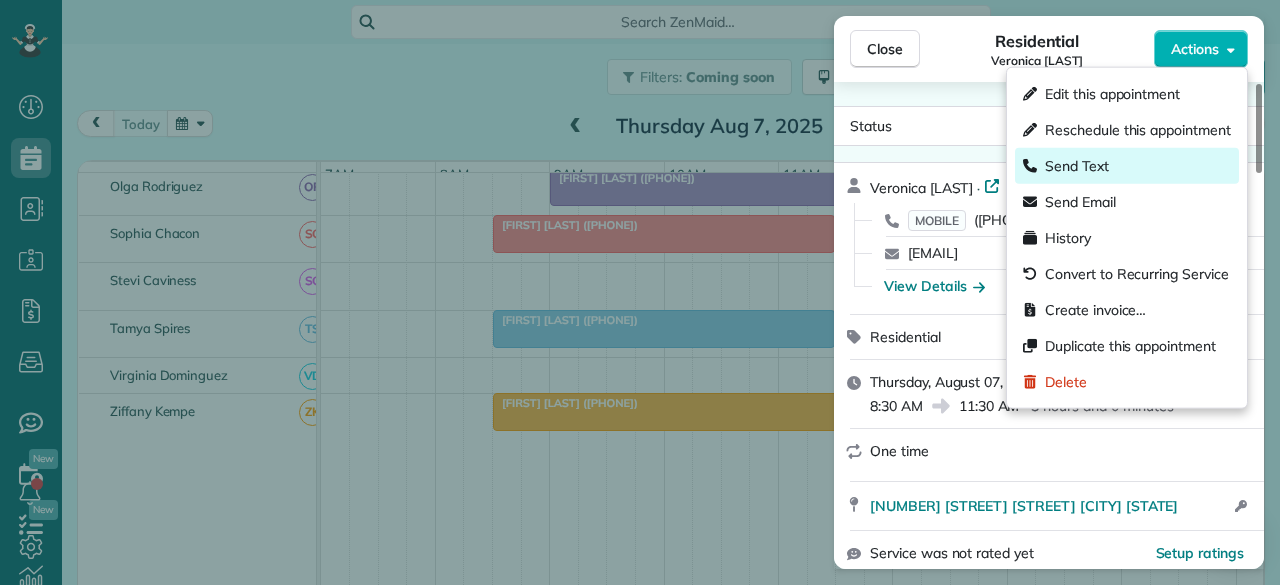 click 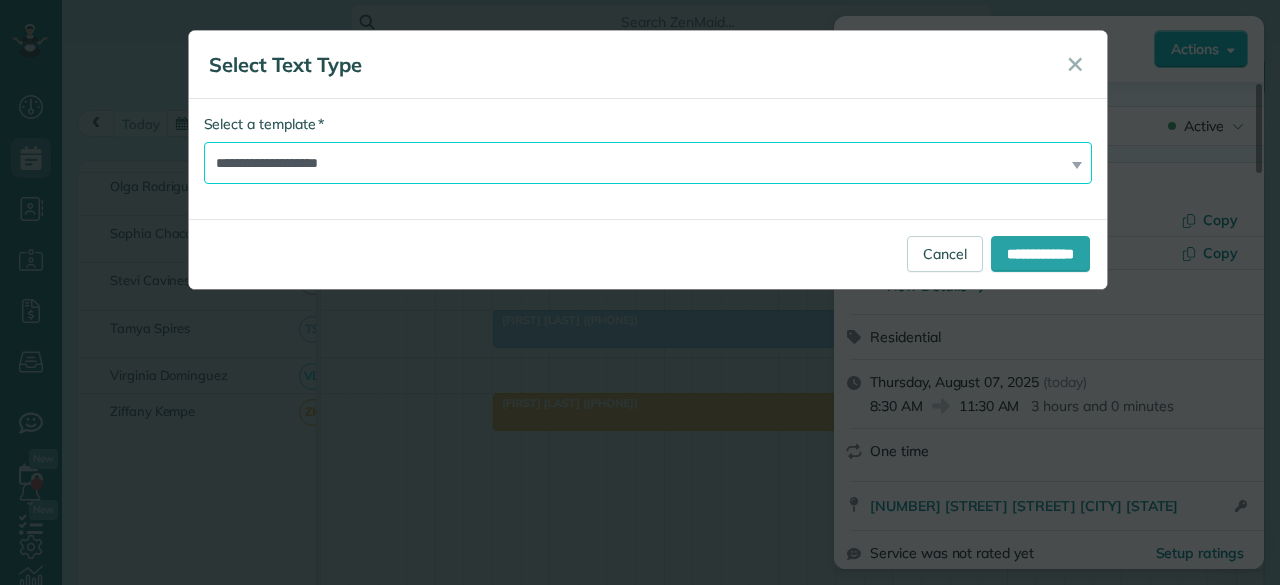 click on "**********" at bounding box center (648, 163) 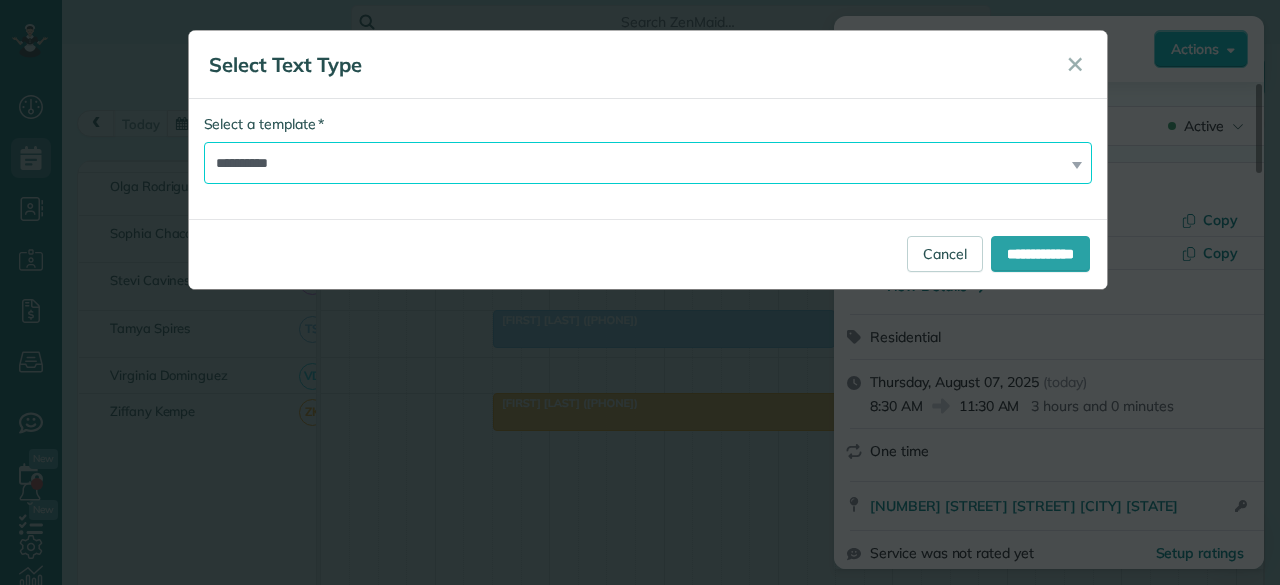 click on "**********" at bounding box center (648, 163) 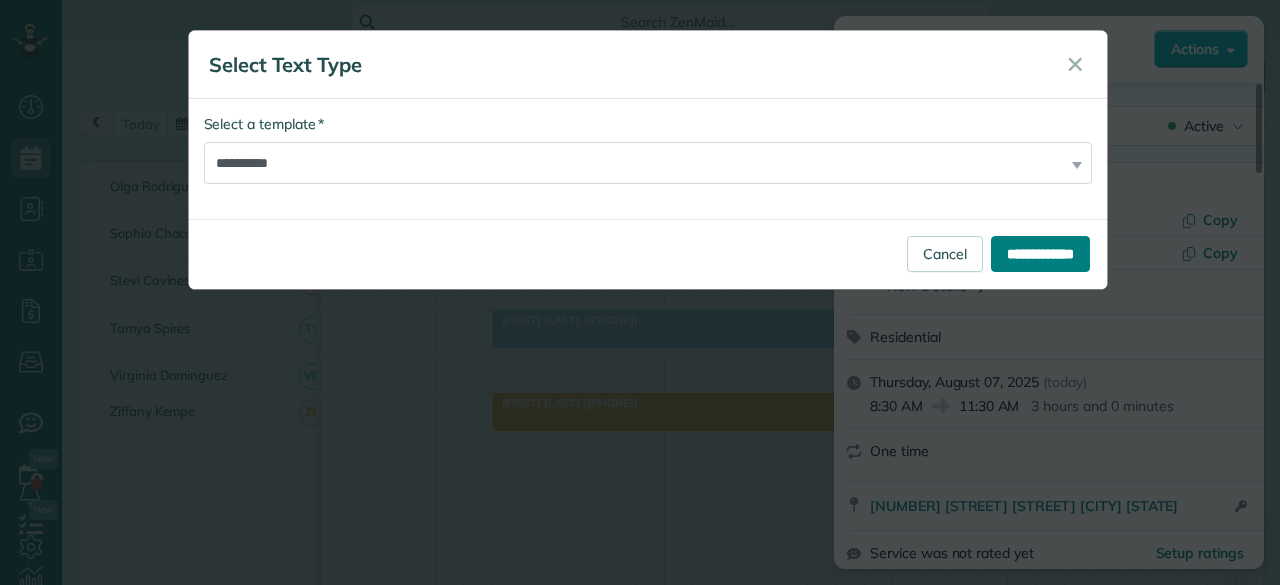 drag, startPoint x: 1030, startPoint y: 237, endPoint x: 1026, endPoint y: 252, distance: 15.524175 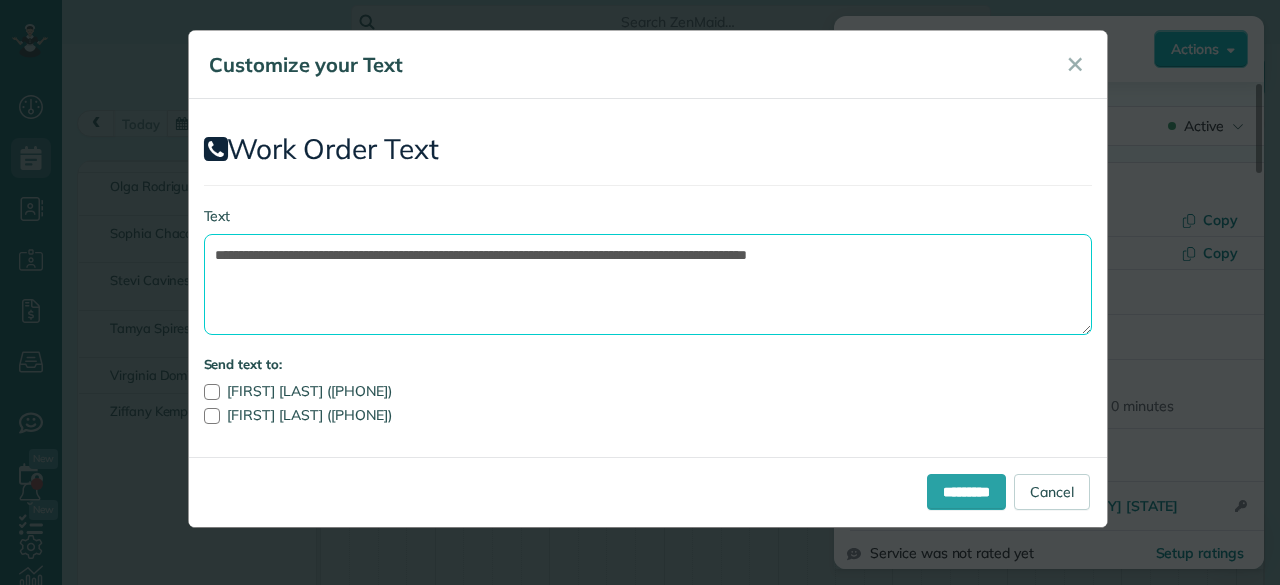 click on "**********" at bounding box center [648, 284] 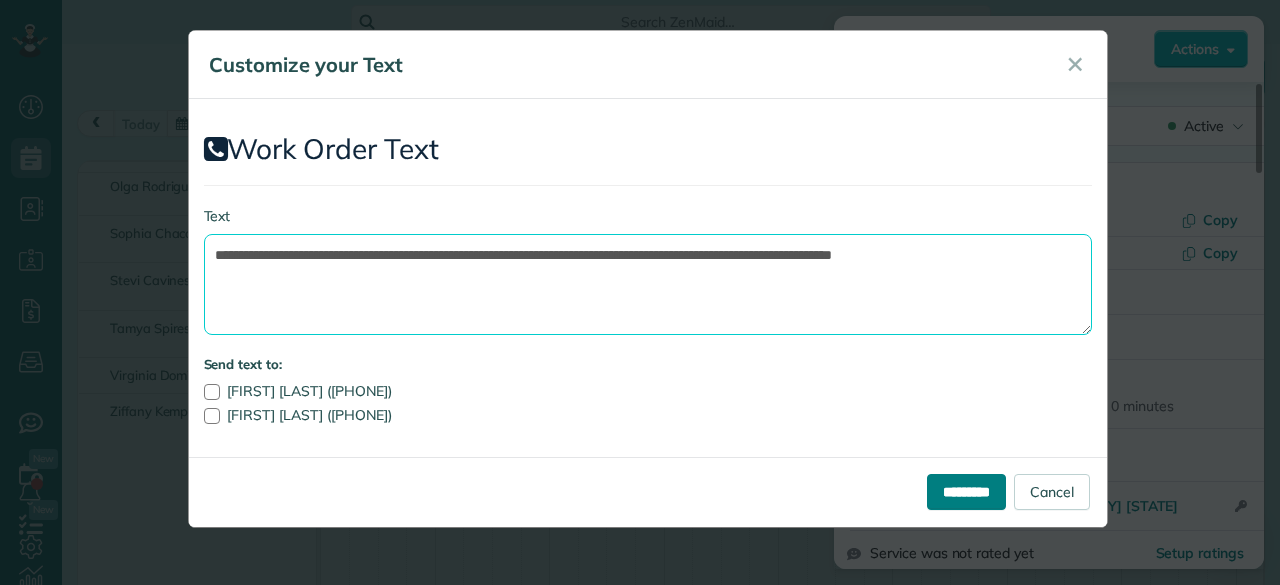 type on "**********" 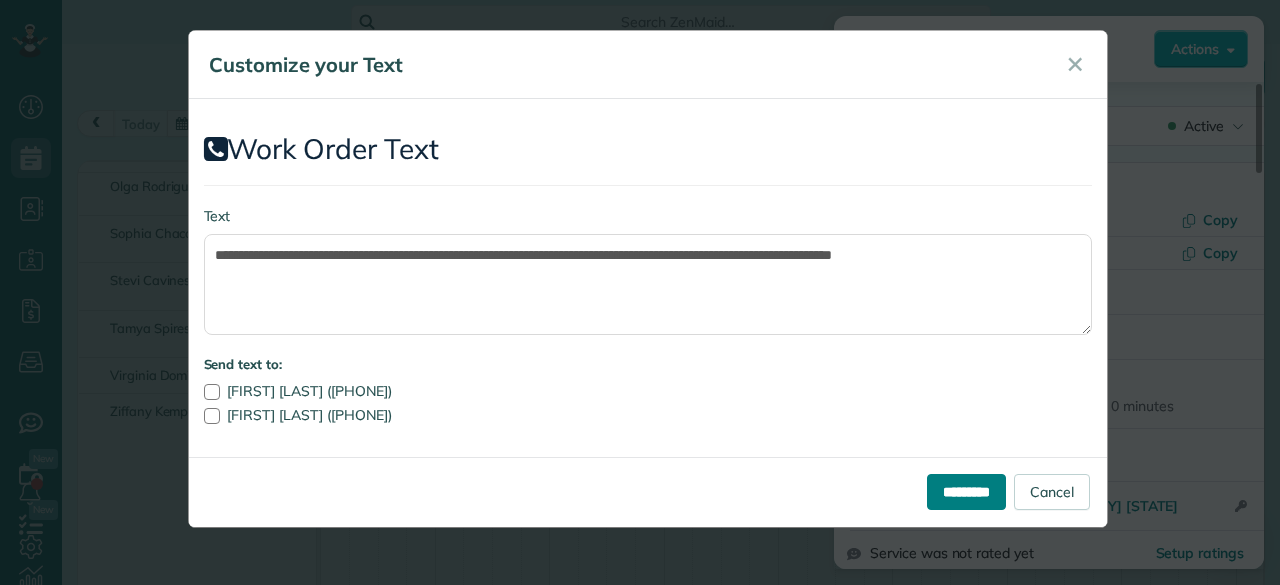 click on "*********" at bounding box center [966, 492] 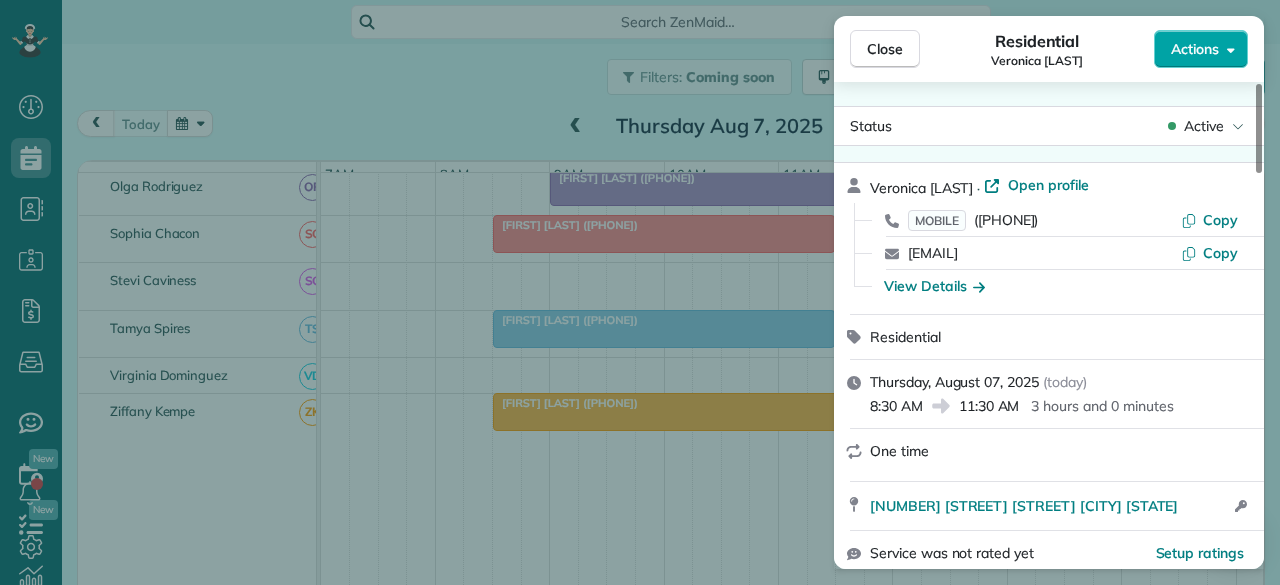 click on "Actions" at bounding box center (1195, 49) 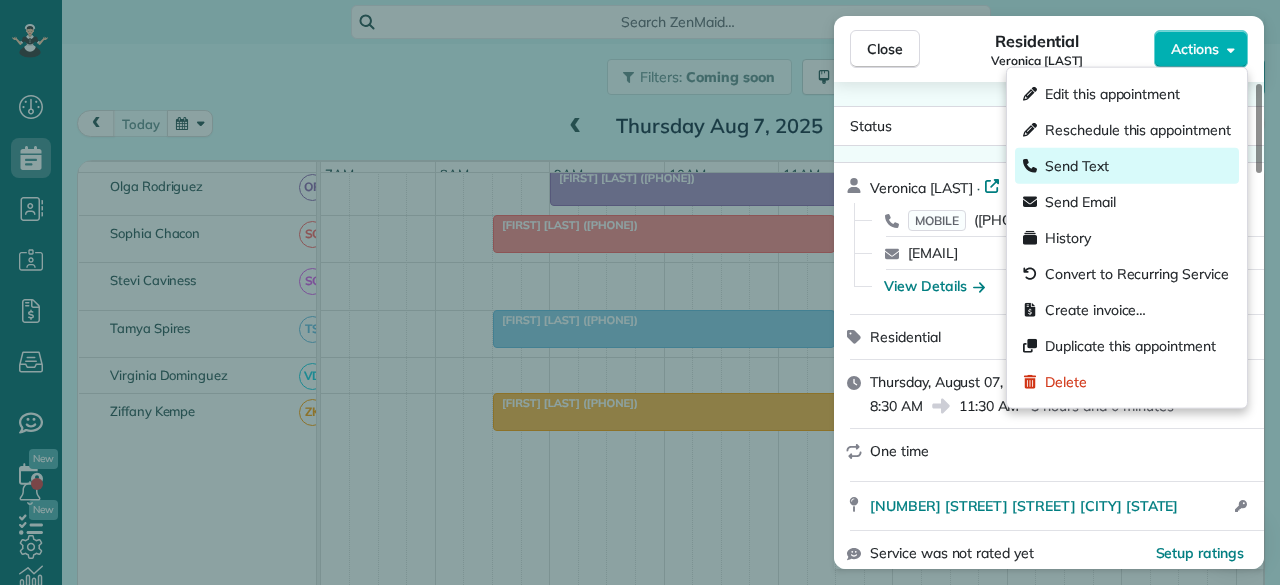click on "Send Text" at bounding box center (1077, 166) 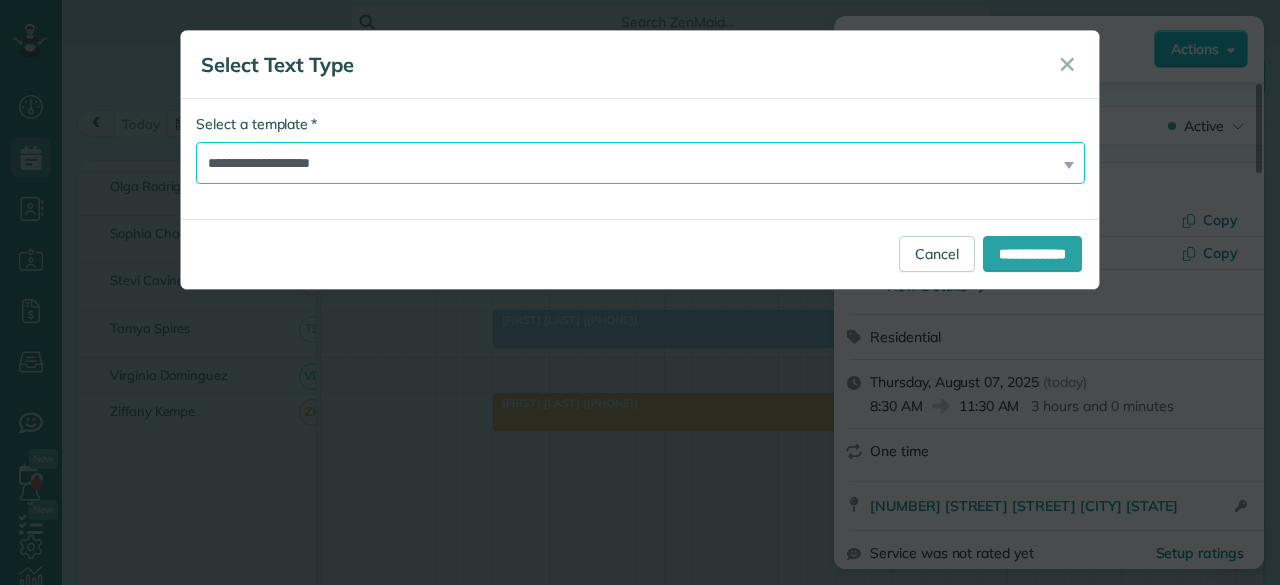 click on "**********" at bounding box center [640, 163] 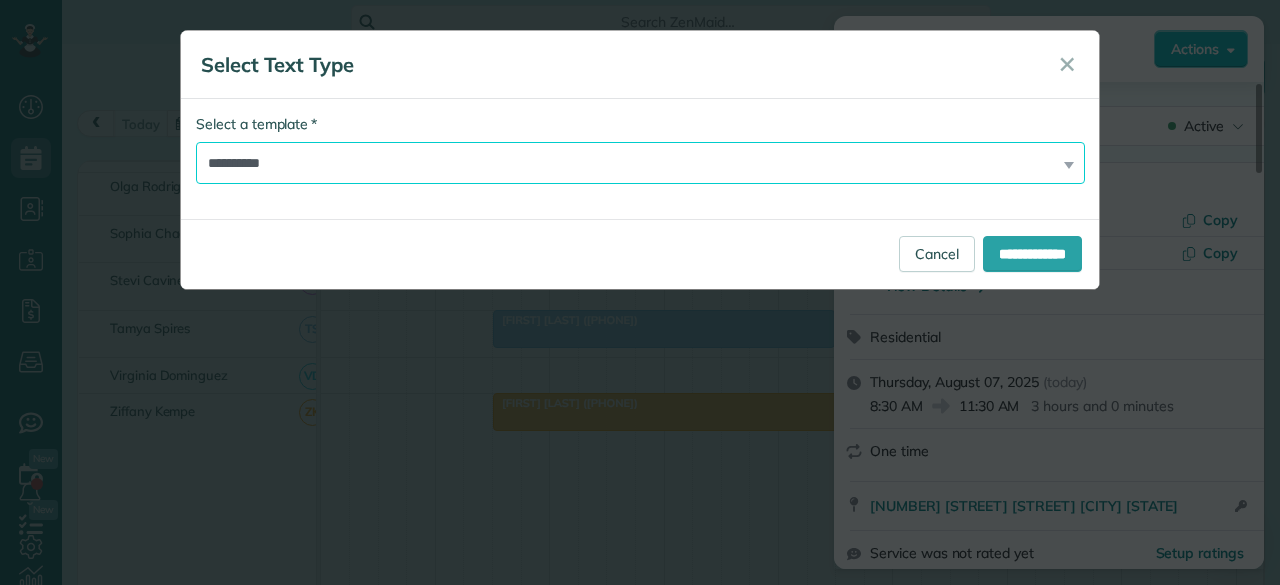 click on "**********" at bounding box center [640, 163] 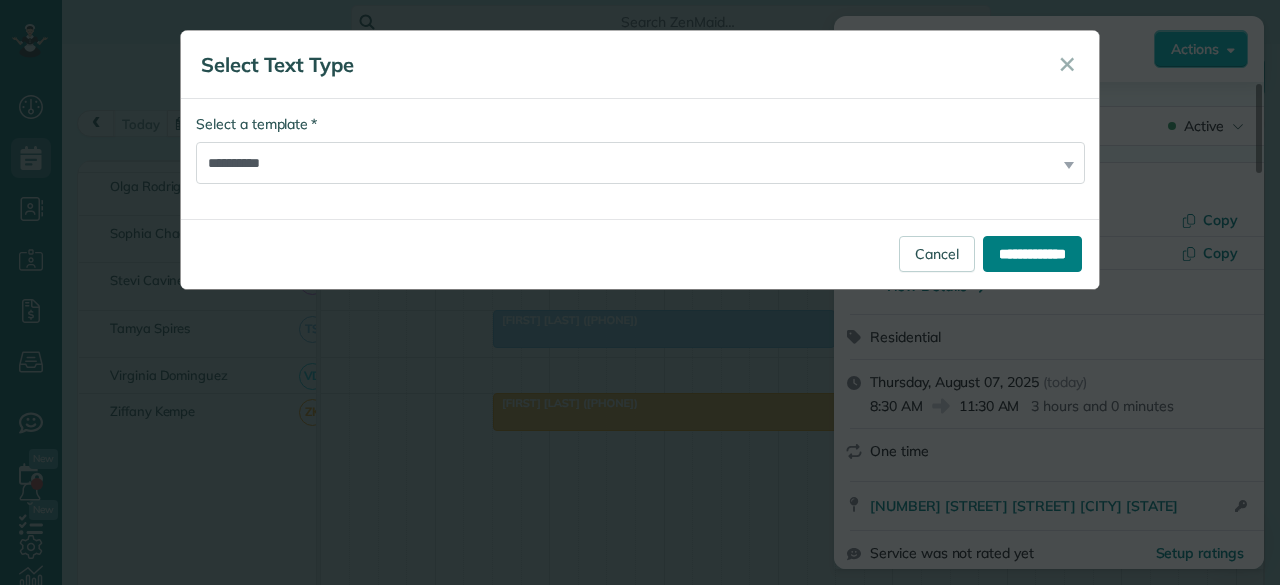 click on "**********" at bounding box center (1032, 254) 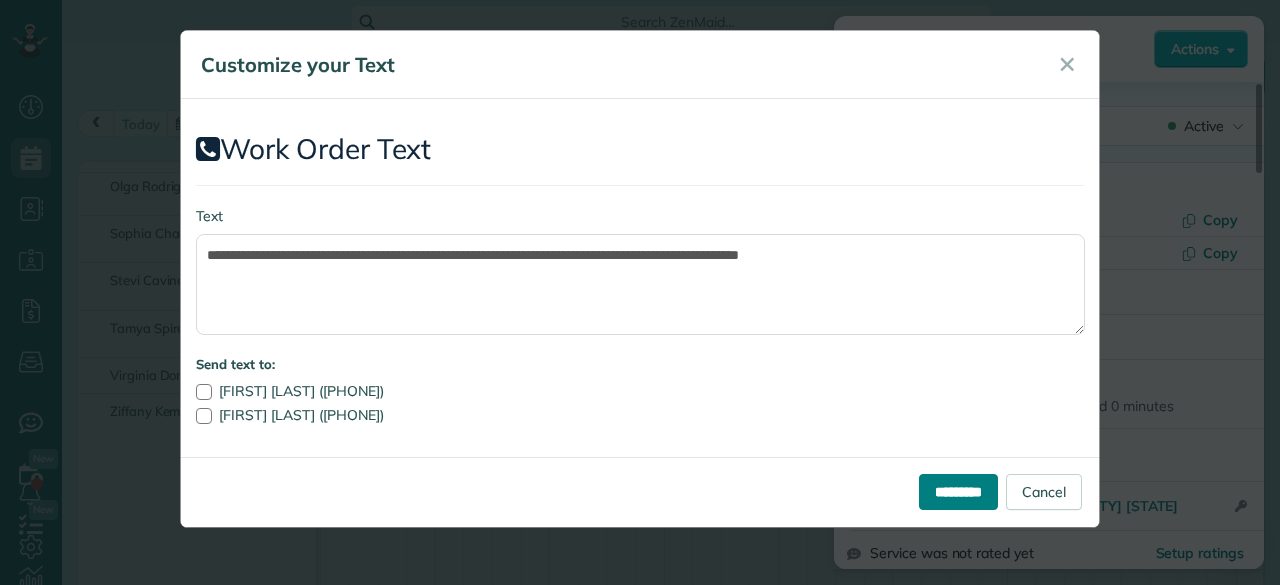 click on "*********" at bounding box center (958, 492) 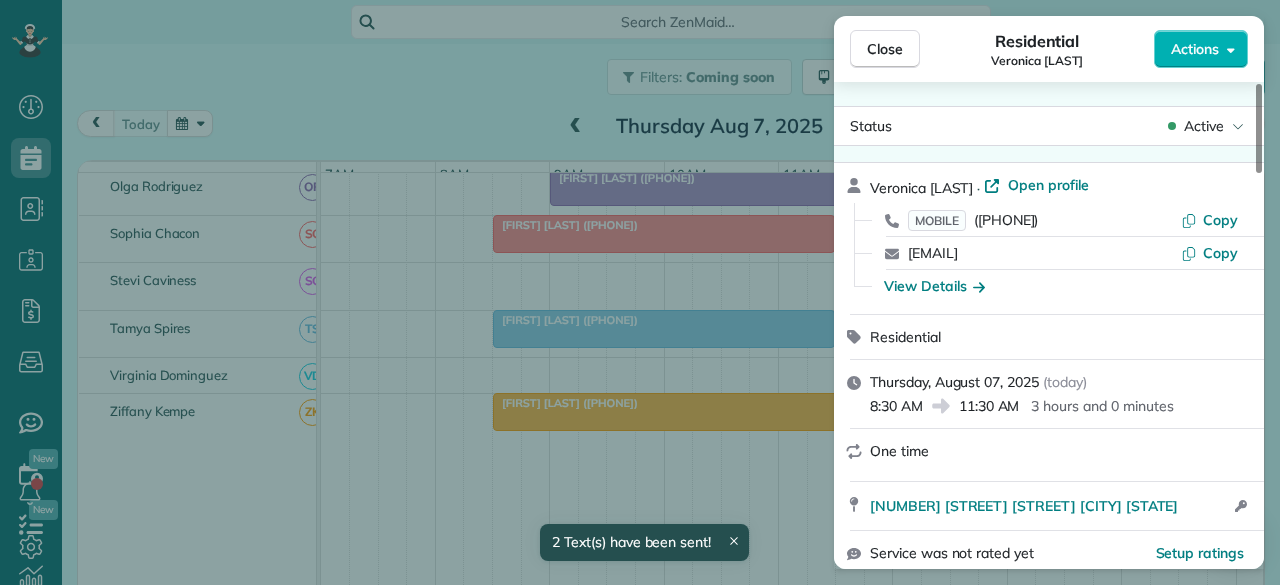 drag, startPoint x: 877, startPoint y: 56, endPoint x: 693, endPoint y: 317, distance: 319.33838 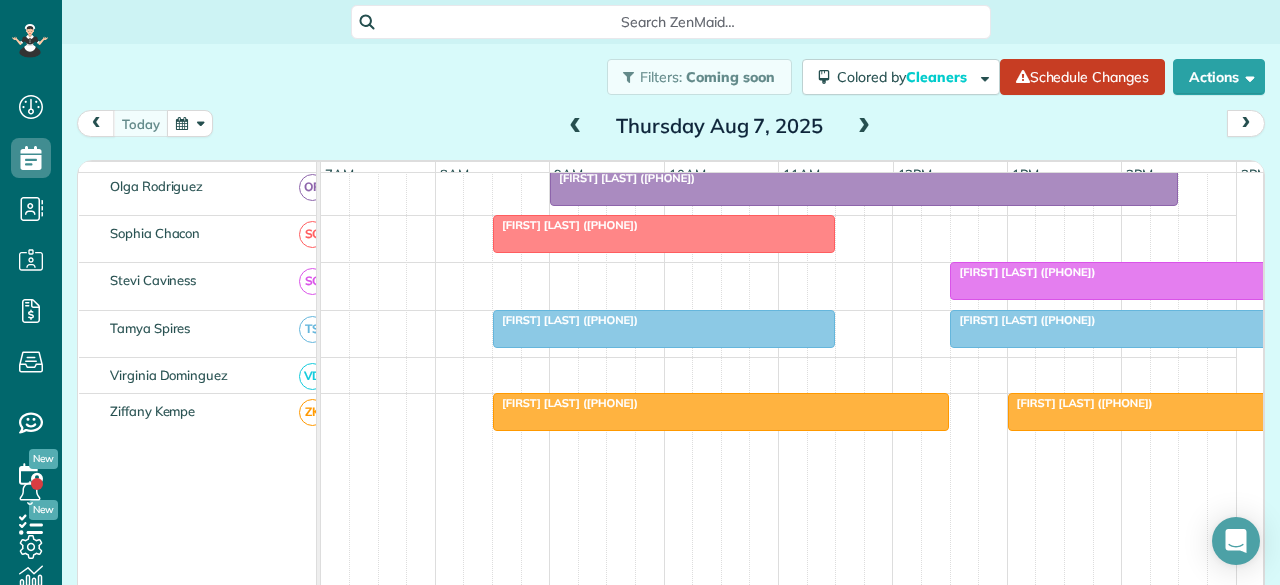 scroll, scrollTop: 1177, scrollLeft: 0, axis: vertical 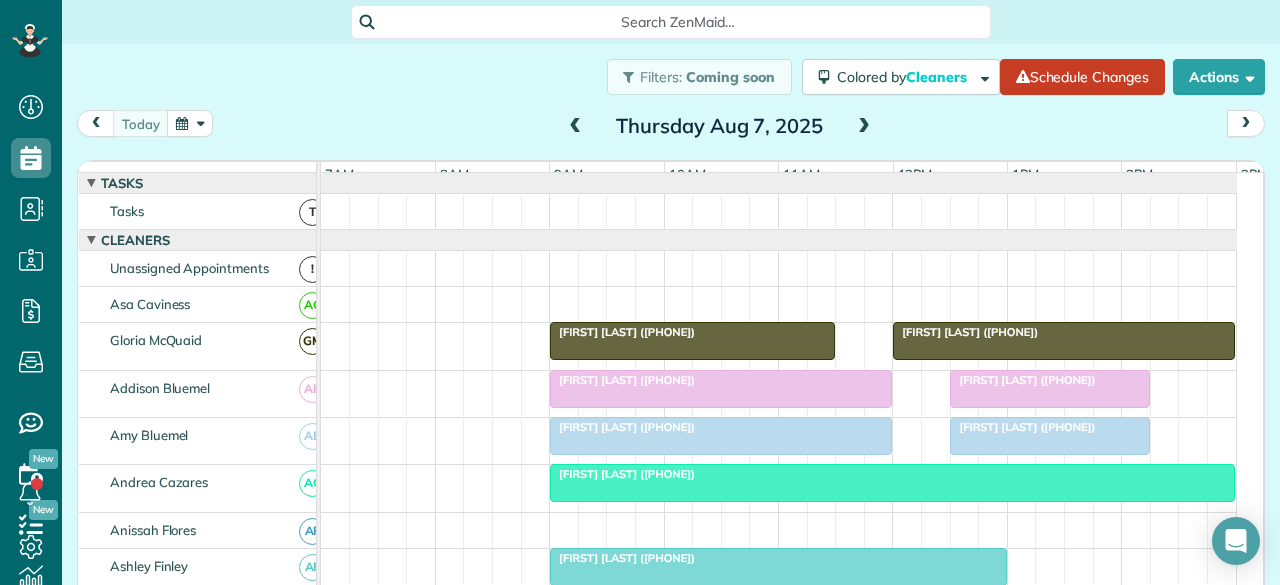 click at bounding box center [864, 127] 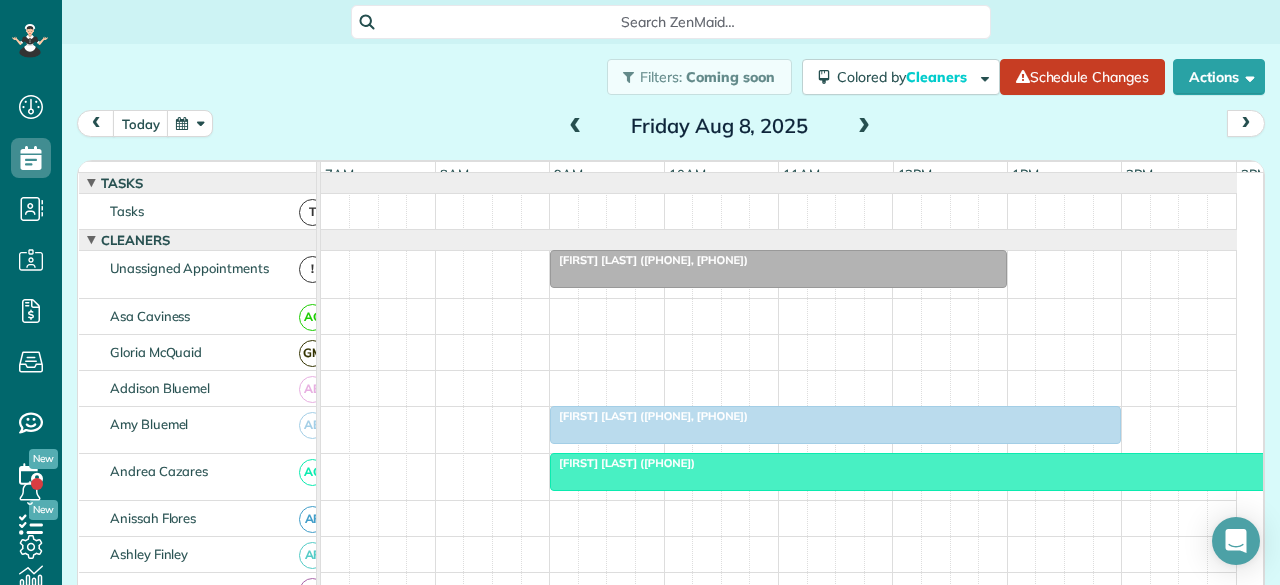 click at bounding box center [978, 472] 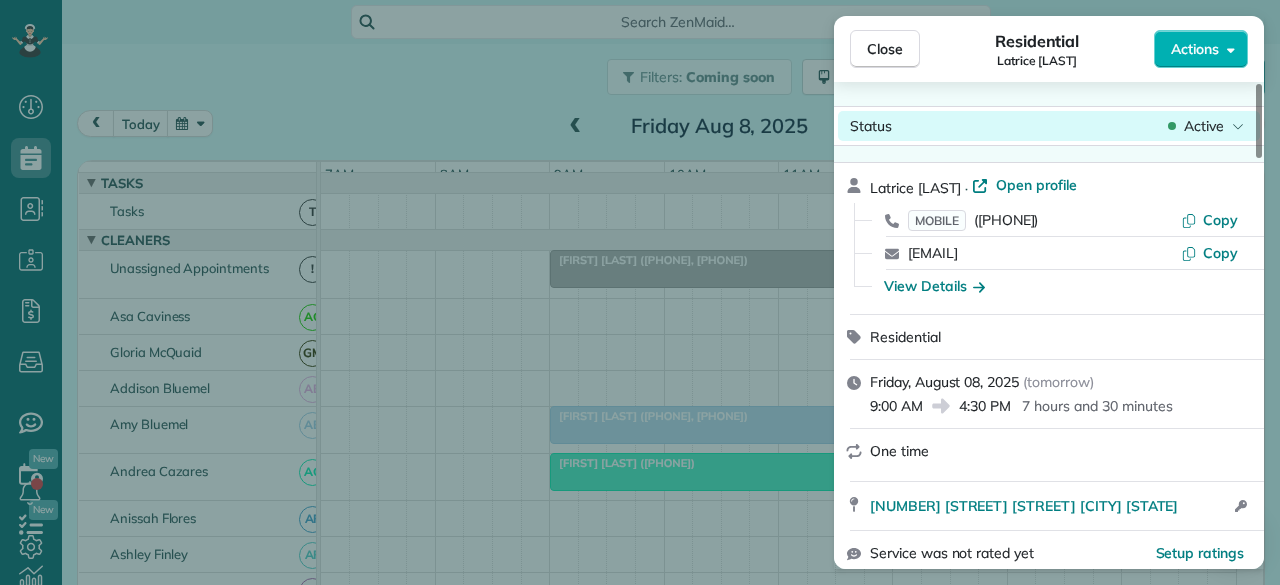 click on "Active" at bounding box center (1204, 126) 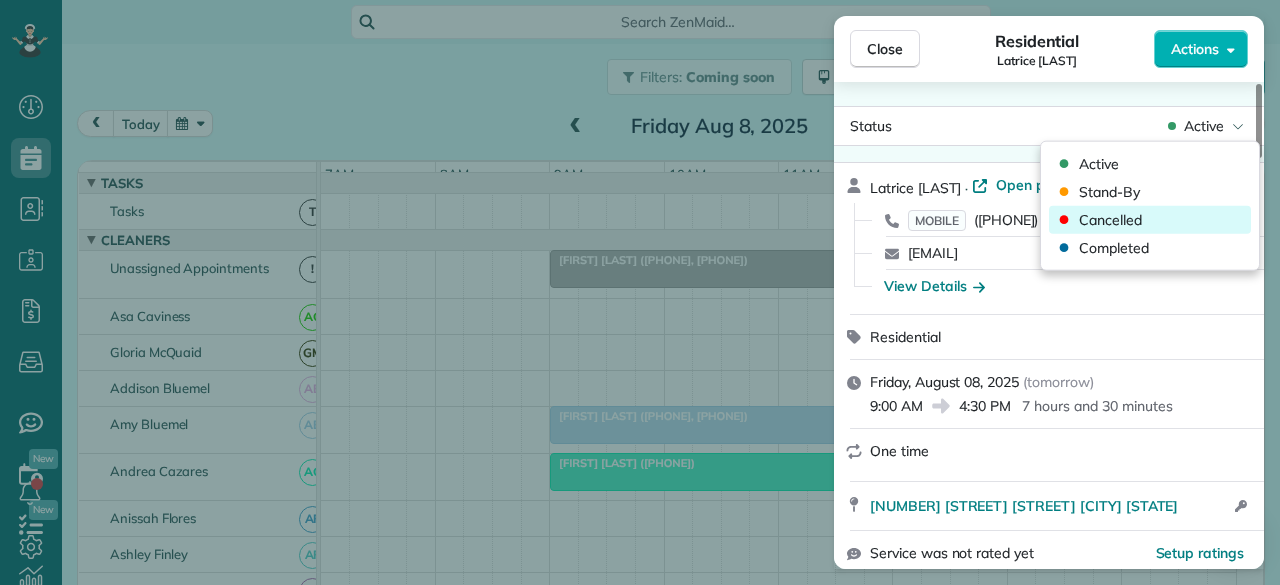 click on "Cancelled" at bounding box center (1110, 220) 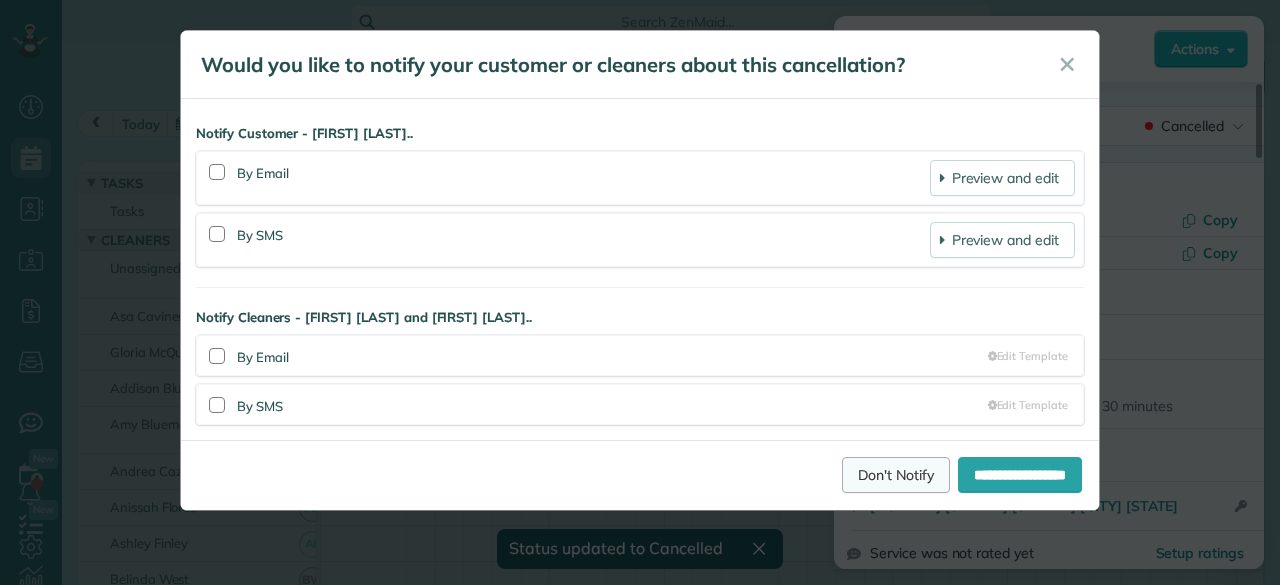 click on "Don't Notify" at bounding box center [896, 475] 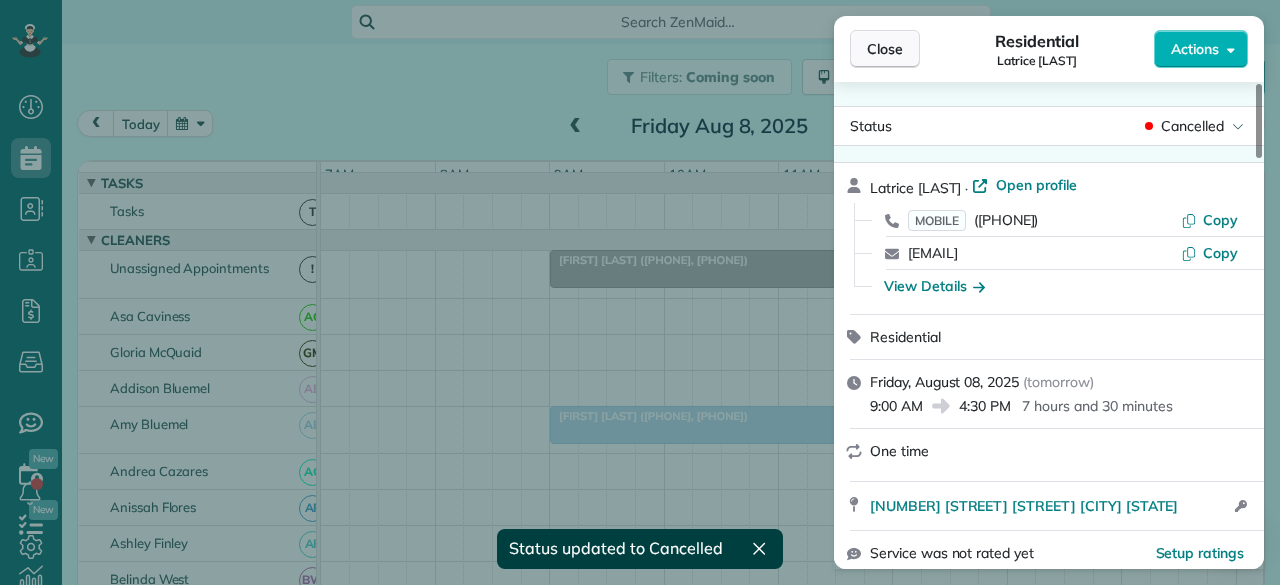 click on "Close" at bounding box center (885, 49) 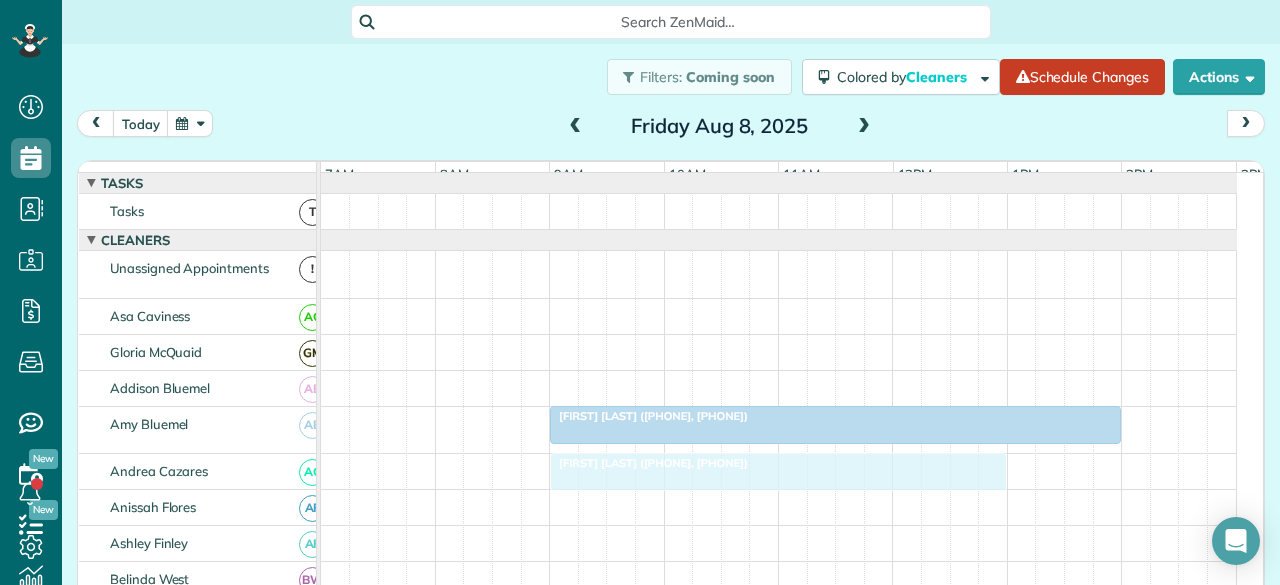 drag, startPoint x: 605, startPoint y: 273, endPoint x: 617, endPoint y: 457, distance: 184.39088 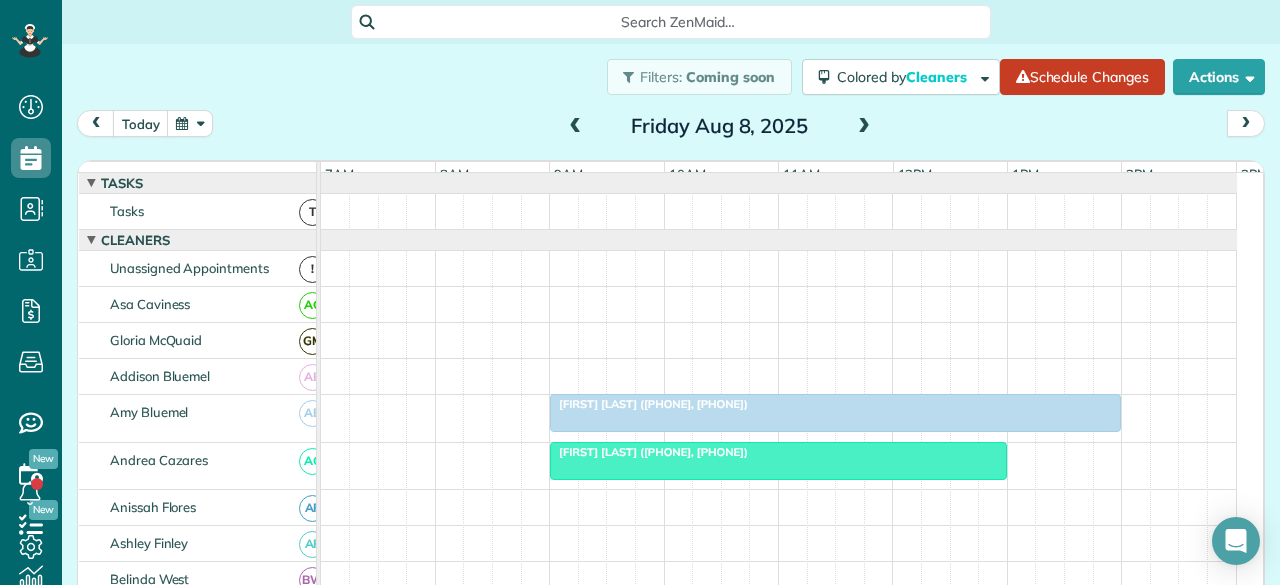 scroll, scrollTop: 100, scrollLeft: 0, axis: vertical 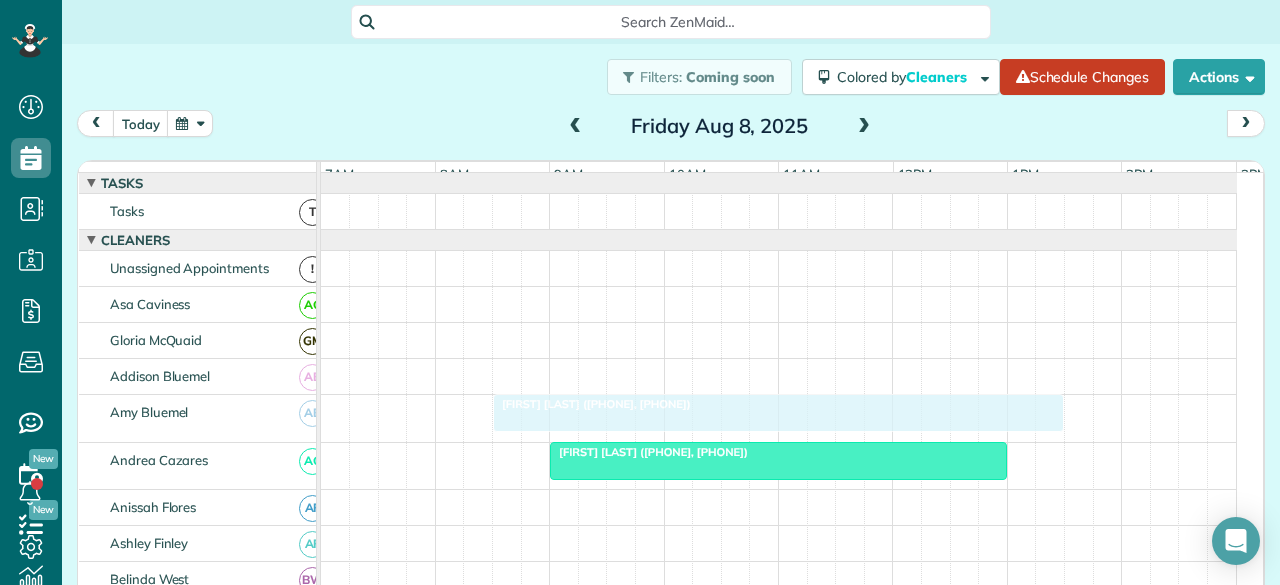 drag, startPoint x: 644, startPoint y: 415, endPoint x: 580, endPoint y: 415, distance: 64 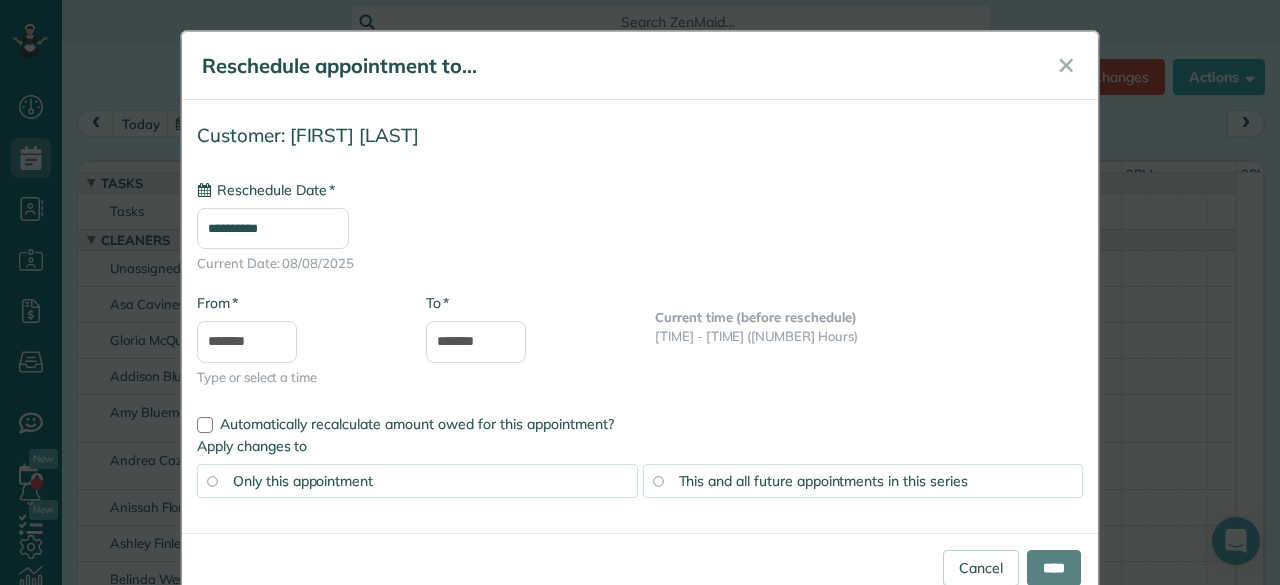 type on "**********" 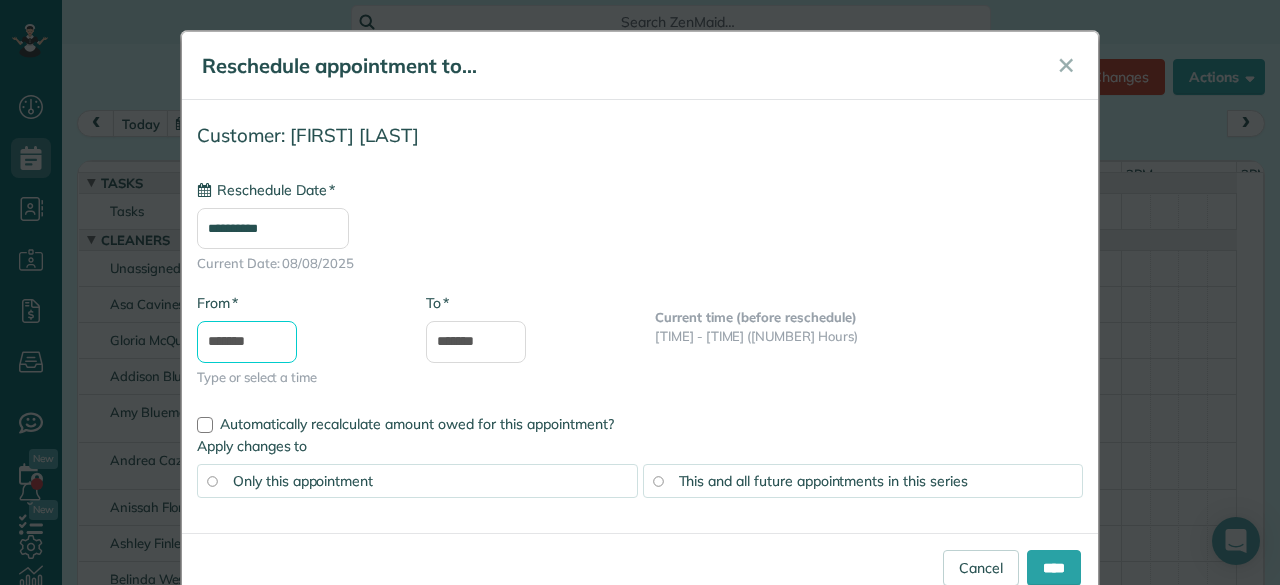 click on "*******" at bounding box center [247, 342] 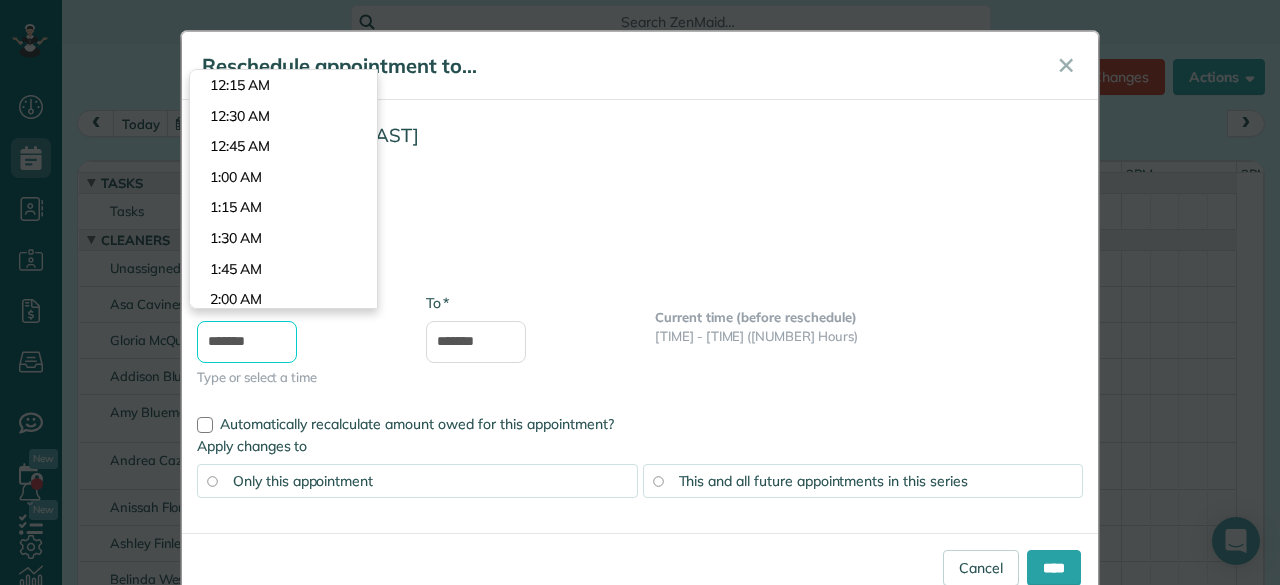 scroll, scrollTop: 977, scrollLeft: 0, axis: vertical 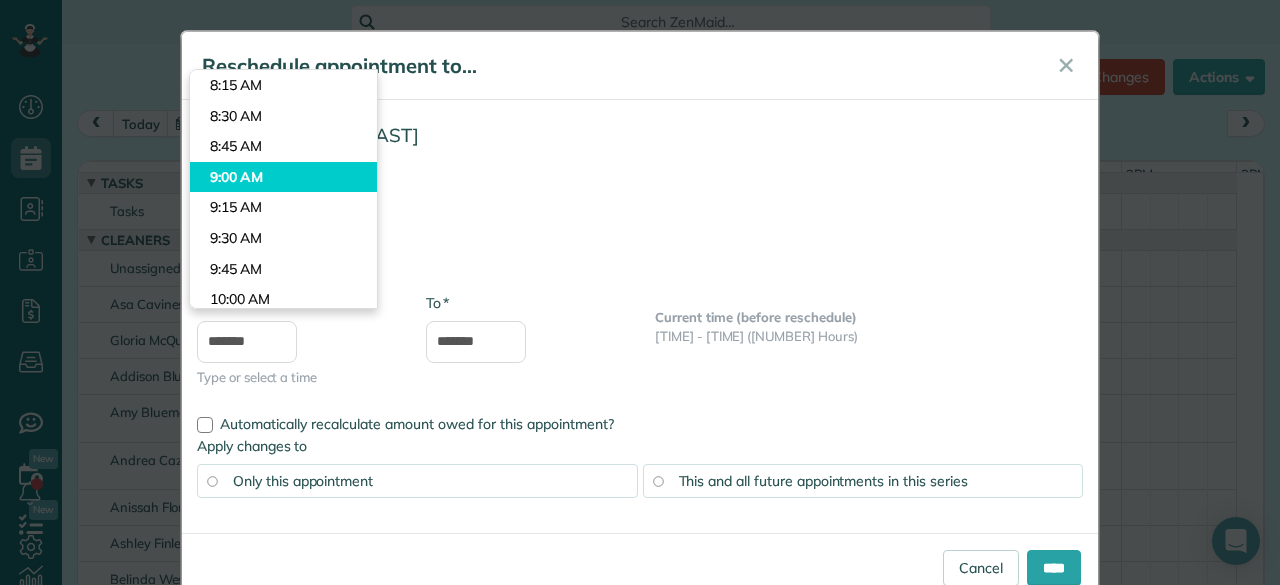 type on "*******" 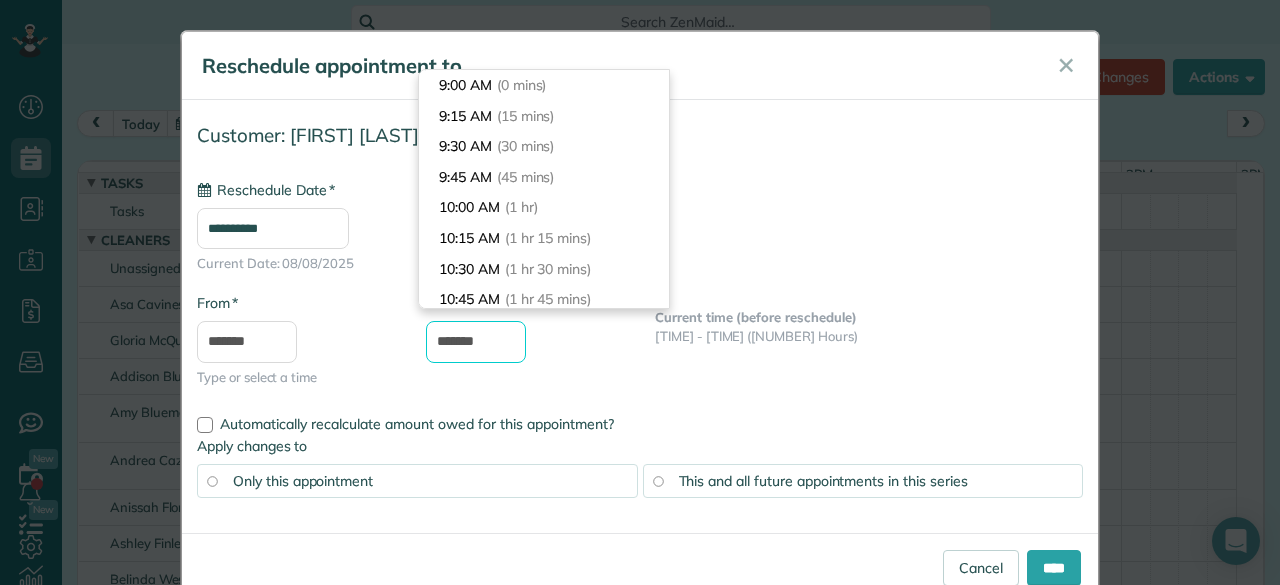 drag, startPoint x: 444, startPoint y: 342, endPoint x: 404, endPoint y: 341, distance: 40.012497 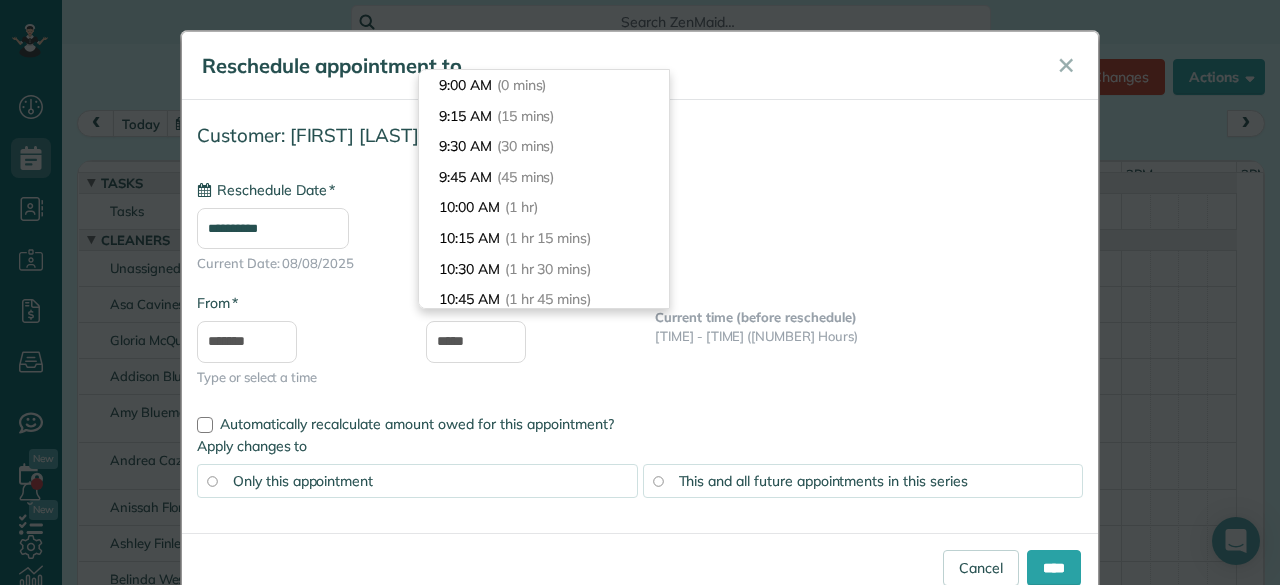 type on "*******" 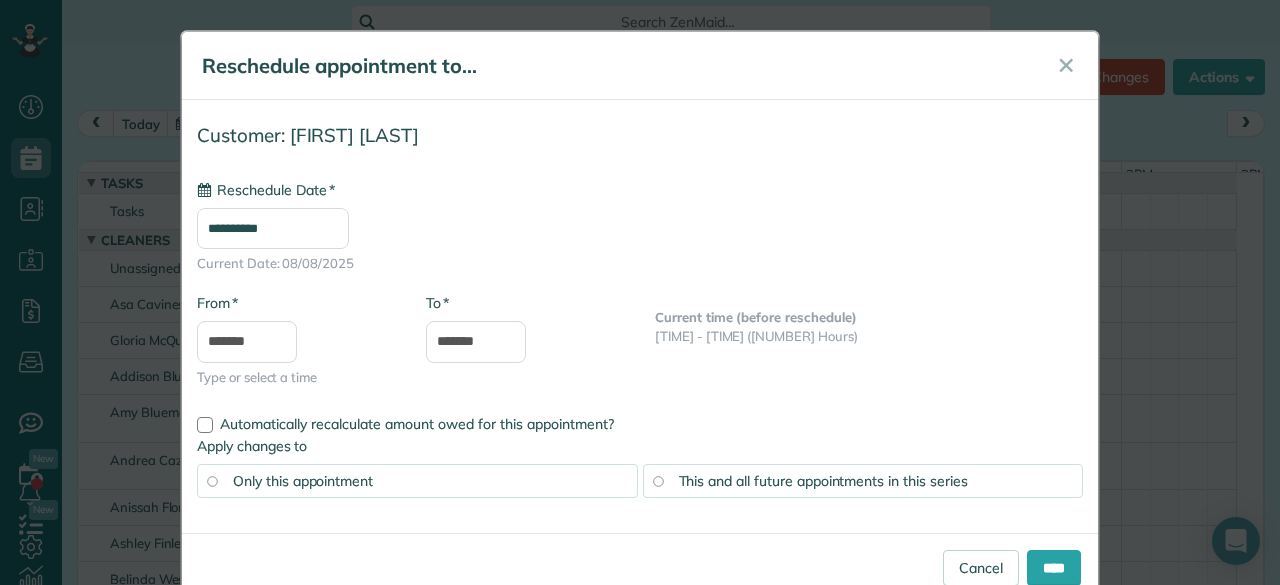 click on "**********" at bounding box center (640, 261) 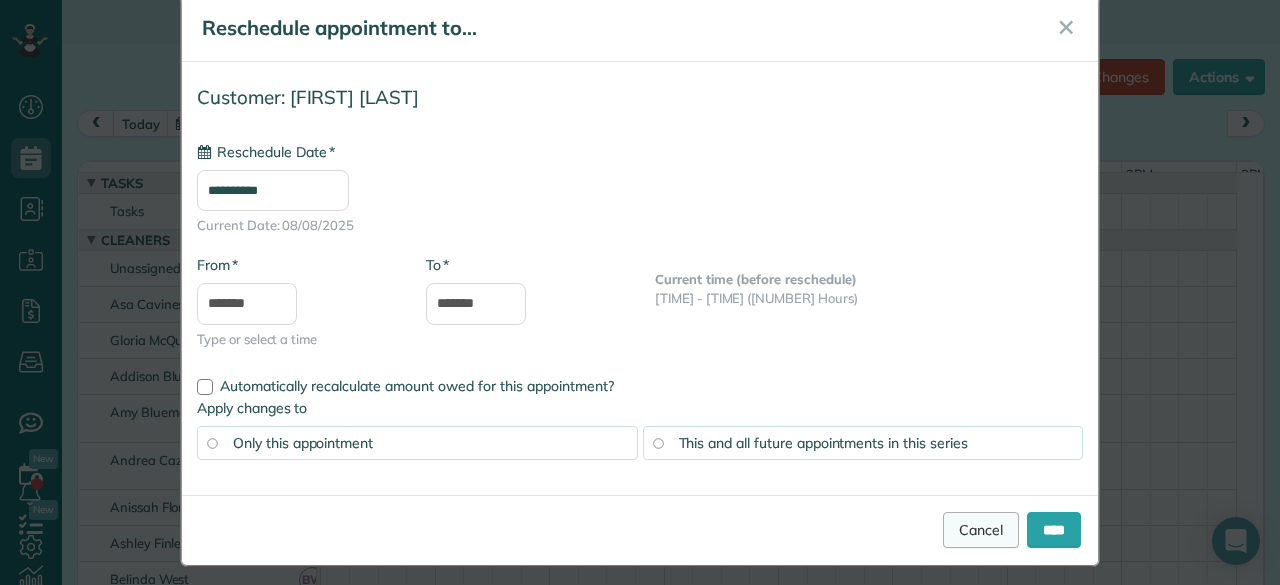 scroll, scrollTop: 46, scrollLeft: 0, axis: vertical 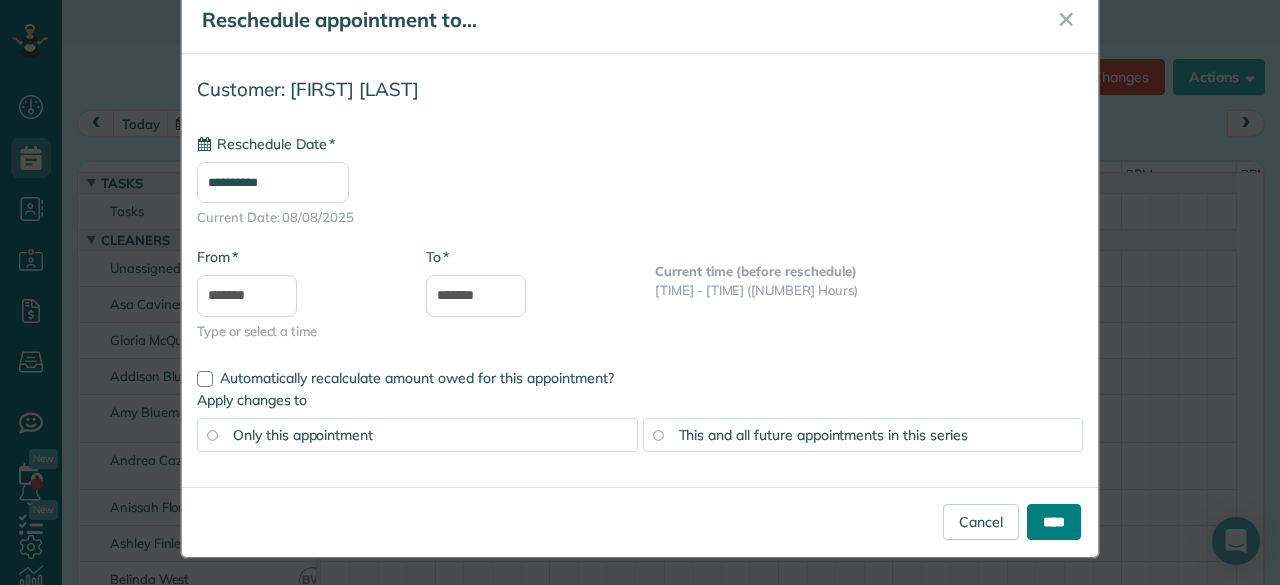 click on "****" at bounding box center (1054, 522) 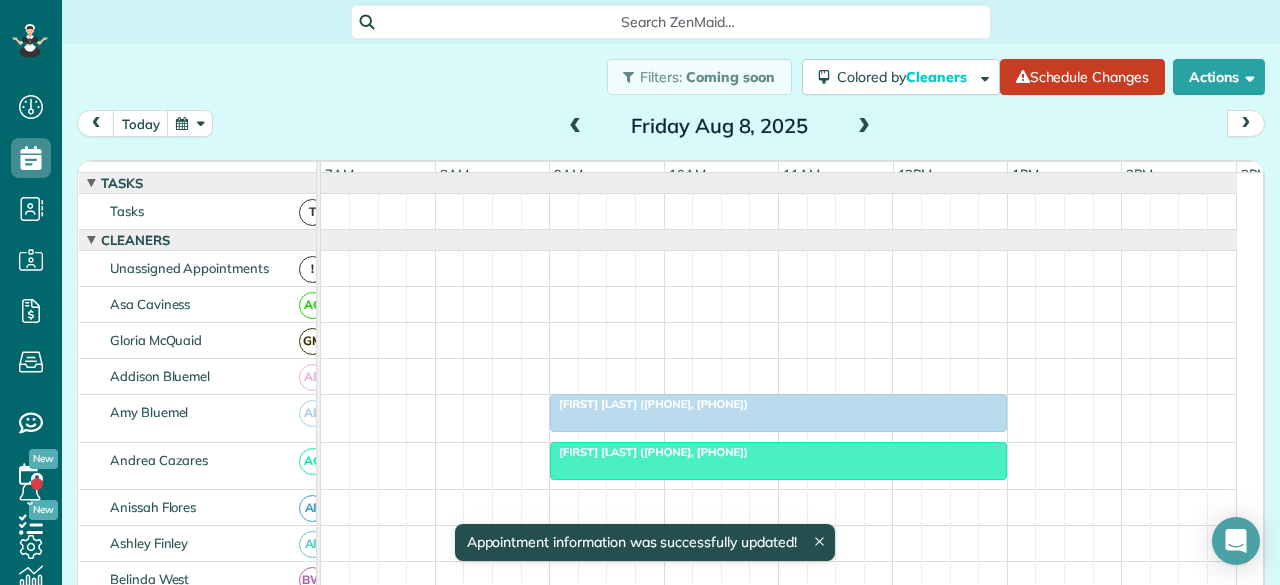 scroll, scrollTop: 33, scrollLeft: 0, axis: vertical 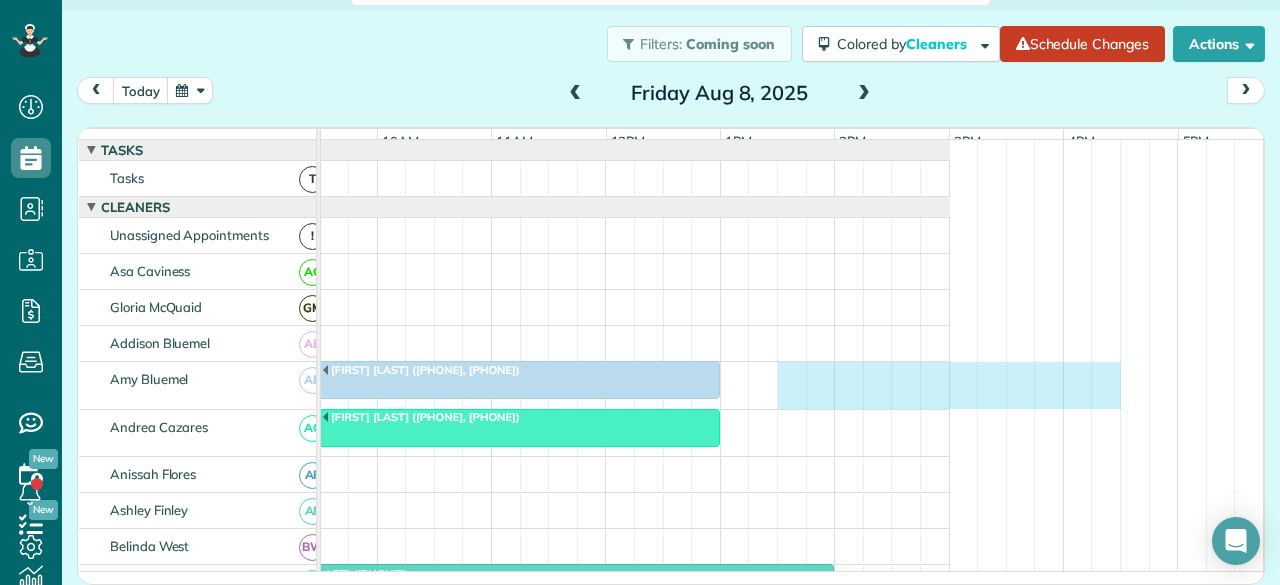 drag, startPoint x: 948, startPoint y: 390, endPoint x: 1114, endPoint y: 402, distance: 166.43317 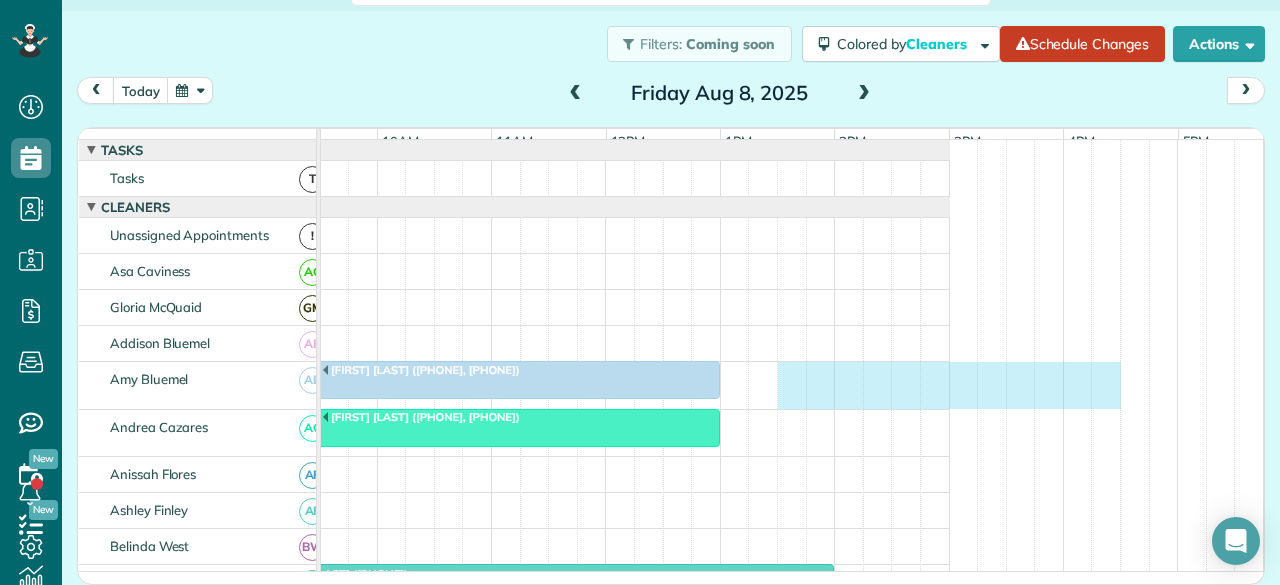 click on "[FIRST] [LAST] ([PHONE], [PHONE])" at bounding box center [492, 385] 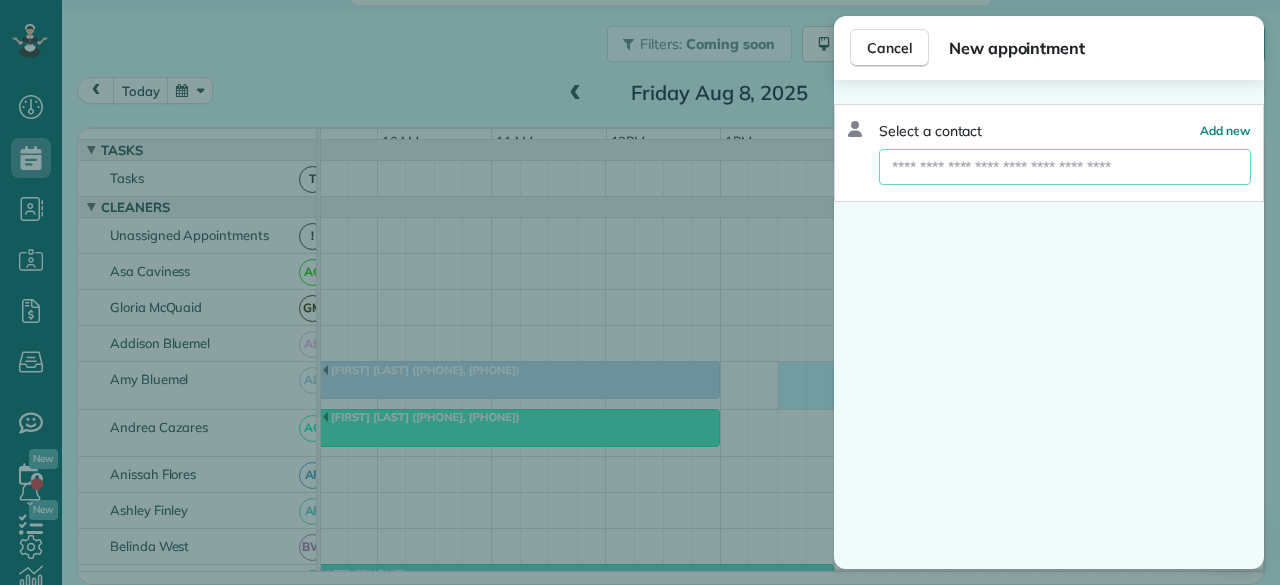 drag, startPoint x: 928, startPoint y: 177, endPoint x: 916, endPoint y: 183, distance: 13.416408 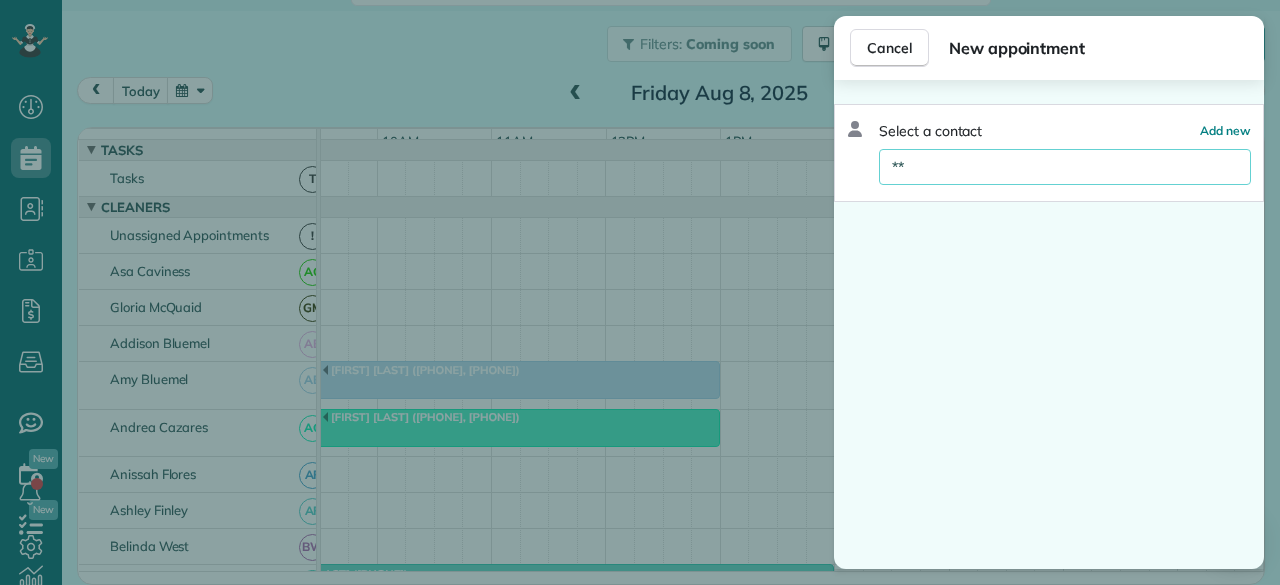 type on "*" 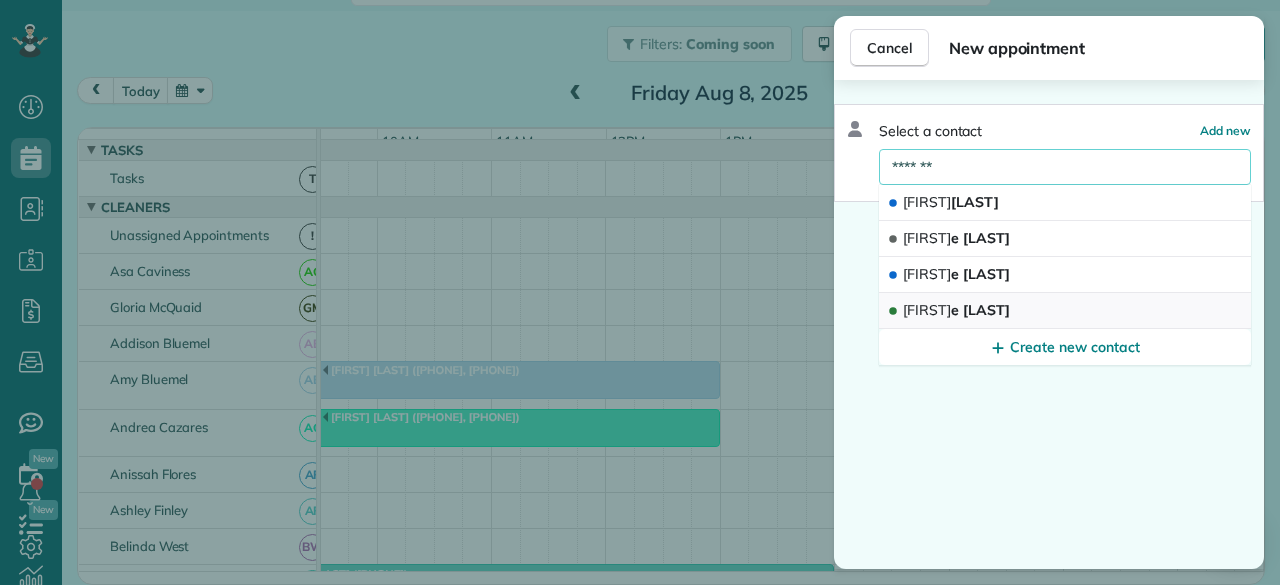 type on "*******" 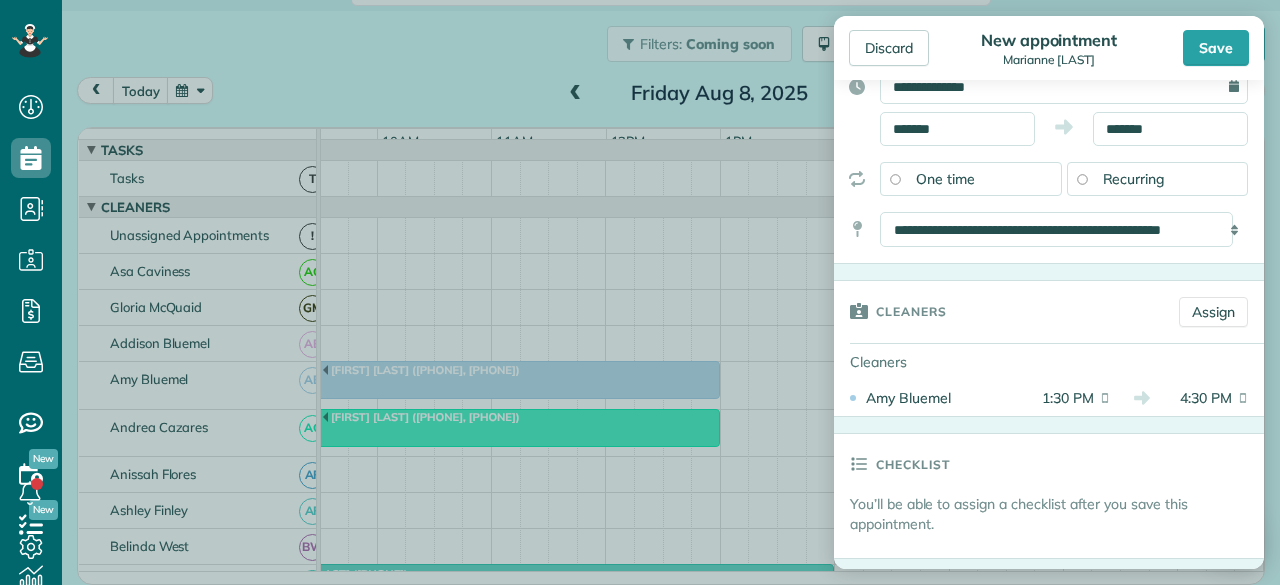 scroll, scrollTop: 200, scrollLeft: 0, axis: vertical 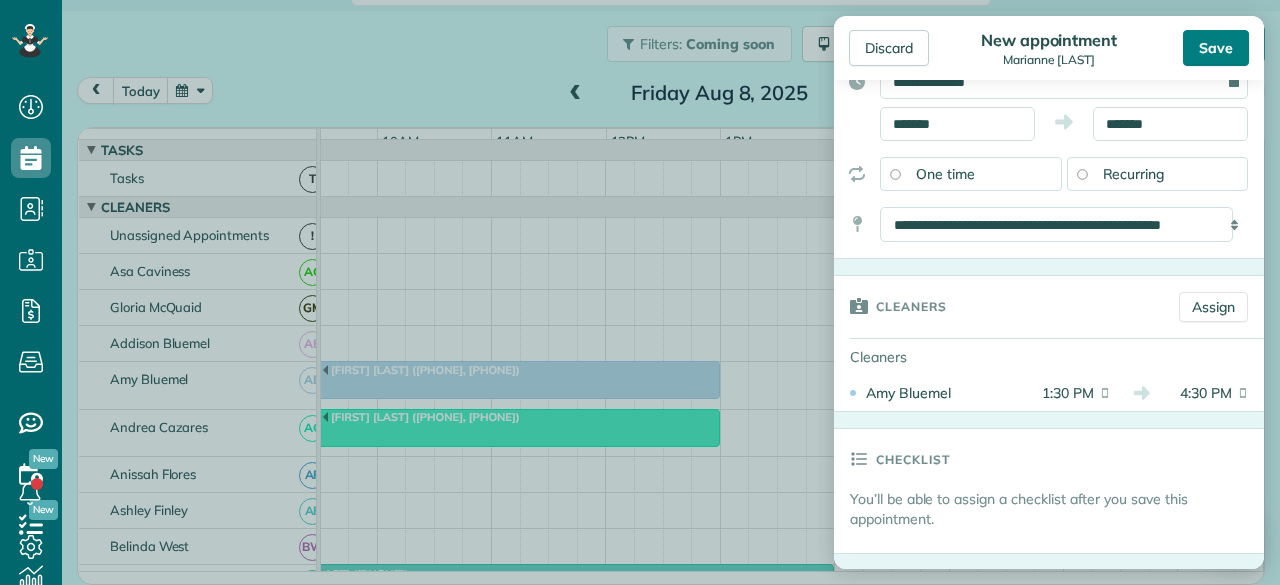 click on "Save" at bounding box center [1216, 48] 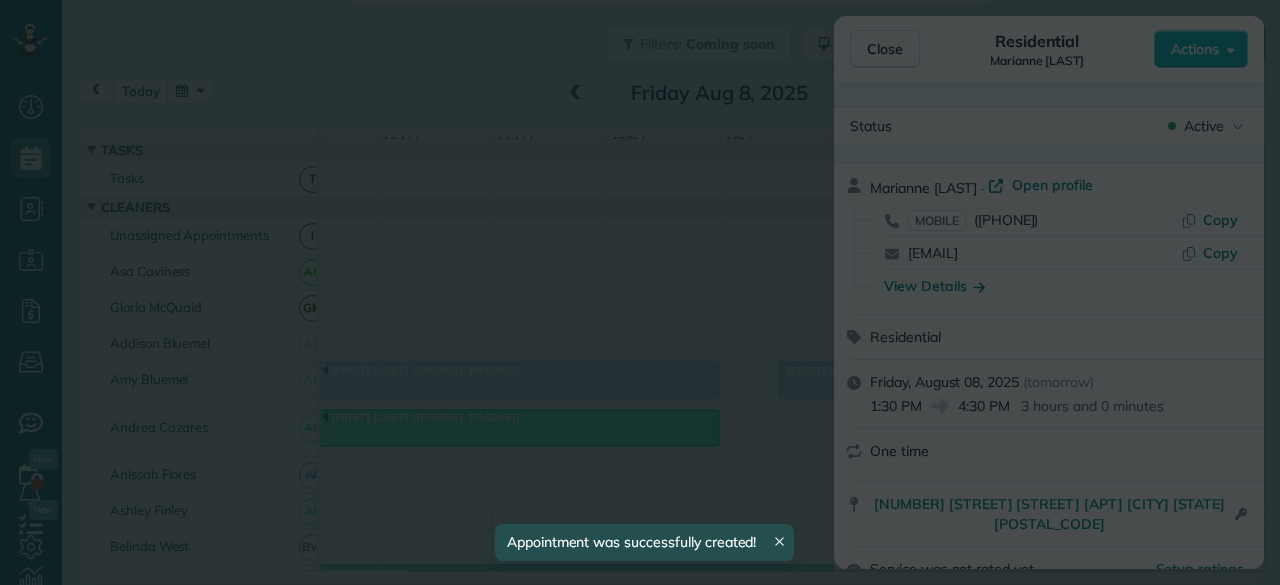scroll, scrollTop: 0, scrollLeft: 0, axis: both 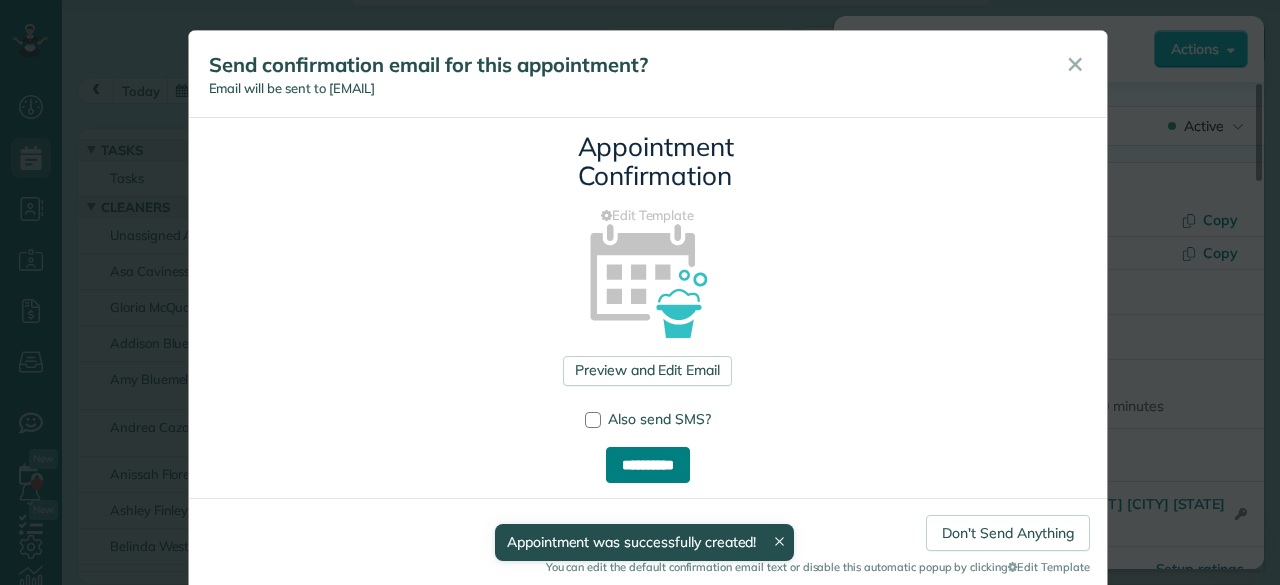 click on "**********" at bounding box center (648, 465) 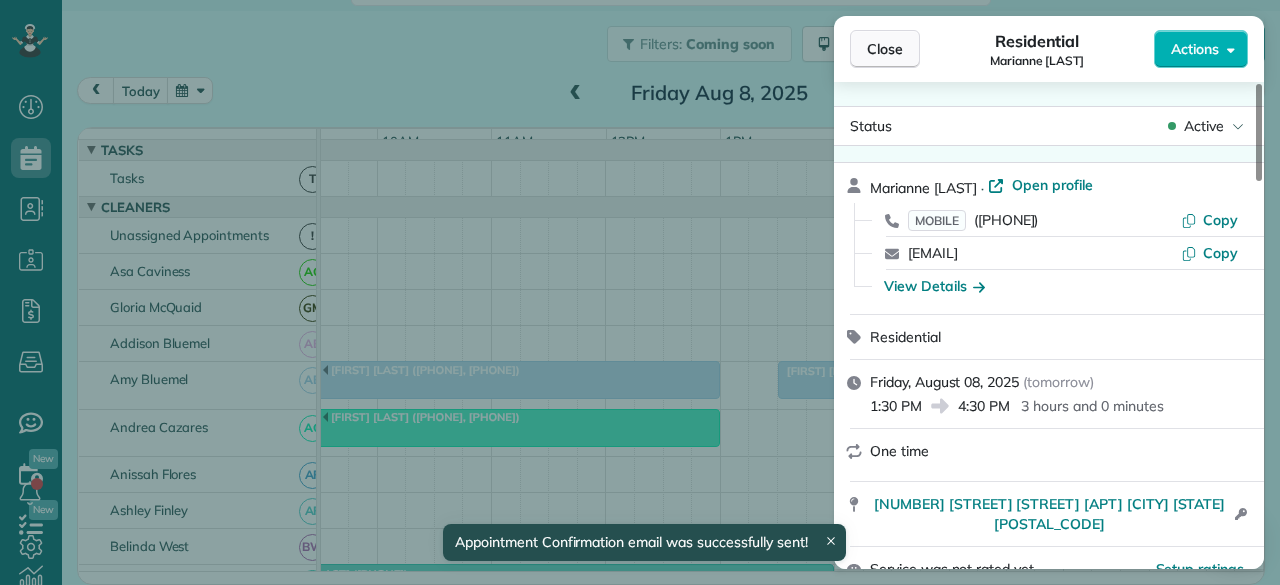 click on "Close" at bounding box center [885, 49] 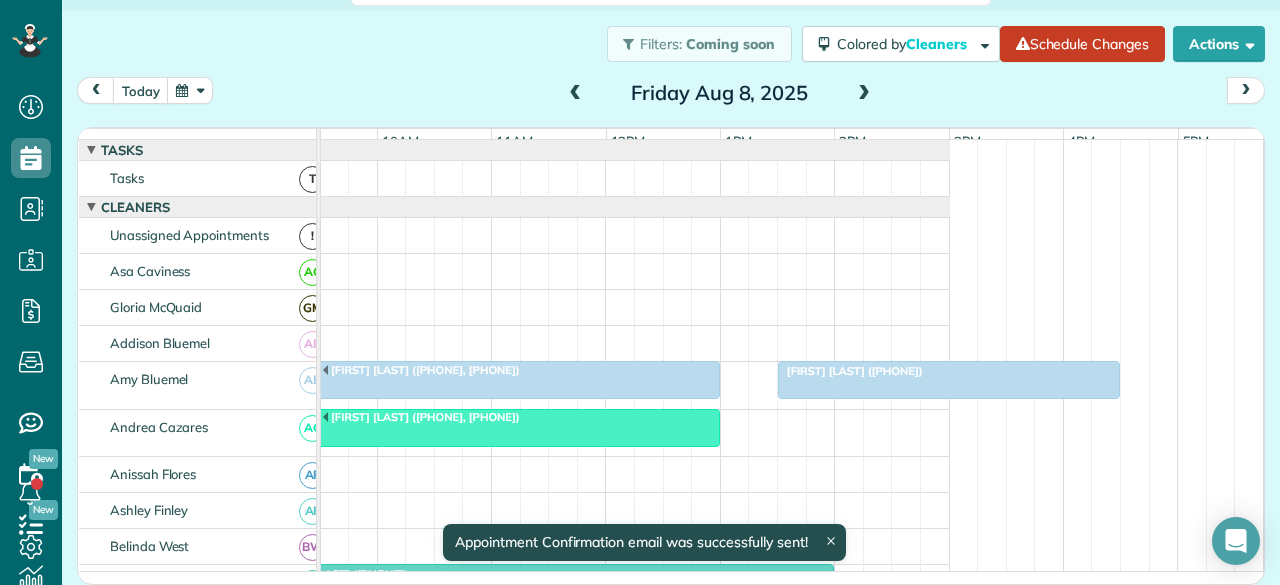 scroll, scrollTop: 0, scrollLeft: 172, axis: horizontal 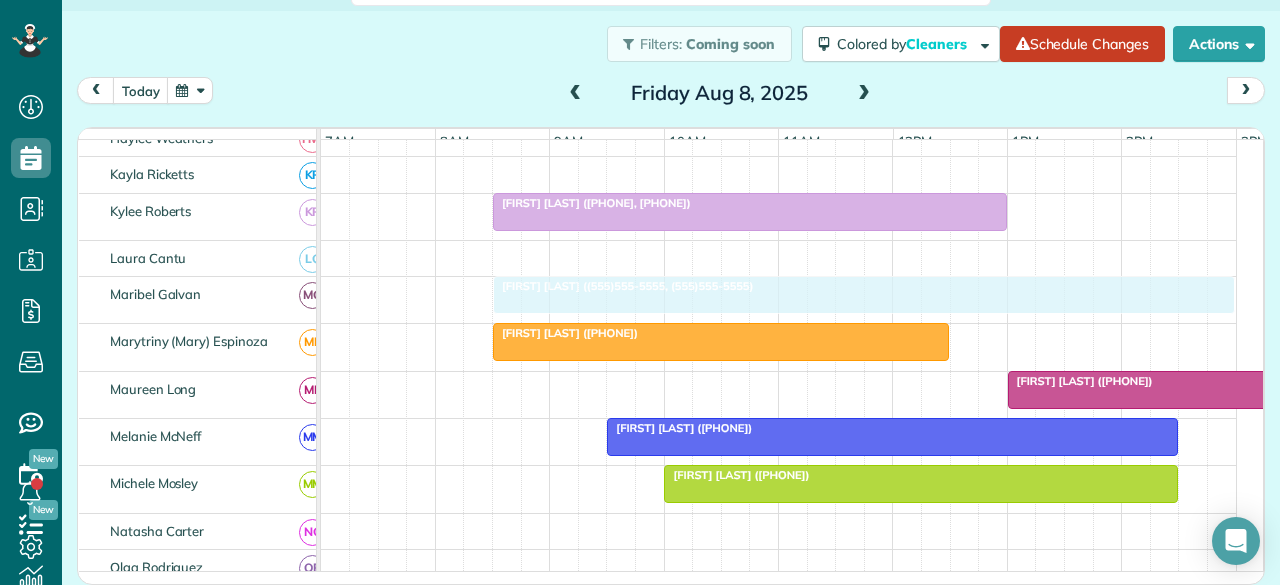 drag, startPoint x: 732, startPoint y: 291, endPoint x: 610, endPoint y: 294, distance: 122.03688 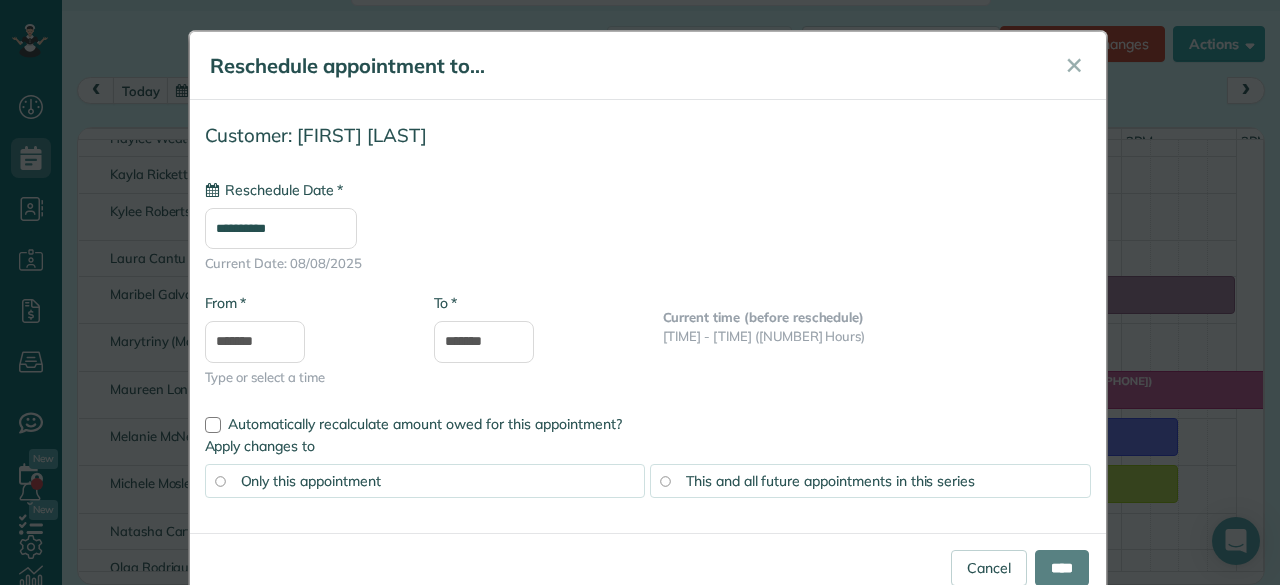 type on "**********" 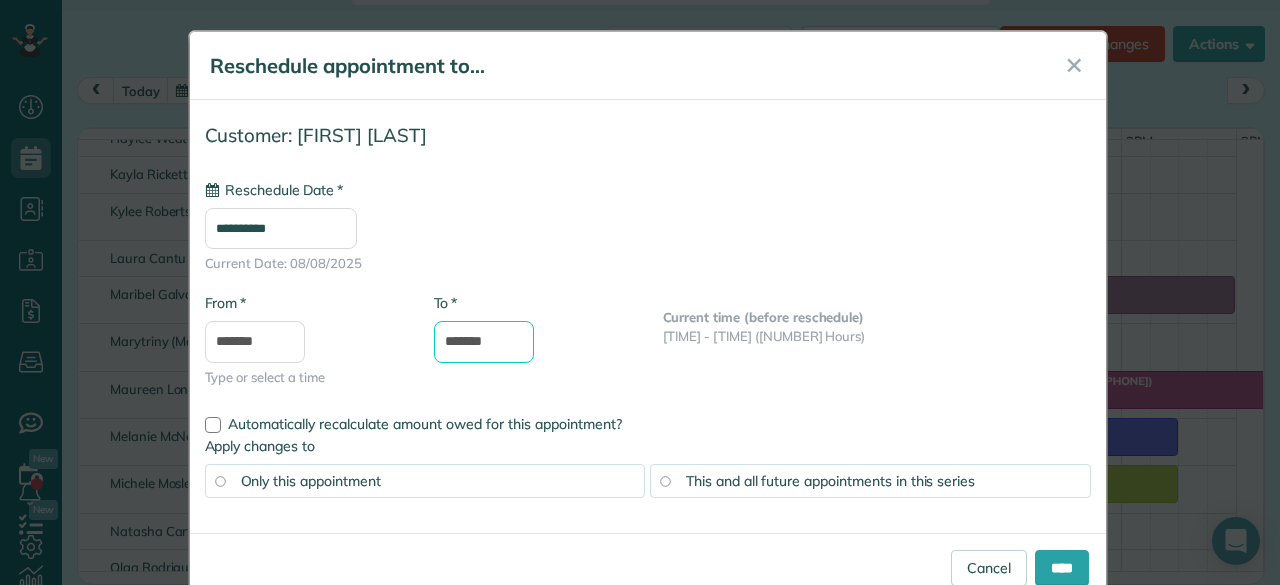 click on "*******" at bounding box center (484, 342) 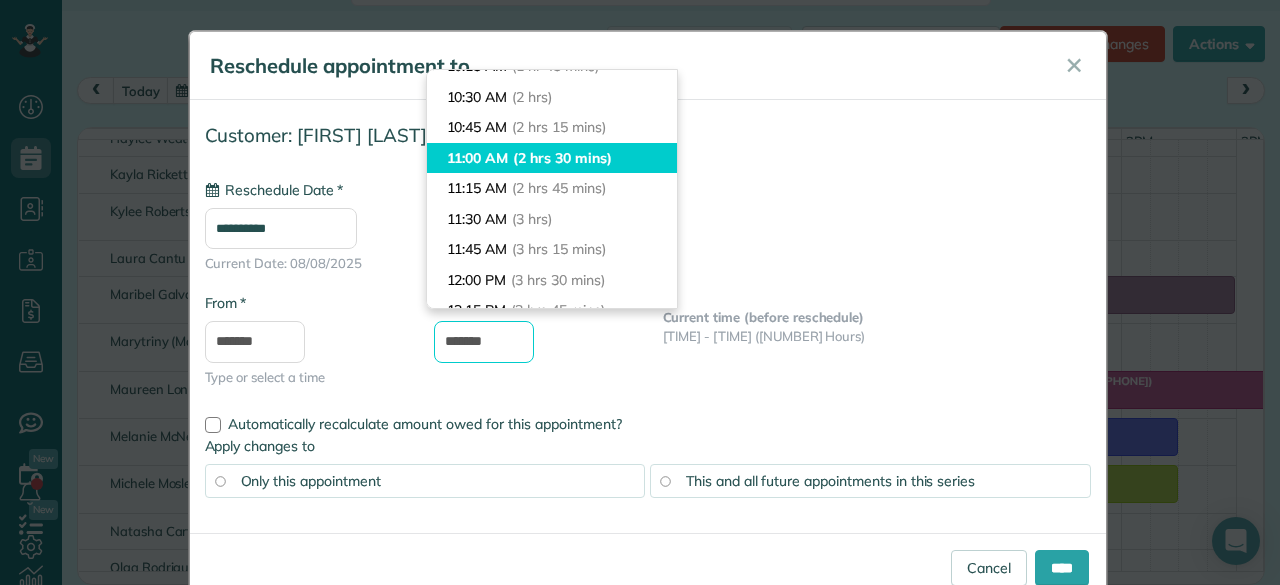 scroll, scrollTop: 263, scrollLeft: 0, axis: vertical 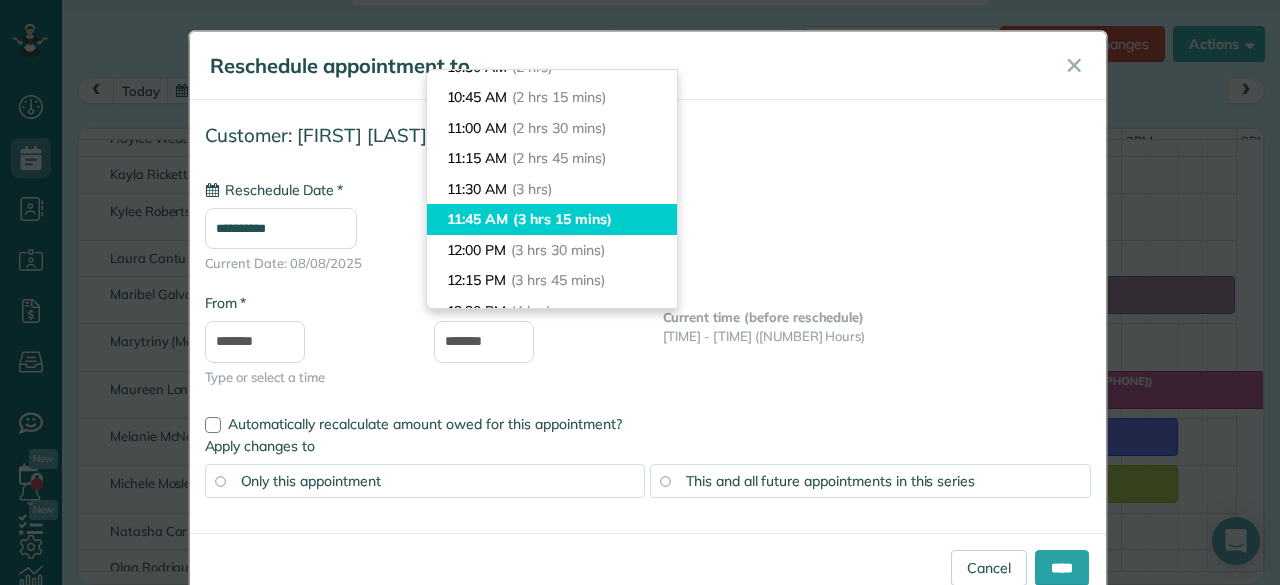 type on "********" 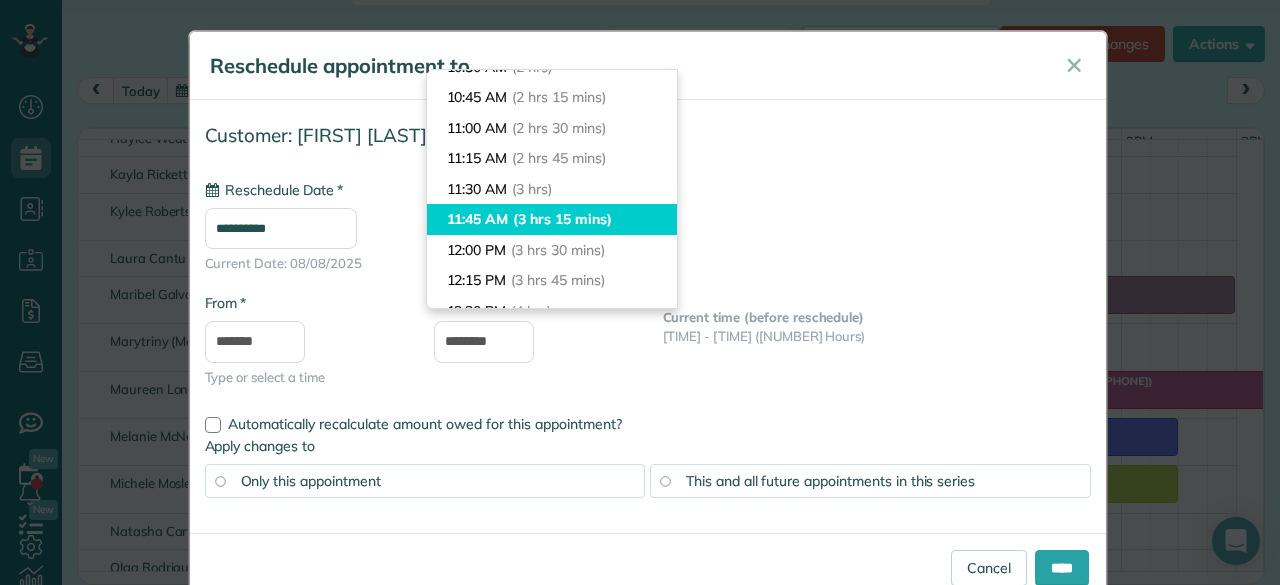 click on "11:45 AM  (3 hrs 15 mins)" at bounding box center (552, 219) 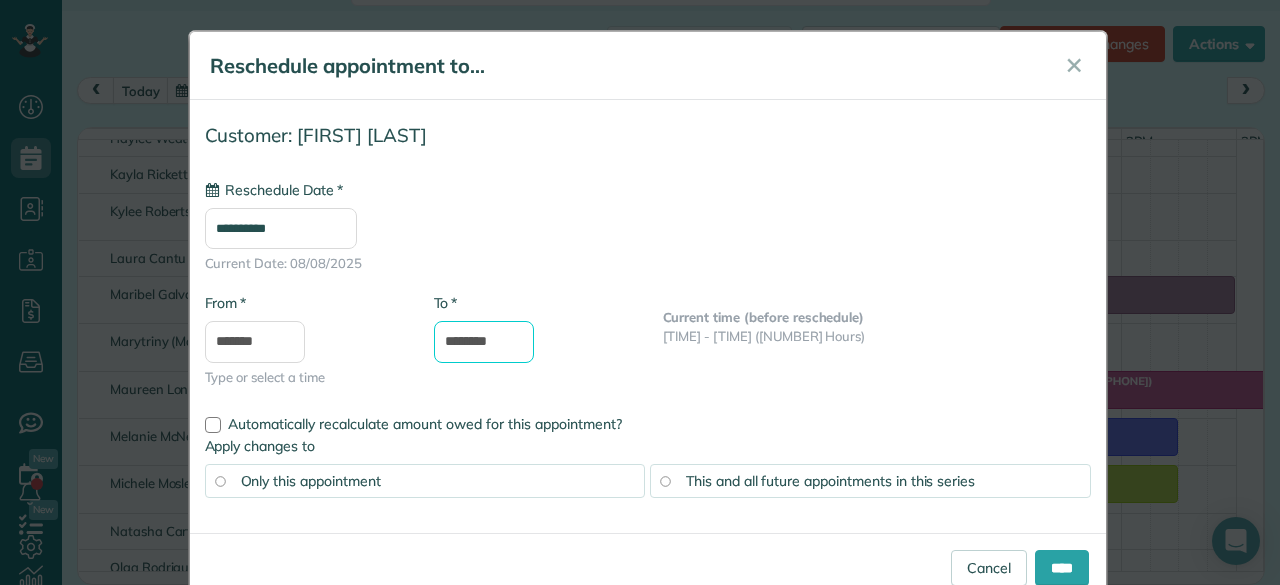 click on "********" at bounding box center [484, 342] 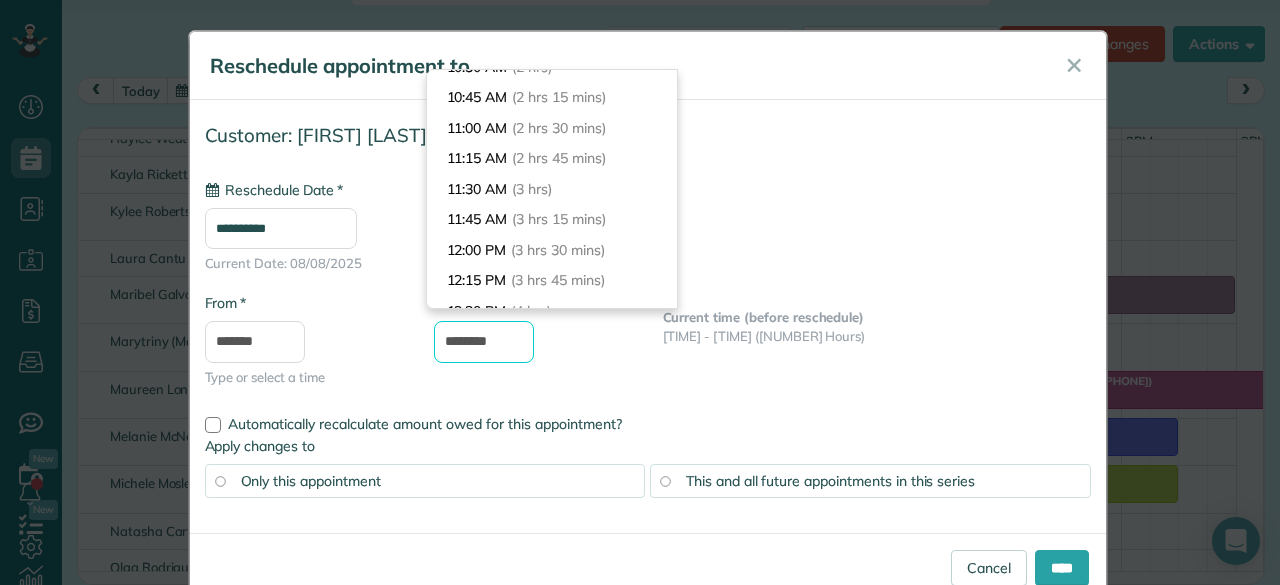 scroll, scrollTop: 366, scrollLeft: 0, axis: vertical 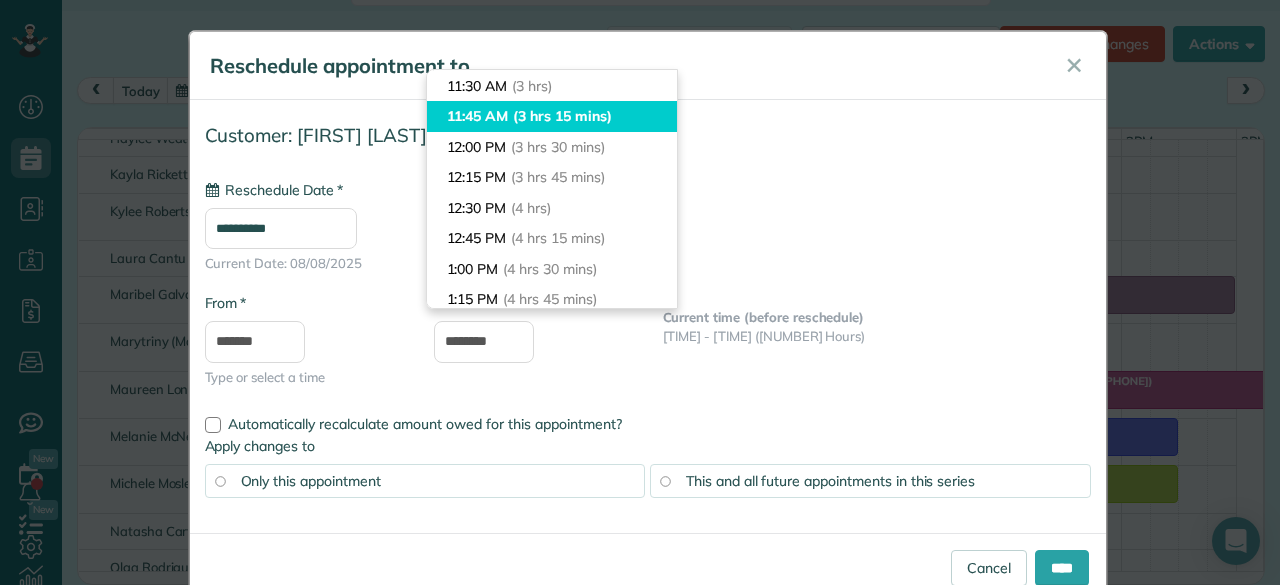 click on "11:45 AM  (3 hrs 15 mins)" at bounding box center (552, 116) 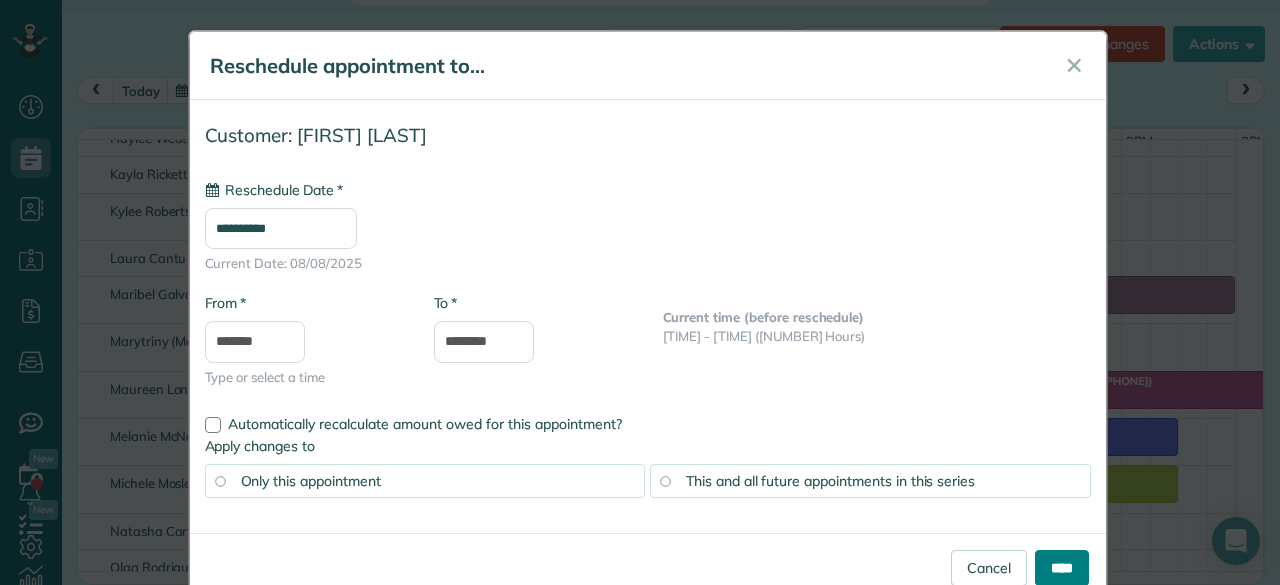 click on "****" at bounding box center [1062, 568] 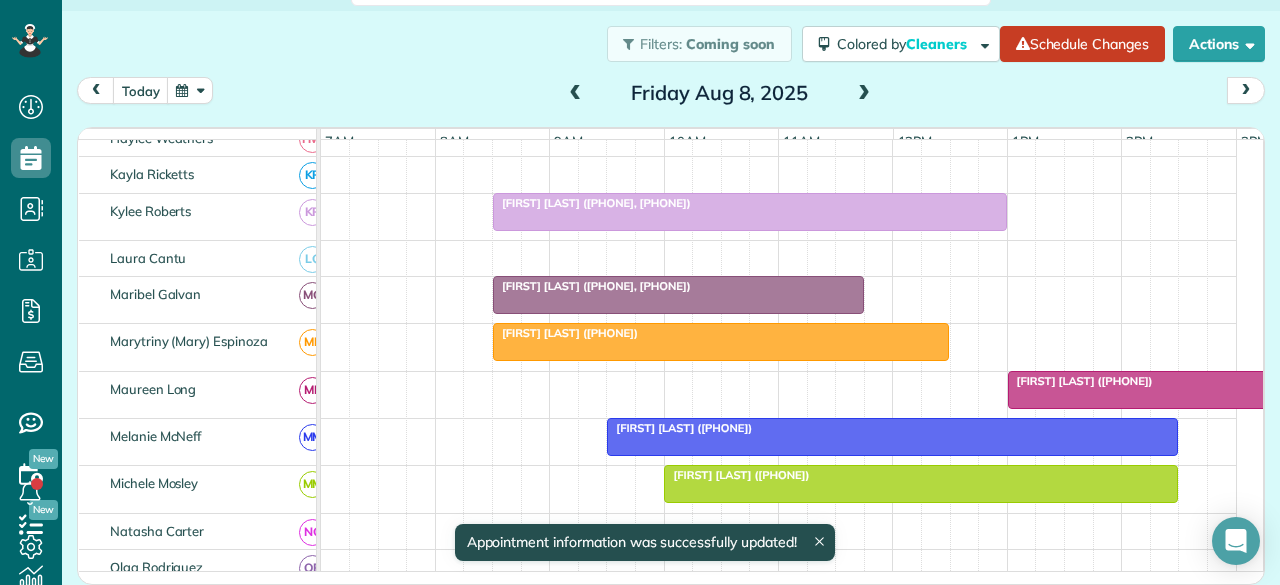 click on "[FIRST] [LAST] ([PHONE], [PHONE])" at bounding box center (592, 286) 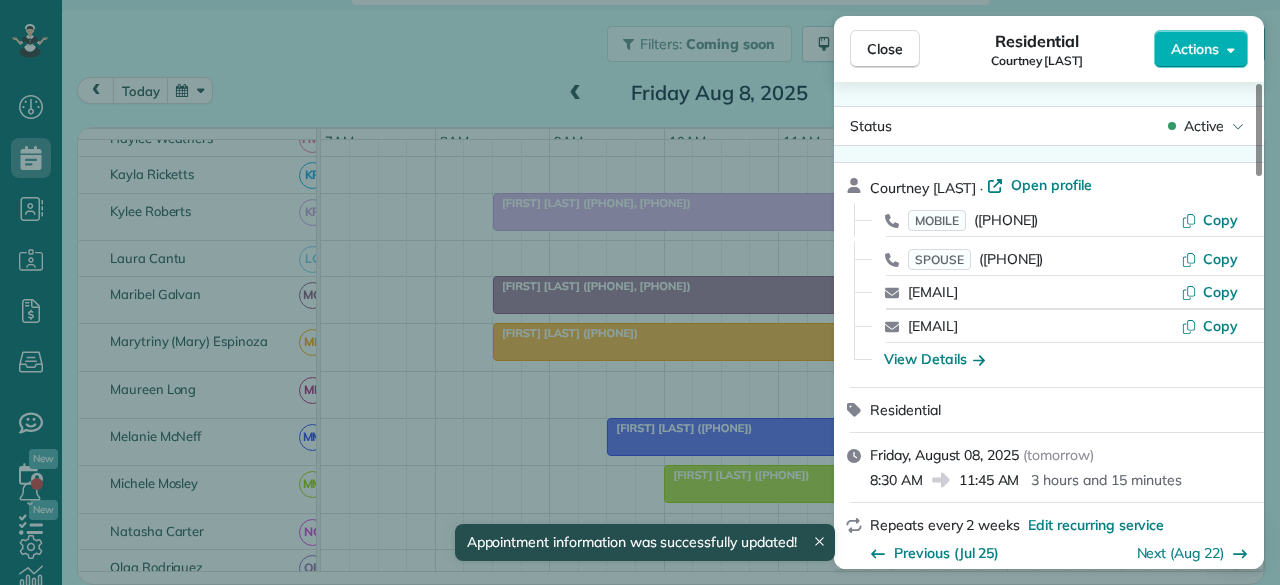 scroll, scrollTop: 0, scrollLeft: 0, axis: both 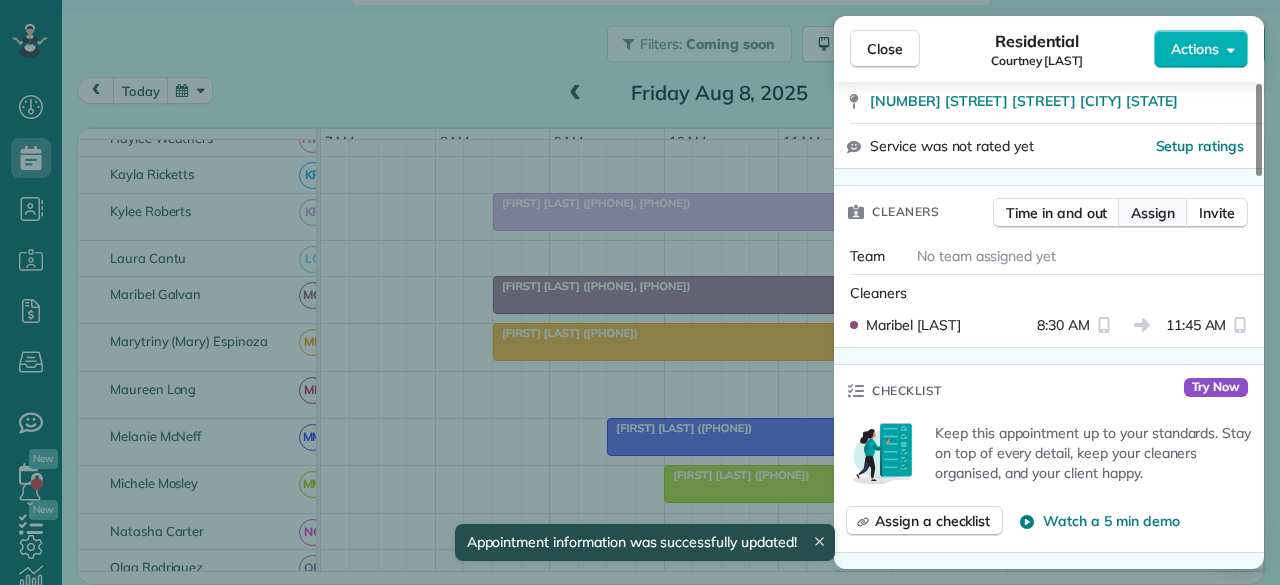 click on "Assign" at bounding box center [1153, 213] 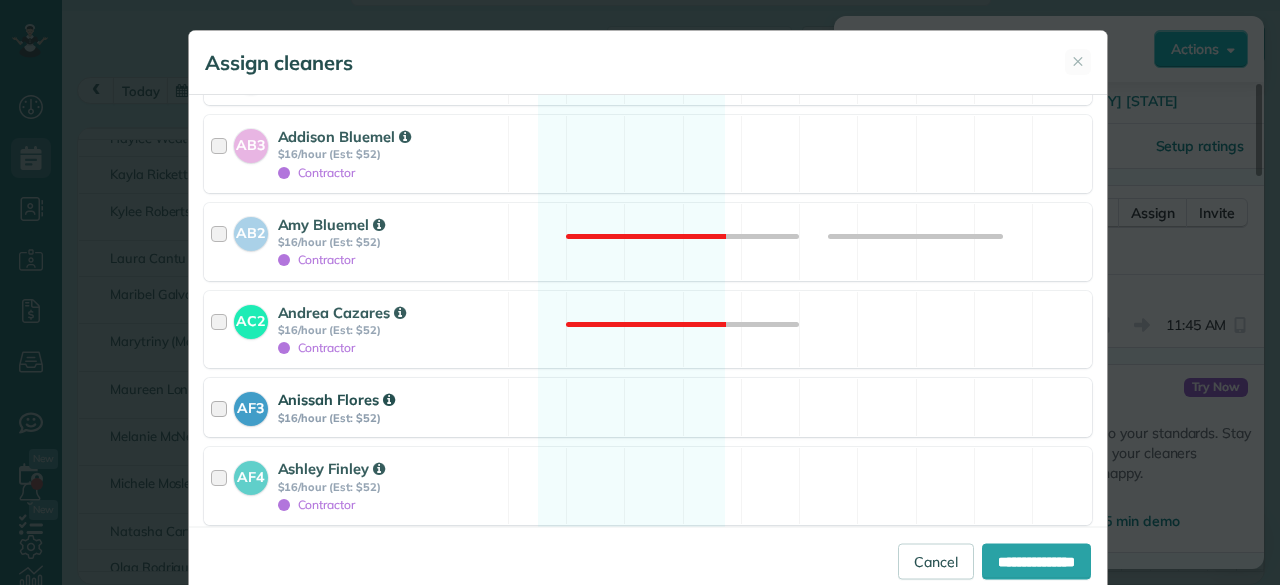 scroll, scrollTop: 800, scrollLeft: 0, axis: vertical 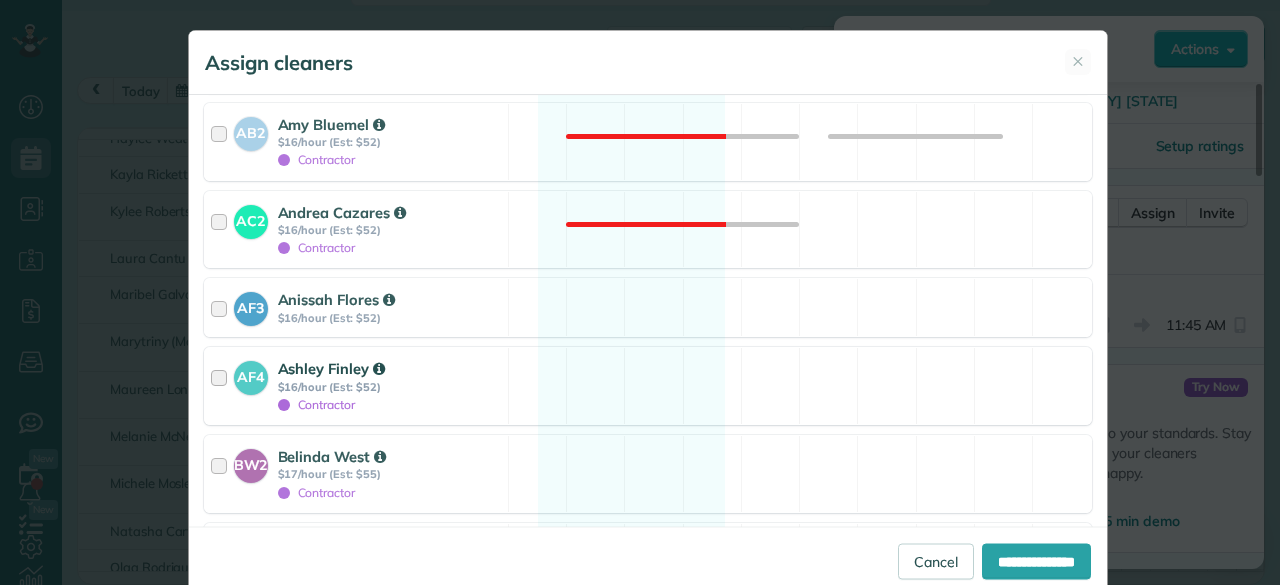 click on "$16/hour (Est: $52)" at bounding box center [390, 387] 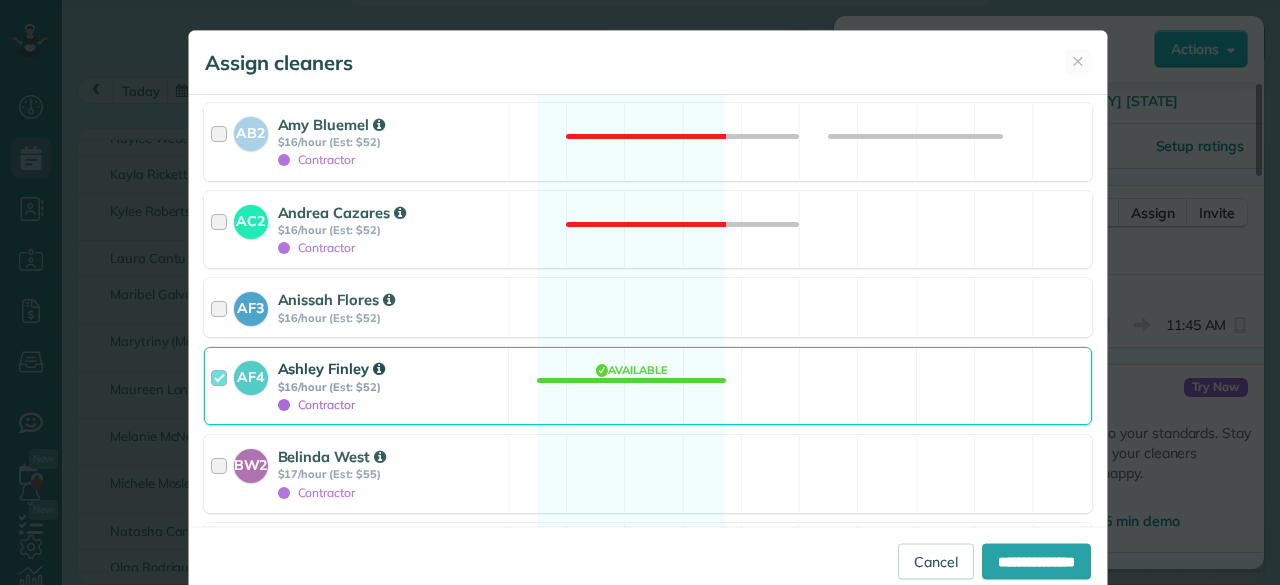 scroll, scrollTop: 1000, scrollLeft: 0, axis: vertical 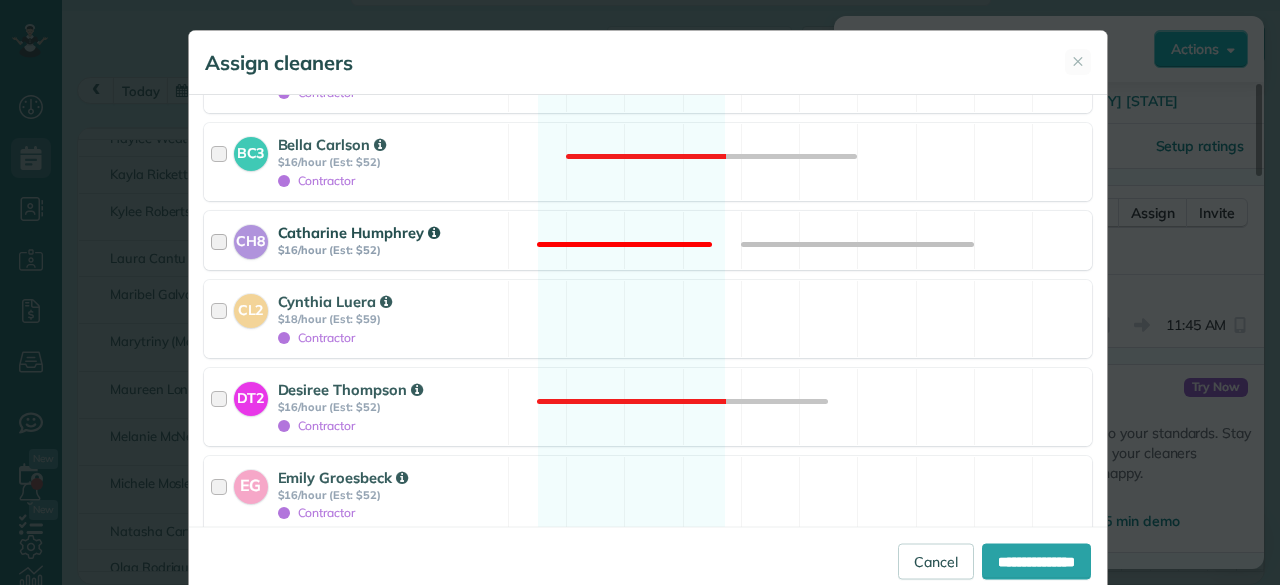 click on "$16/hour (Est: $52)" at bounding box center (390, 250) 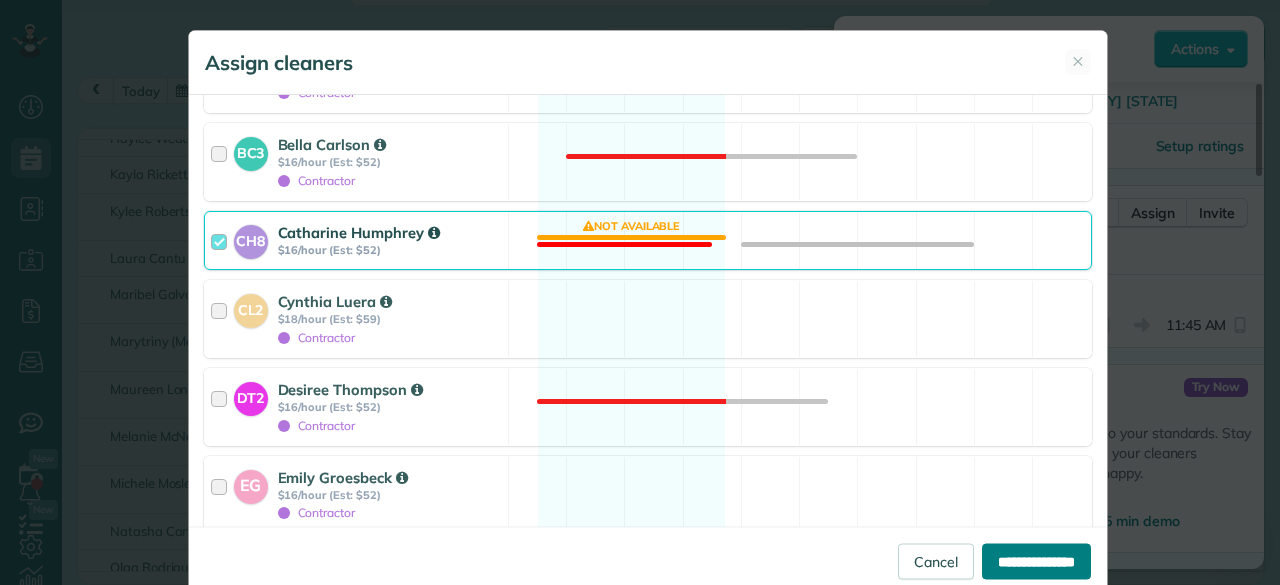 click on "**********" at bounding box center (1036, 561) 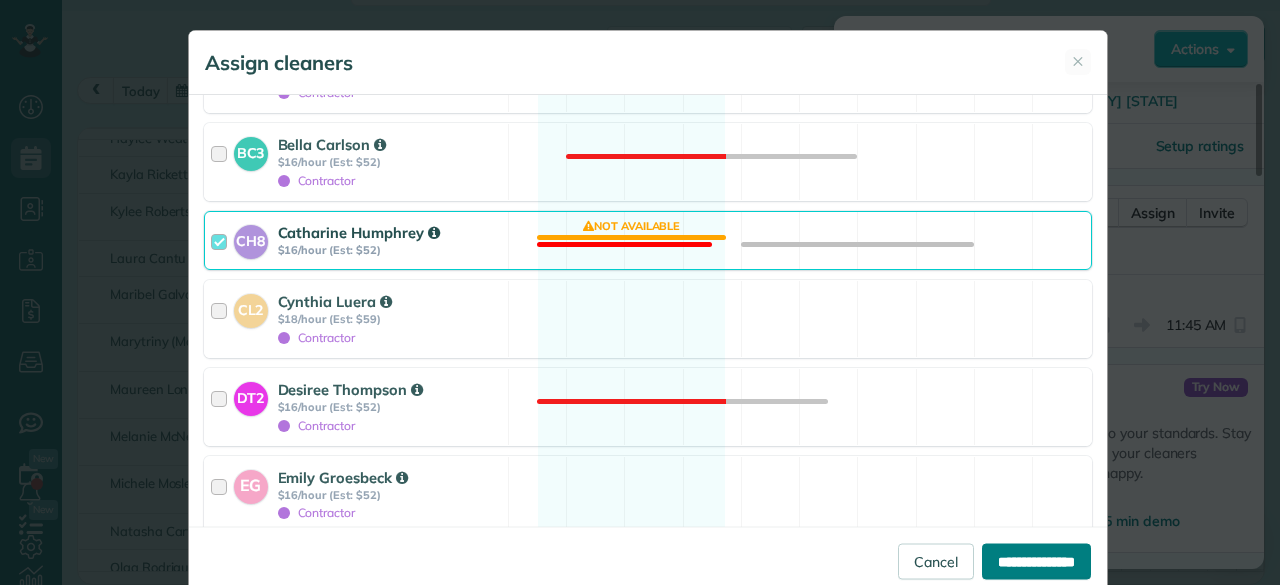 type on "**********" 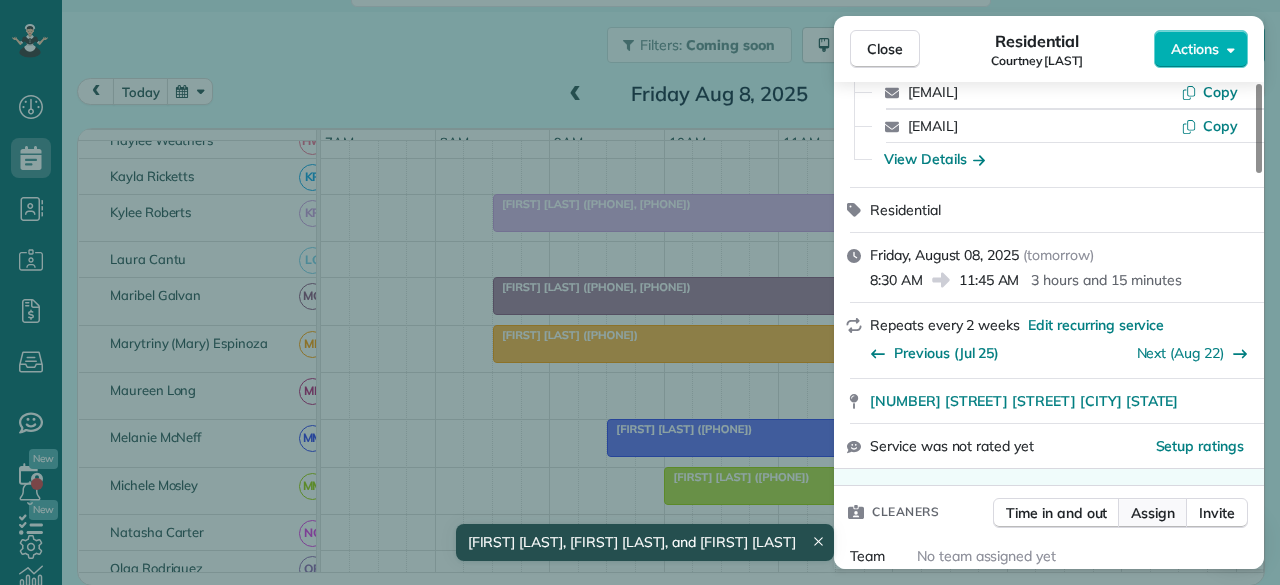 click on "Assign" at bounding box center (1153, 513) 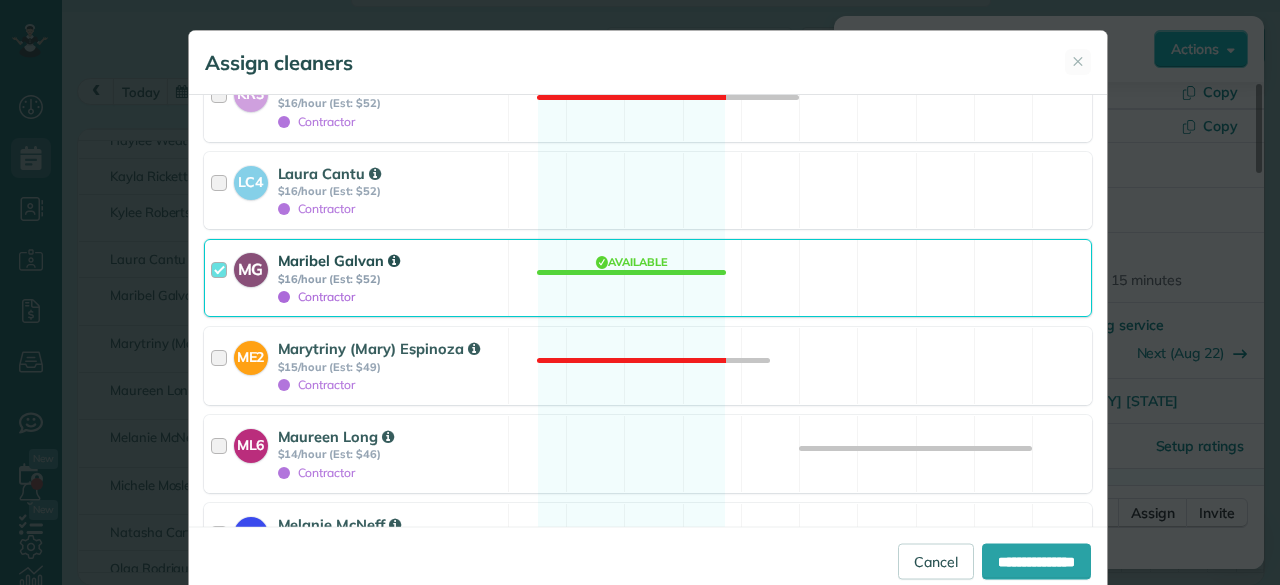 click on "Contractor" at bounding box center [317, 296] 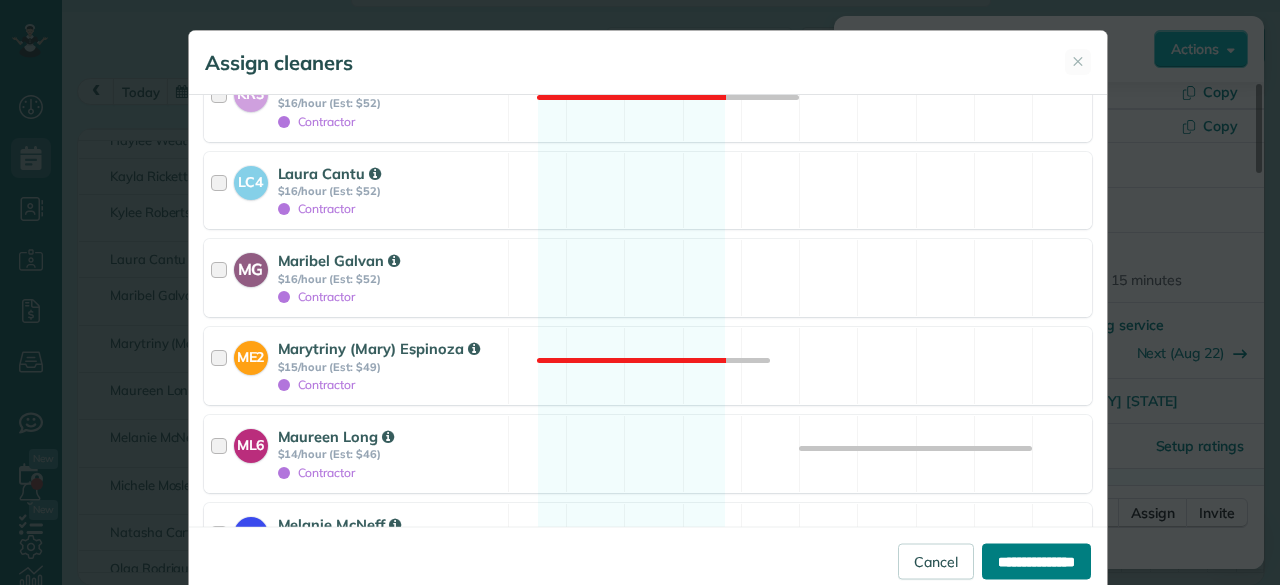 click on "**********" at bounding box center [1036, 561] 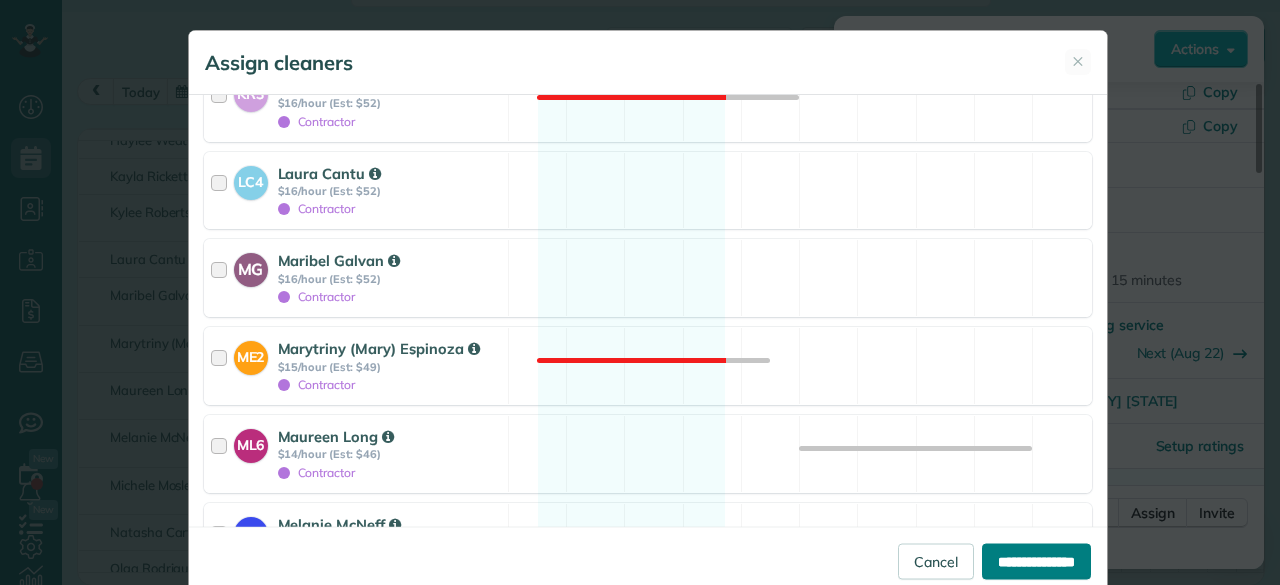 type on "**********" 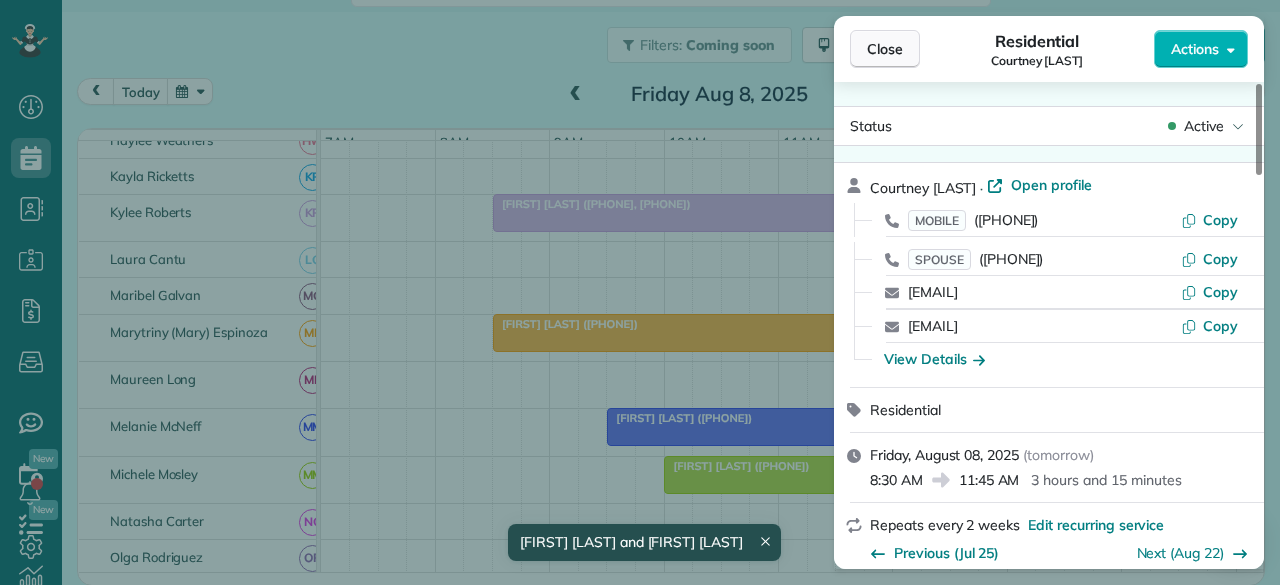 click on "Close" at bounding box center [885, 49] 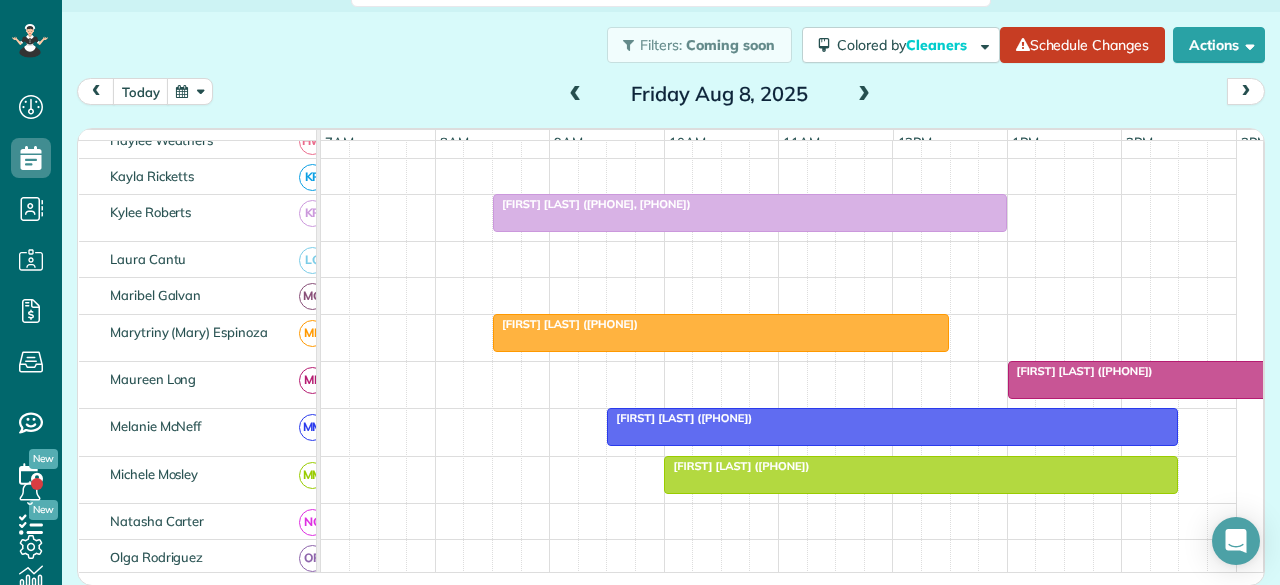 scroll, scrollTop: 559, scrollLeft: 0, axis: vertical 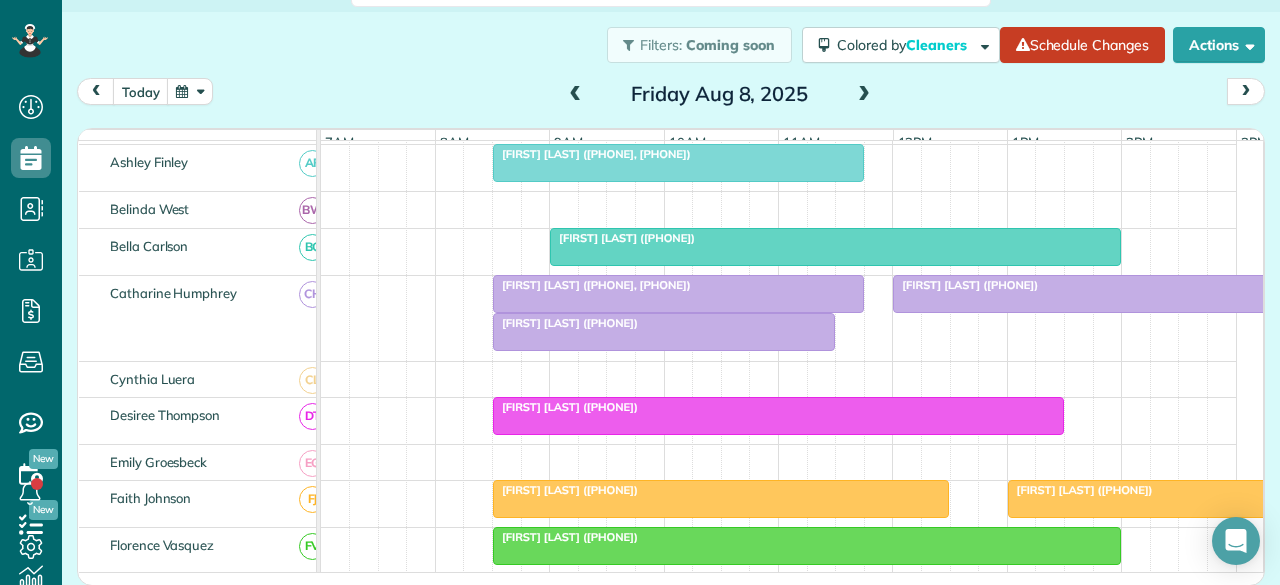 click on "[FIRST] [LAST] ([PHONE])" at bounding box center (565, 323) 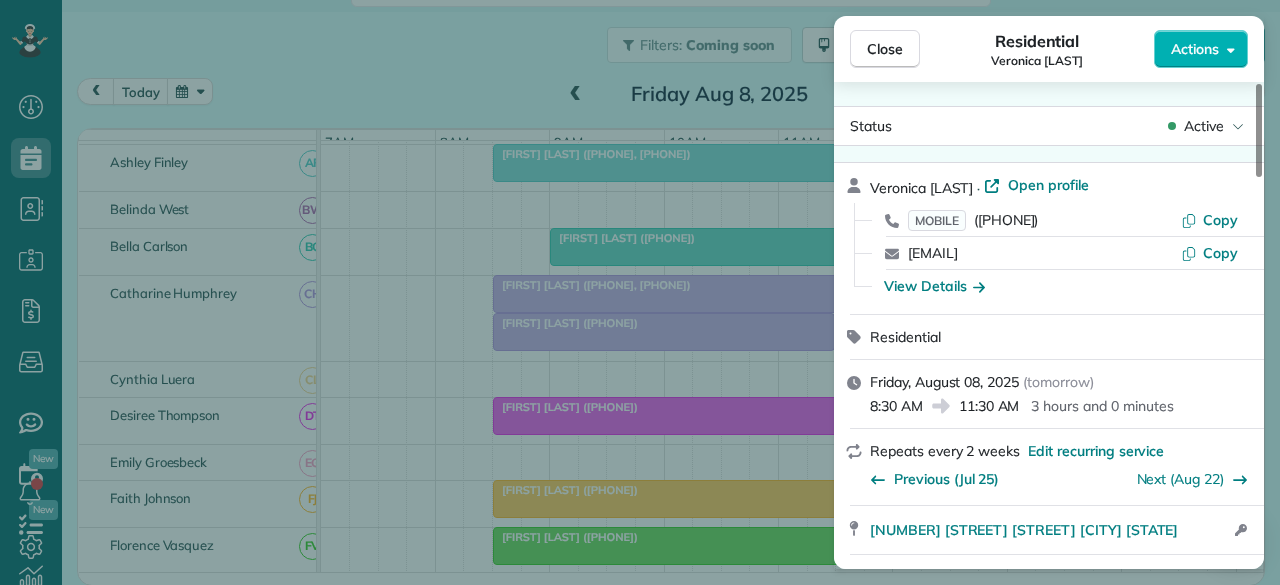 click on "Active" at bounding box center (1206, 126) 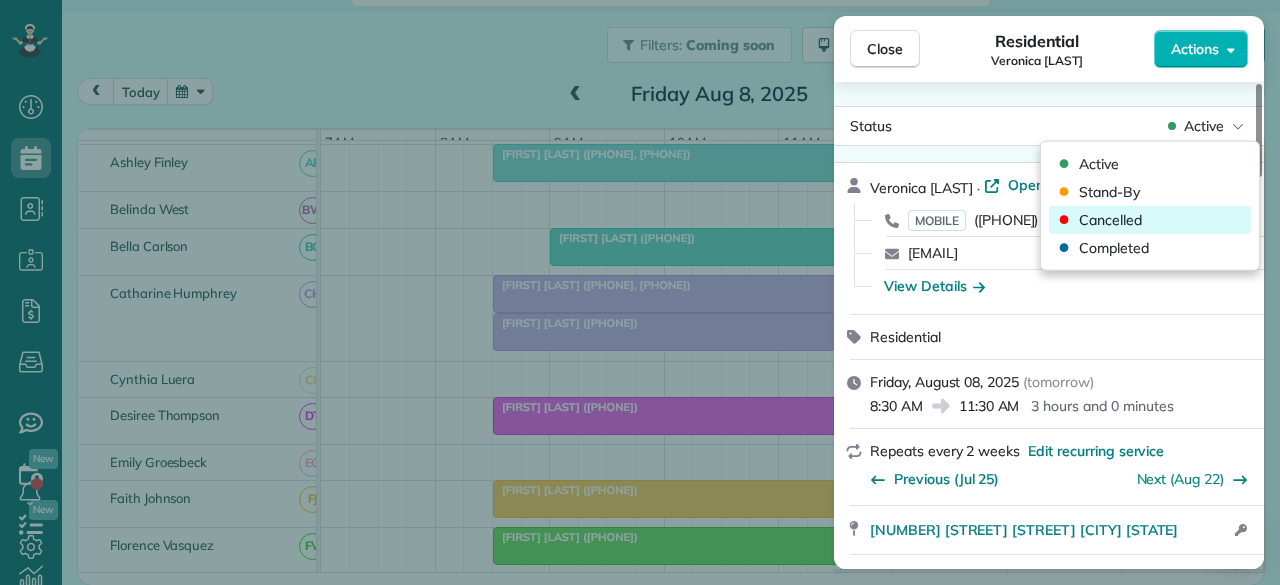 click on "Cancelled" at bounding box center (1110, 220) 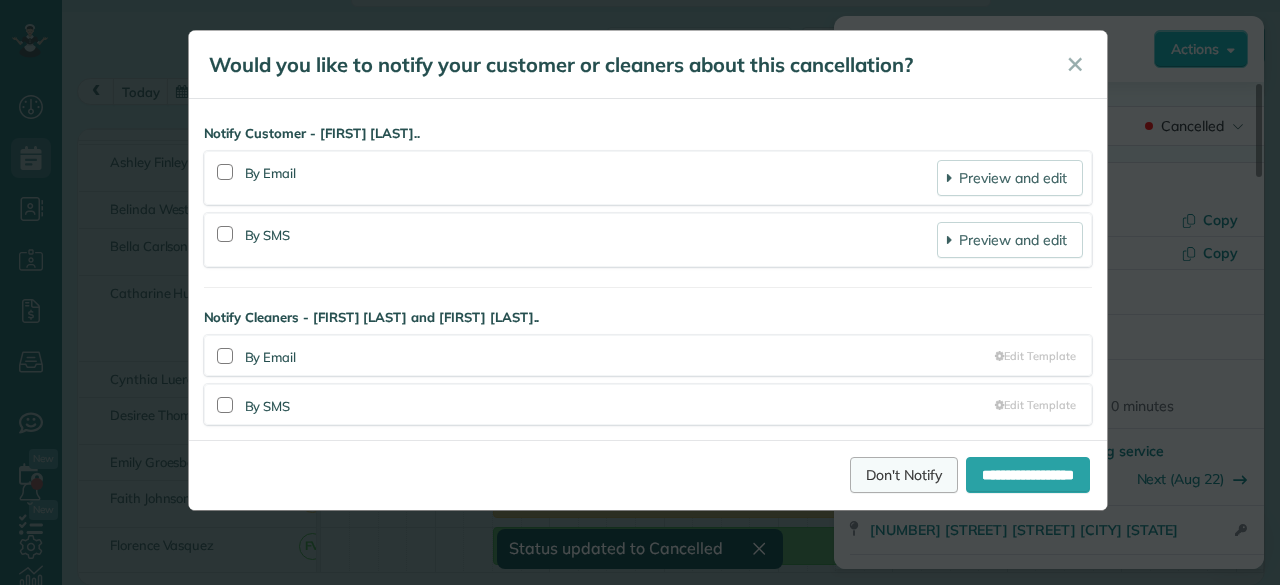 click on "Don't Notify" at bounding box center (904, 475) 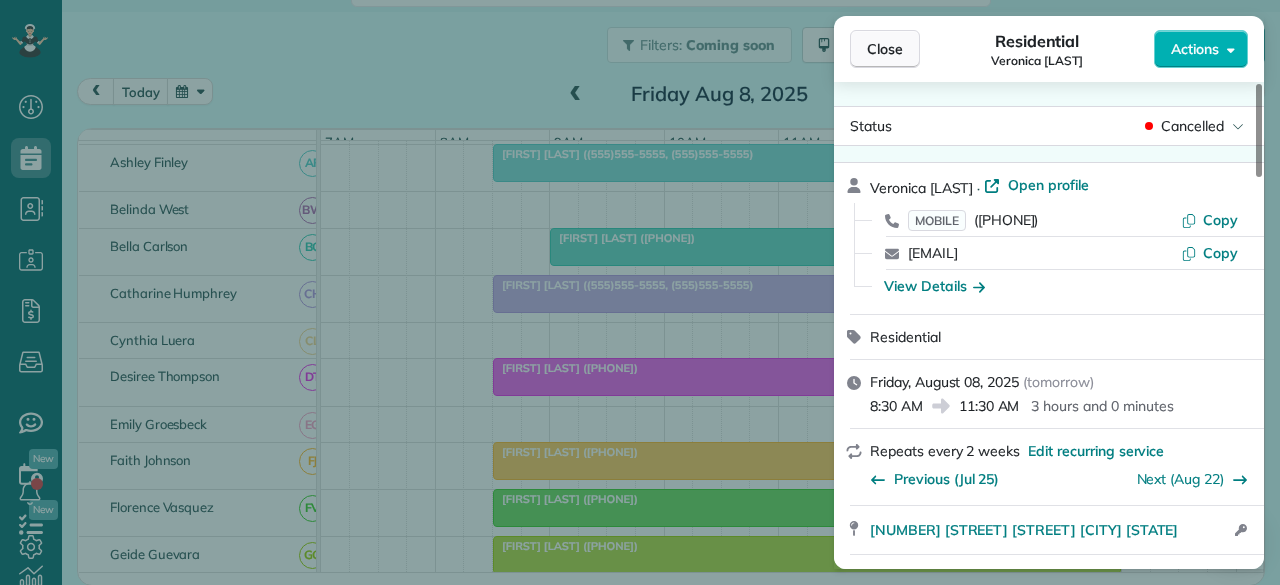 click on "Close" at bounding box center [885, 49] 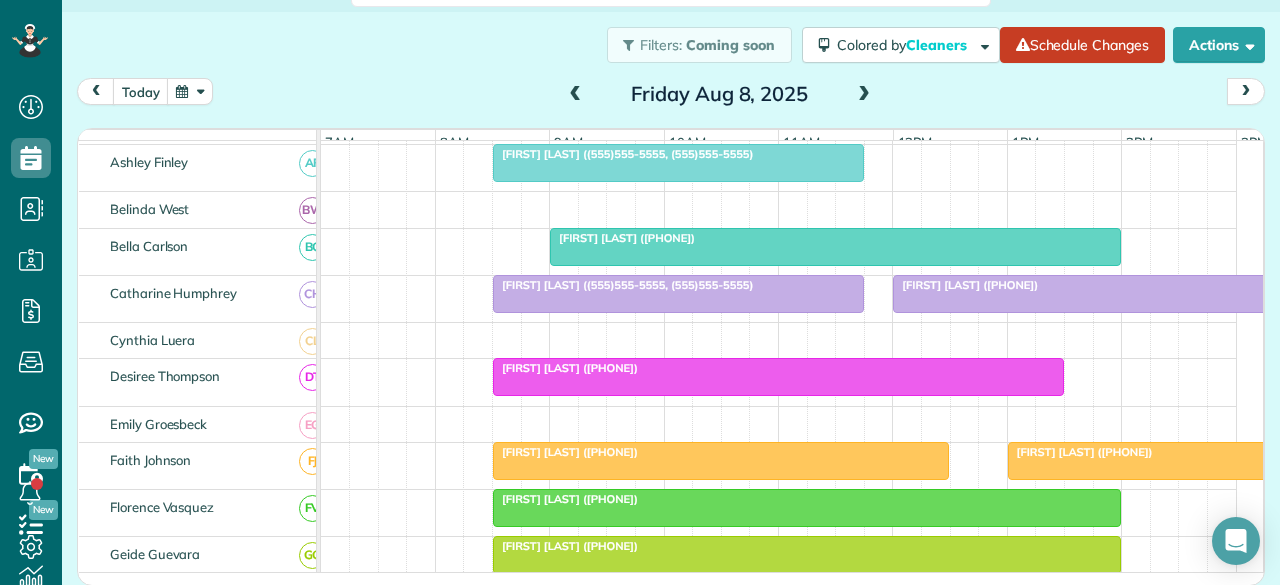 scroll, scrollTop: 0, scrollLeft: 0, axis: both 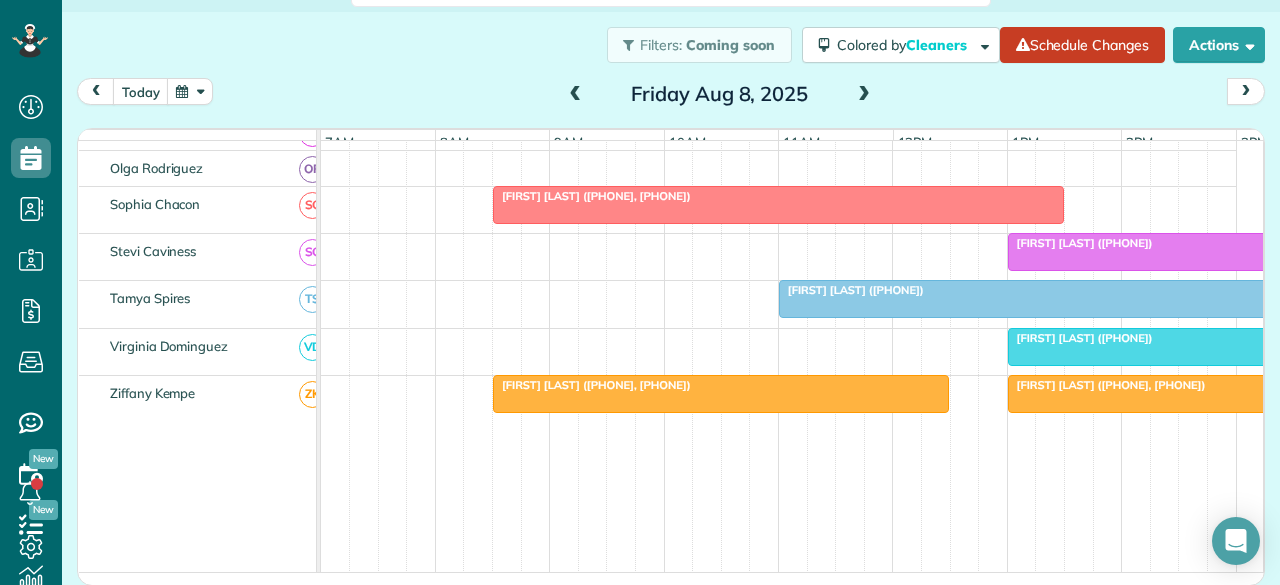 click at bounding box center [1121, 299] 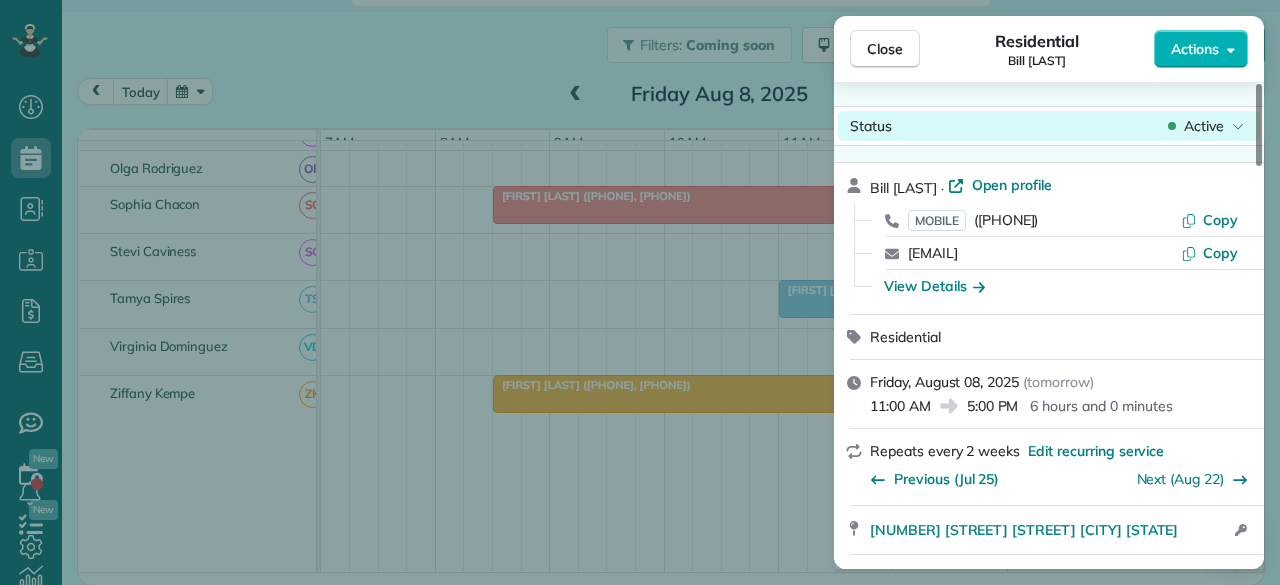 click on "Active" at bounding box center [1204, 126] 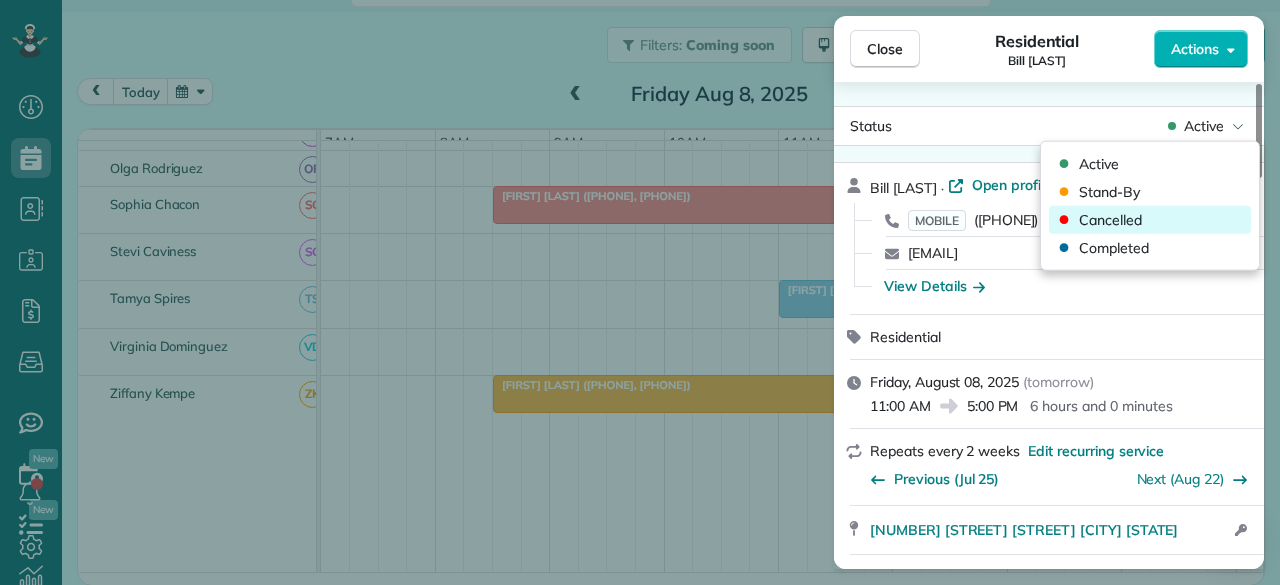 click on "Cancelled" at bounding box center (1150, 220) 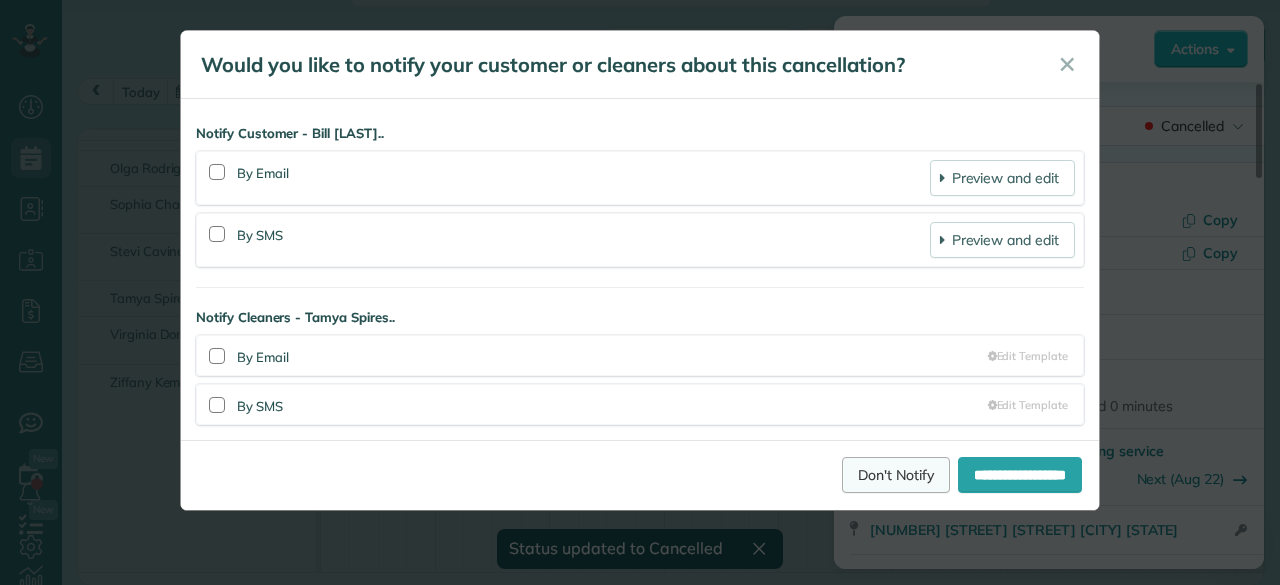 click on "Don't Notify" at bounding box center (896, 475) 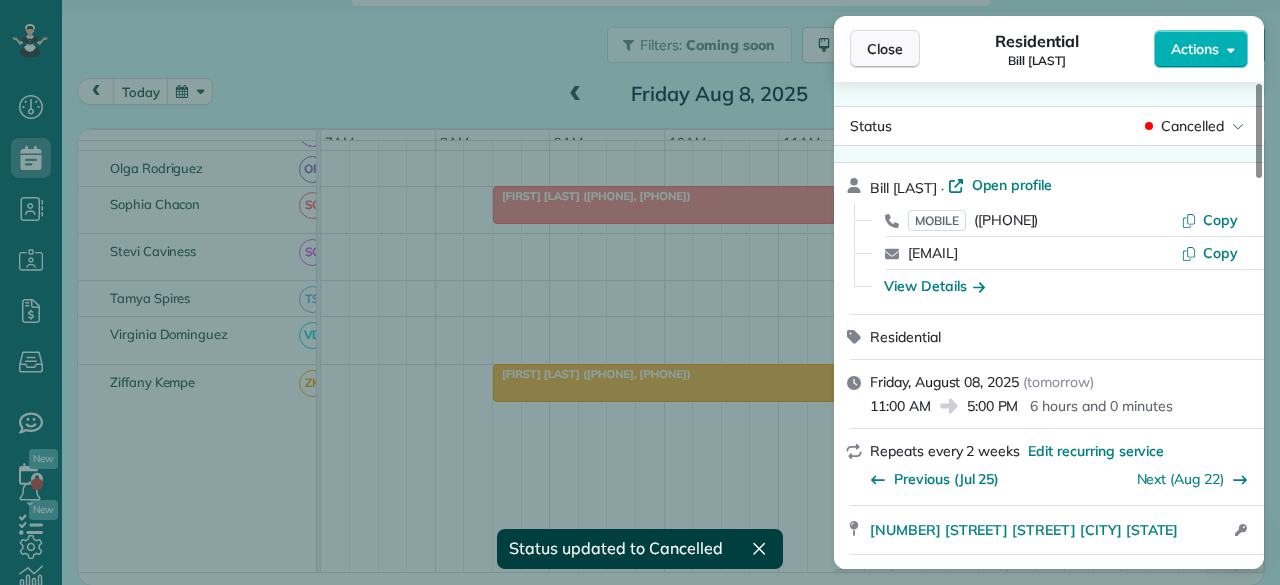 click on "Close" at bounding box center (885, 49) 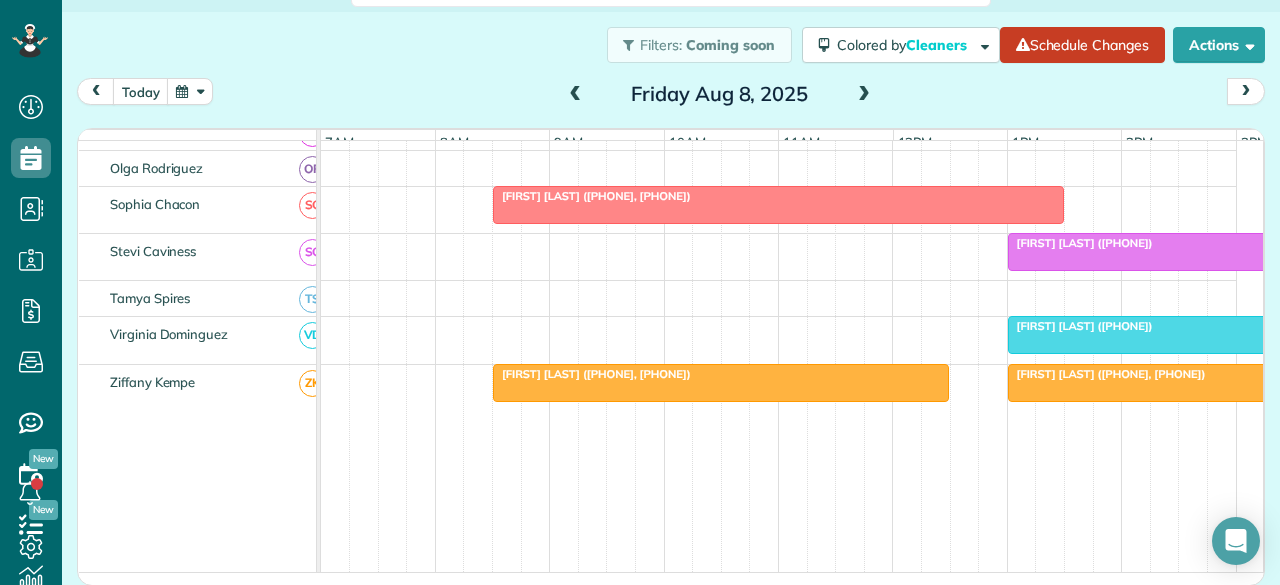 scroll, scrollTop: 1027, scrollLeft: 0, axis: vertical 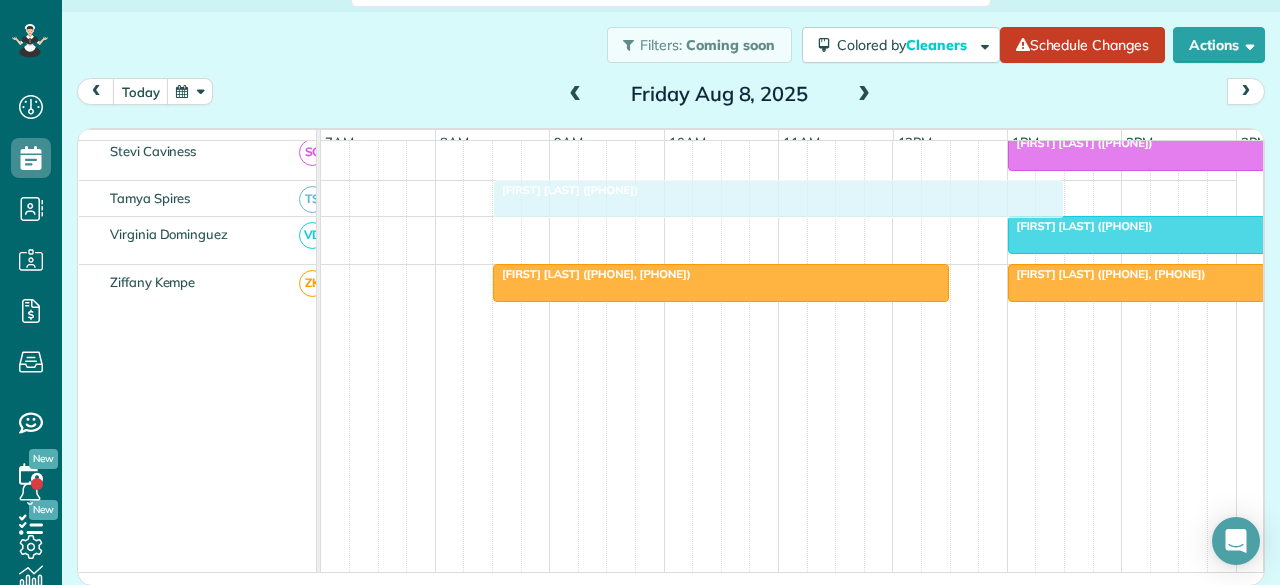 drag, startPoint x: 708, startPoint y: 236, endPoint x: 605, endPoint y: 197, distance: 110.13628 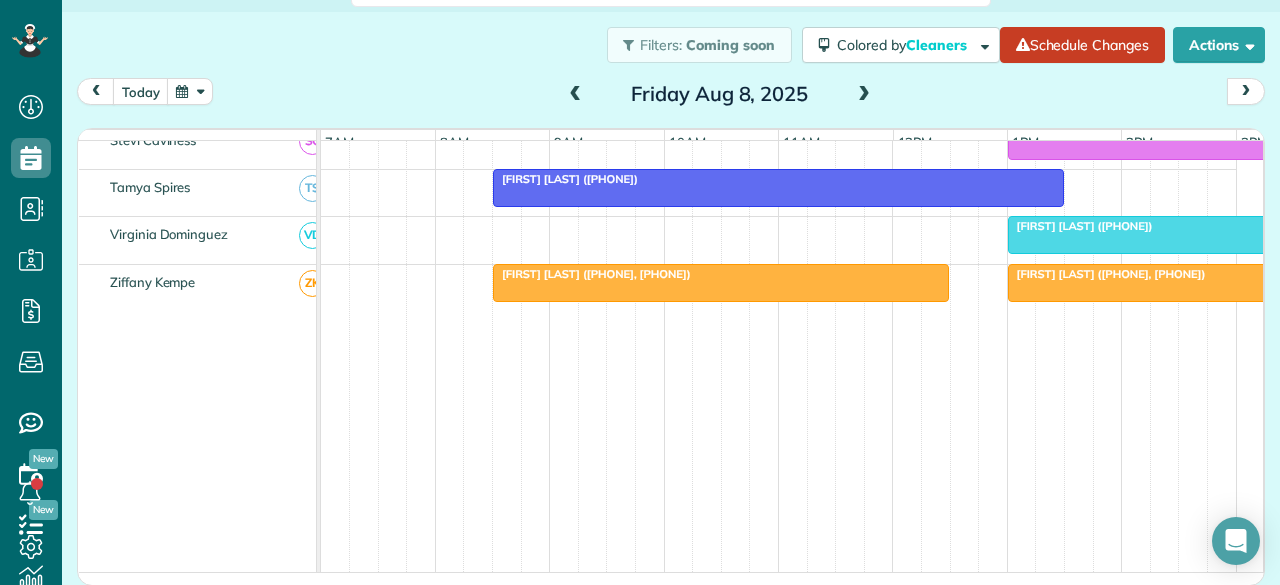 scroll, scrollTop: 1288, scrollLeft: 0, axis: vertical 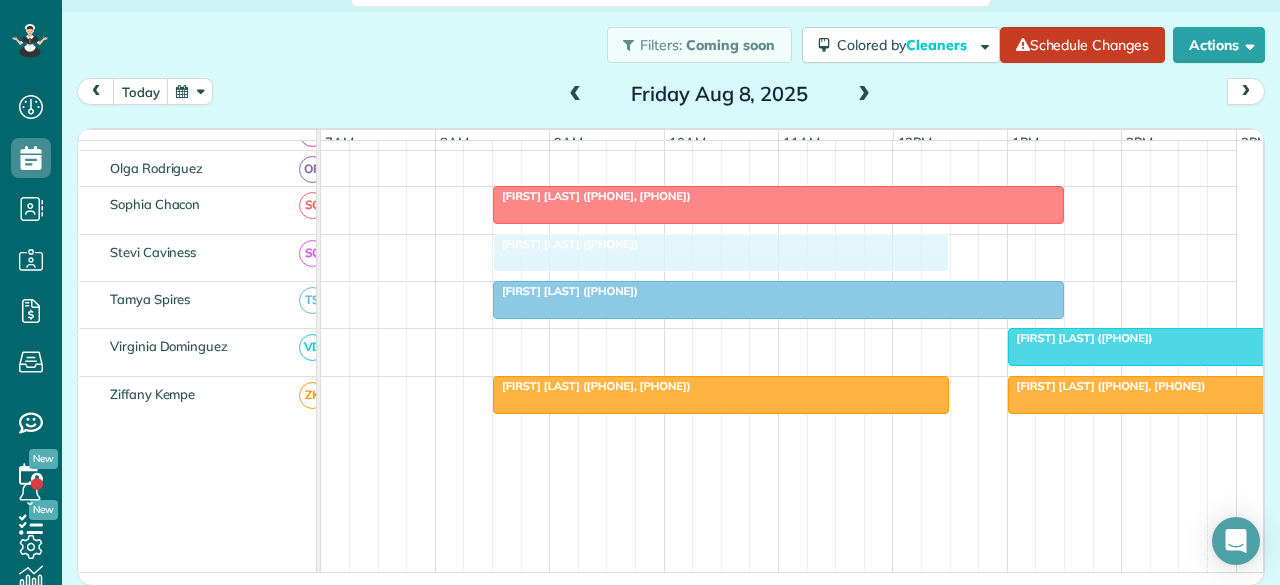 drag, startPoint x: 1069, startPoint y: 245, endPoint x: 558, endPoint y: 240, distance: 511.02448 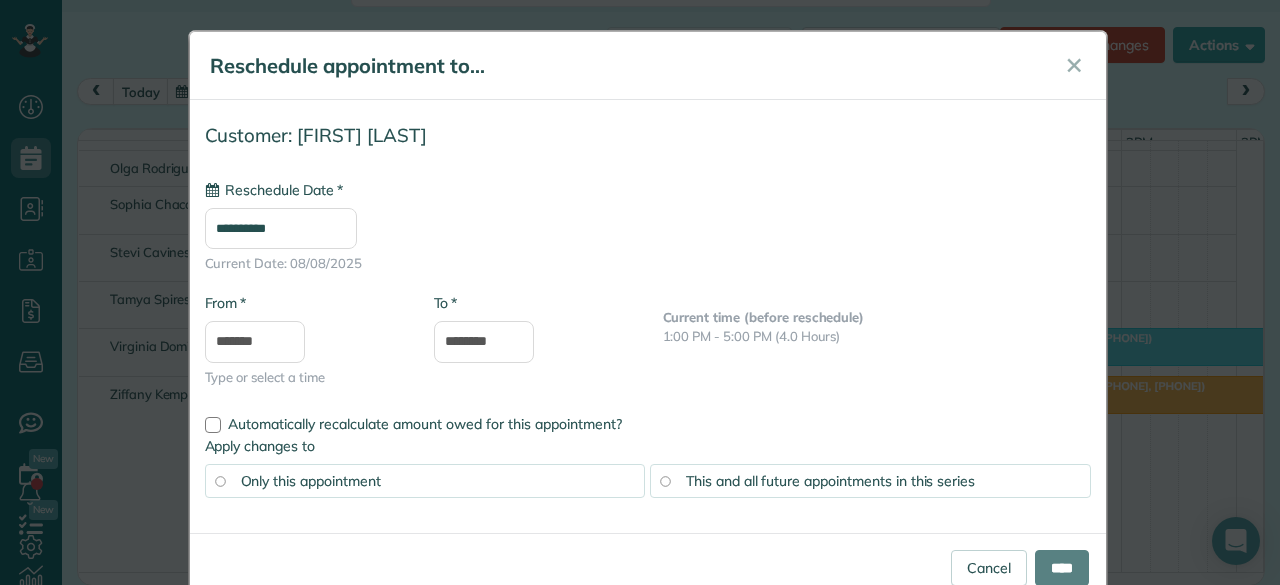type on "**********" 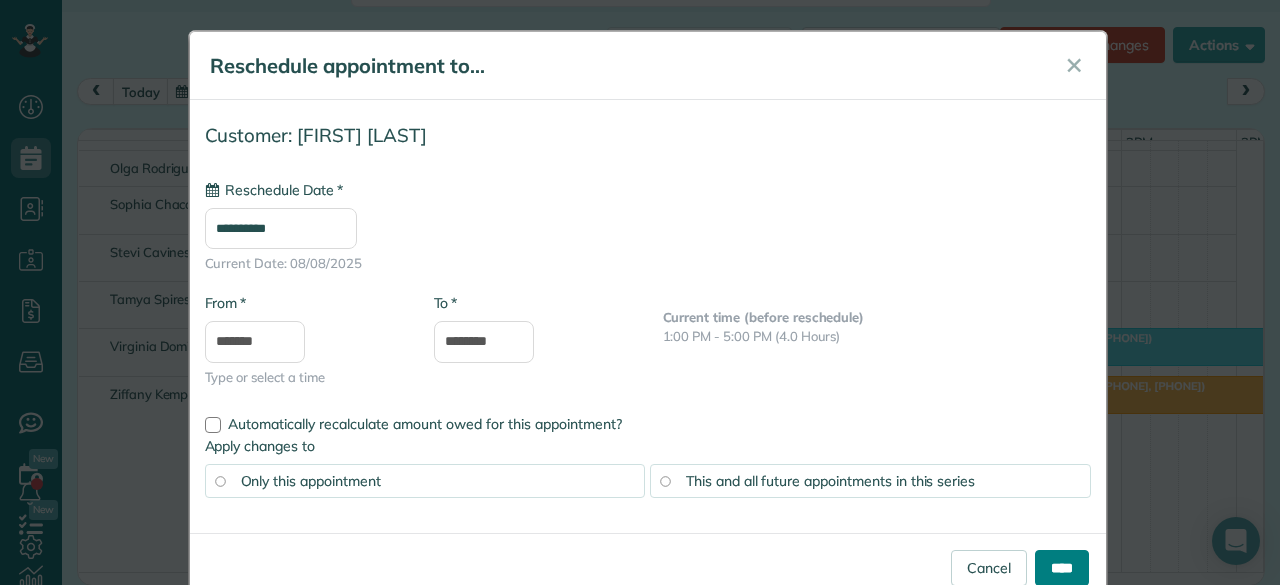 click on "****" at bounding box center [1062, 568] 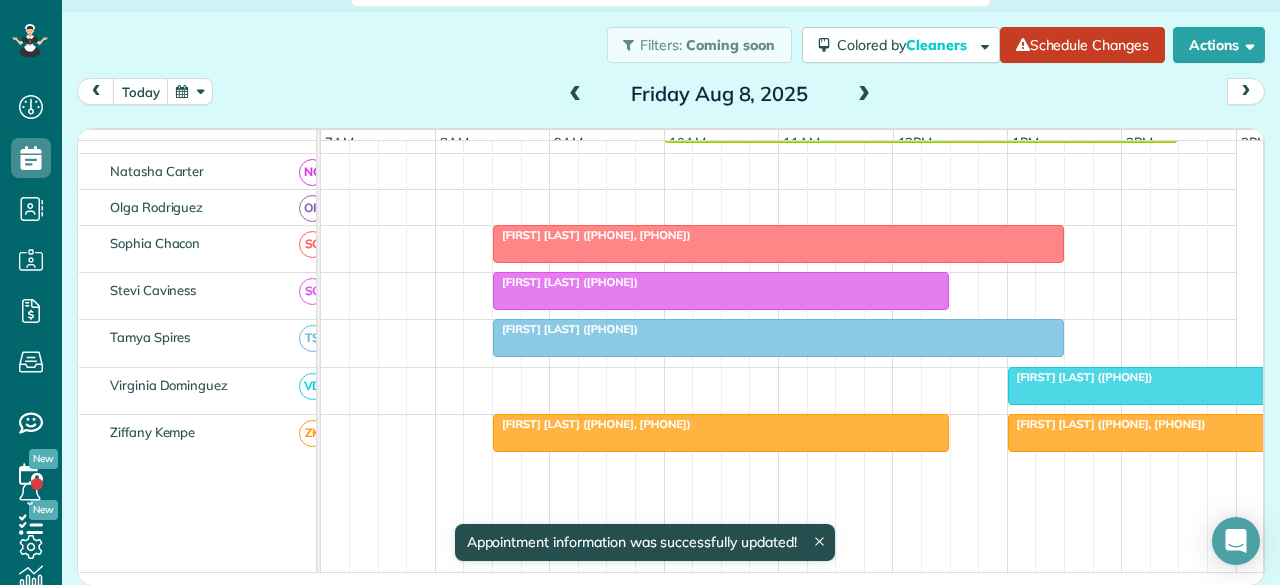 scroll, scrollTop: 1227, scrollLeft: 0, axis: vertical 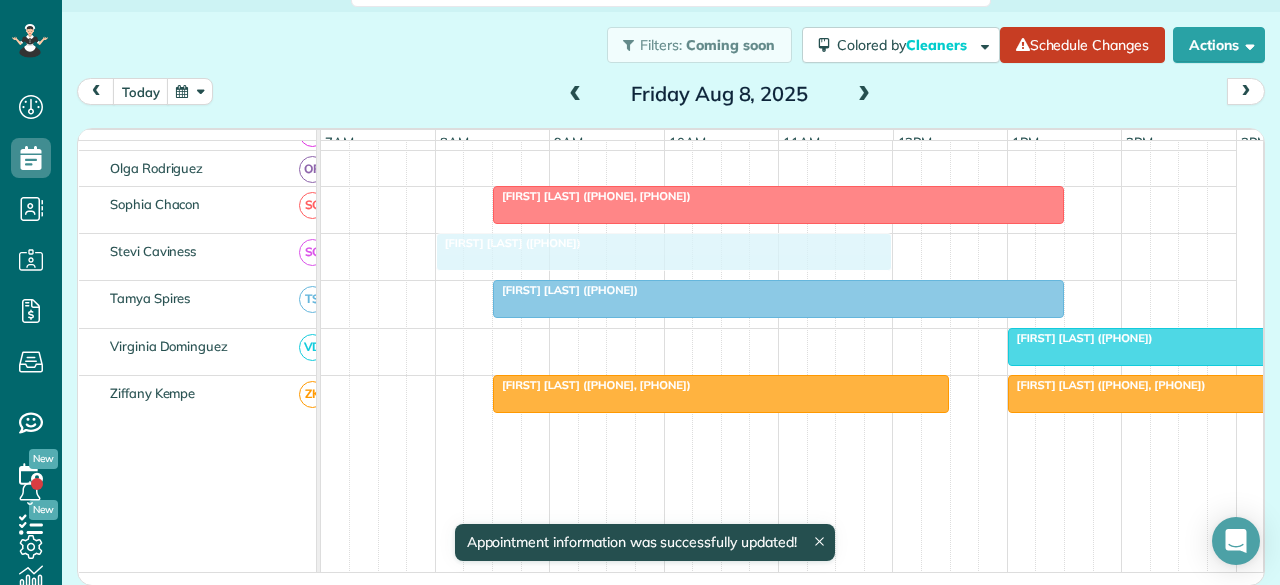 drag, startPoint x: 626, startPoint y: 248, endPoint x: 583, endPoint y: 242, distance: 43.416588 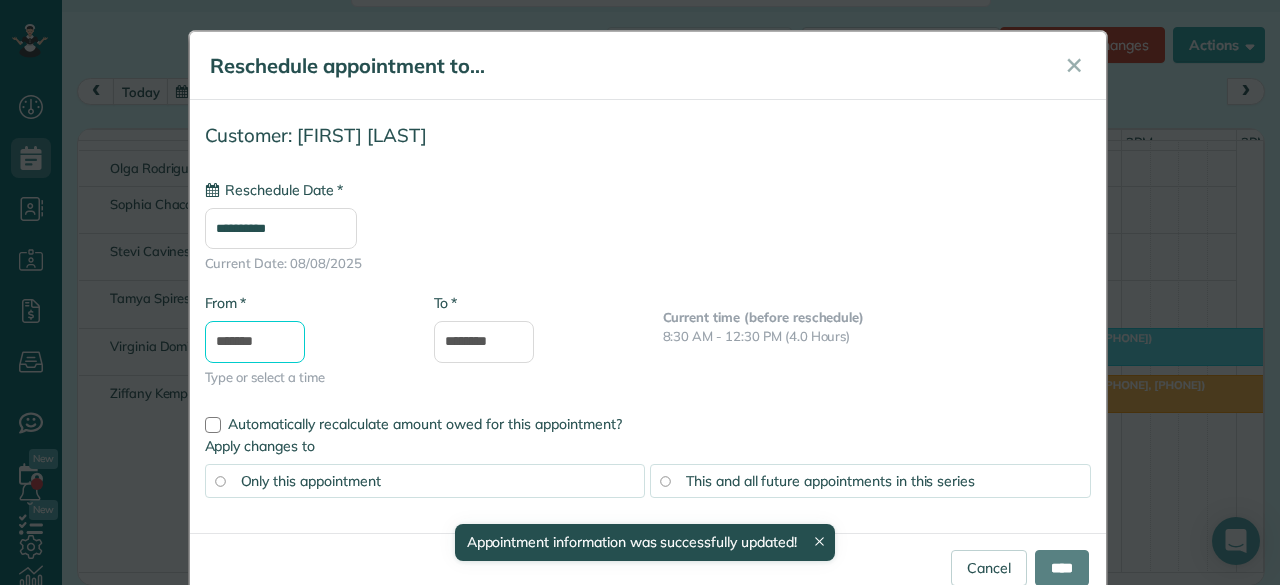 type on "**********" 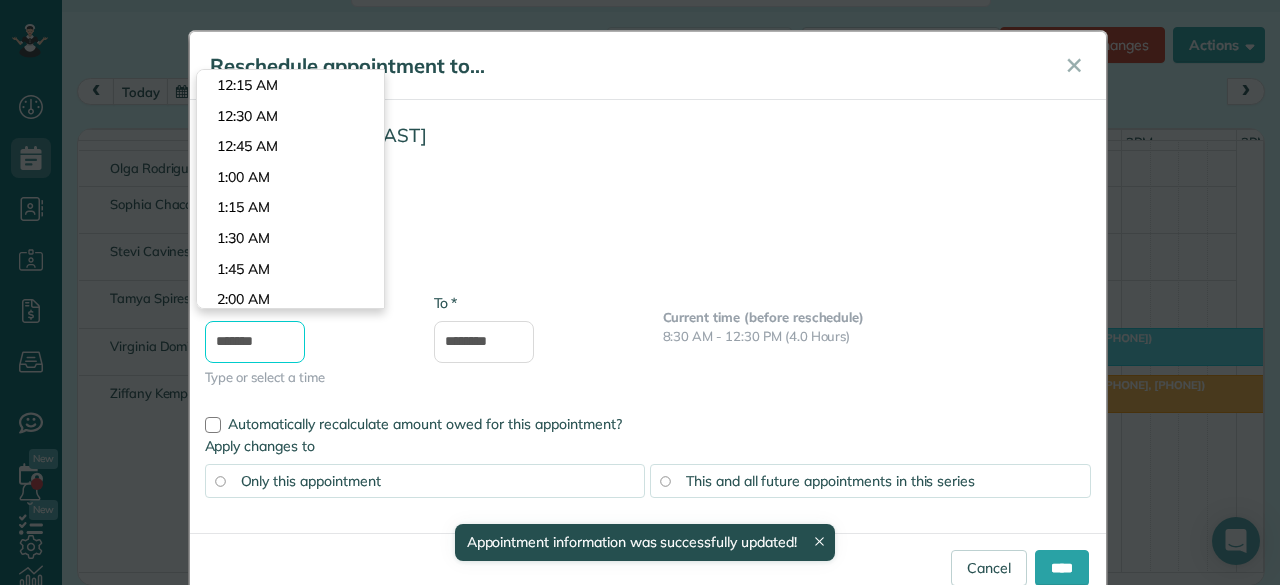 scroll, scrollTop: 916, scrollLeft: 0, axis: vertical 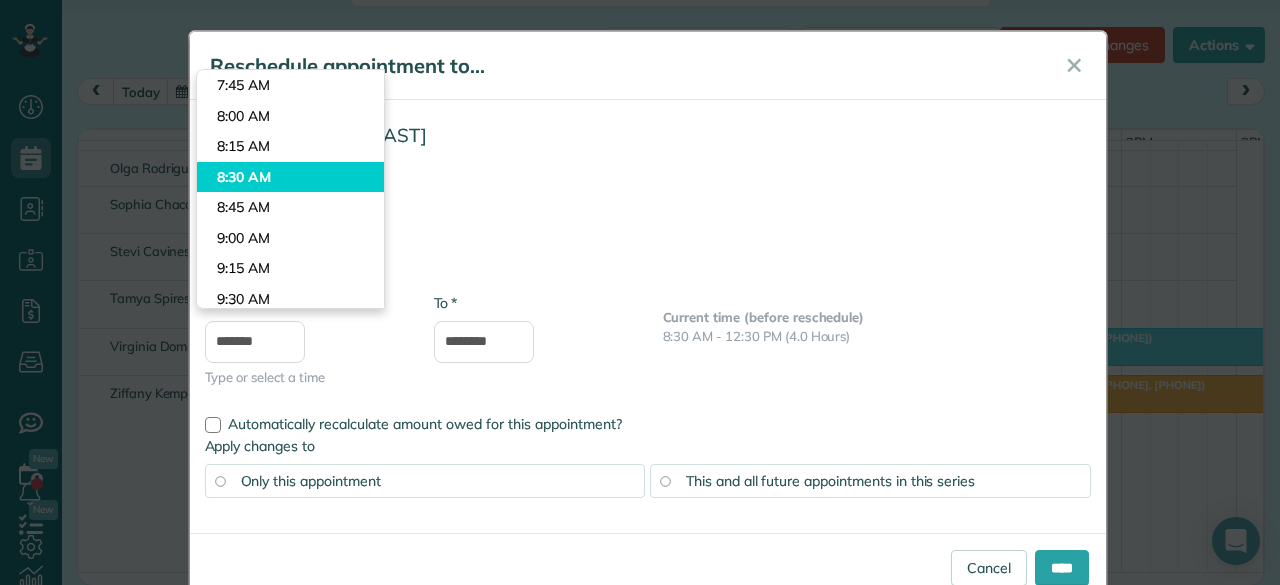 type on "*******" 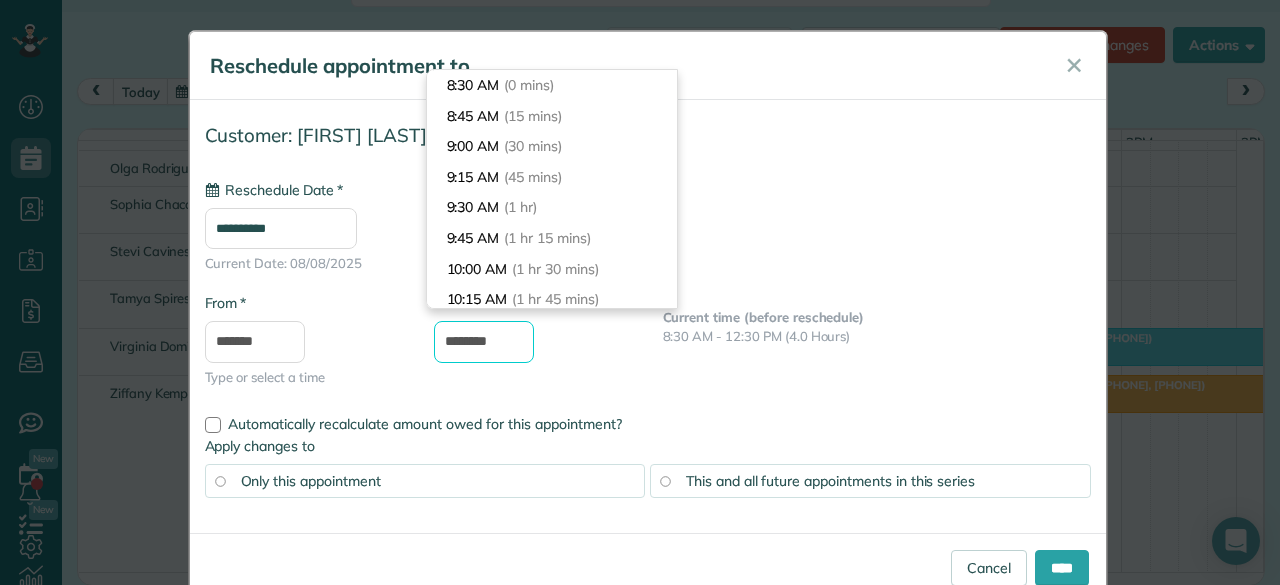 drag, startPoint x: 468, startPoint y: 343, endPoint x: 415, endPoint y: 329, distance: 54.81788 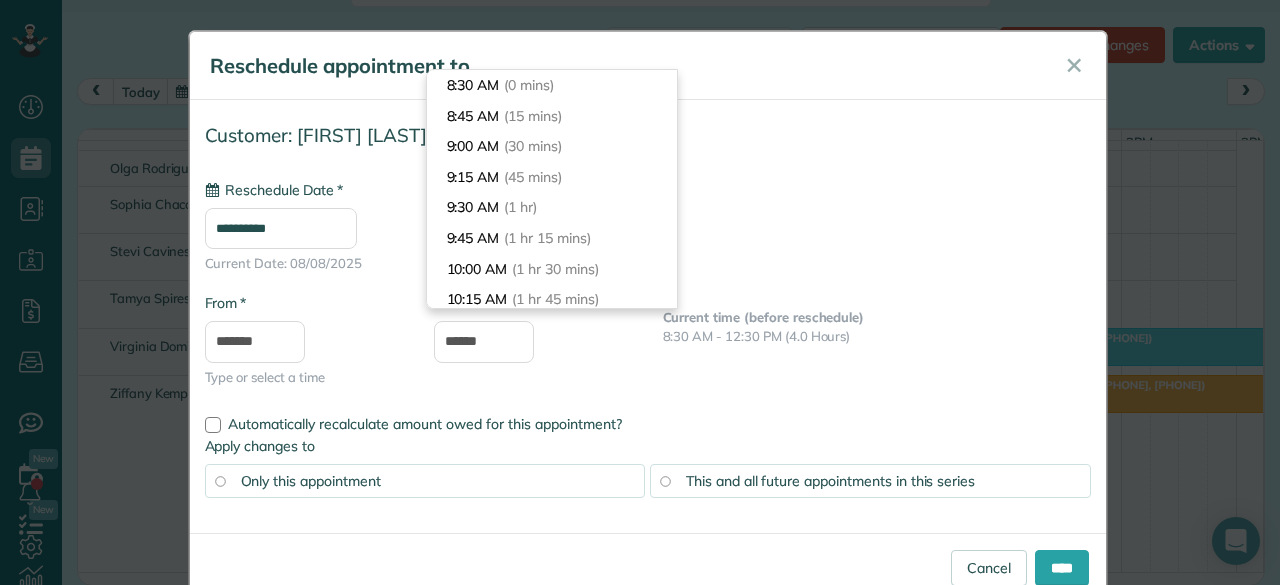 type on "*******" 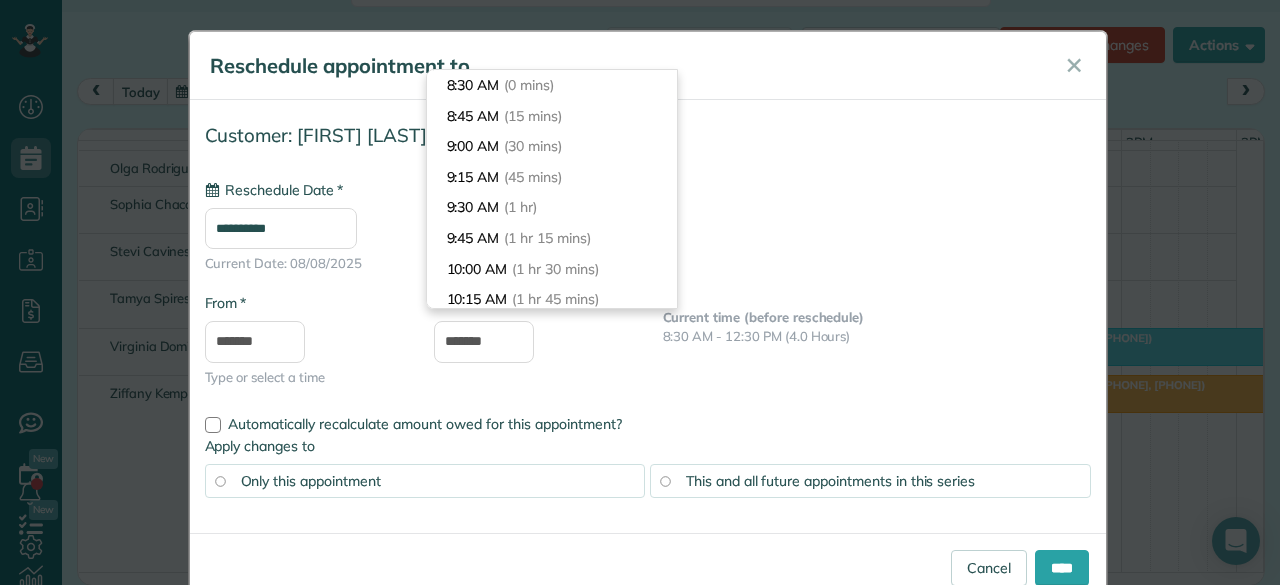 click on "**********" at bounding box center [648, 261] 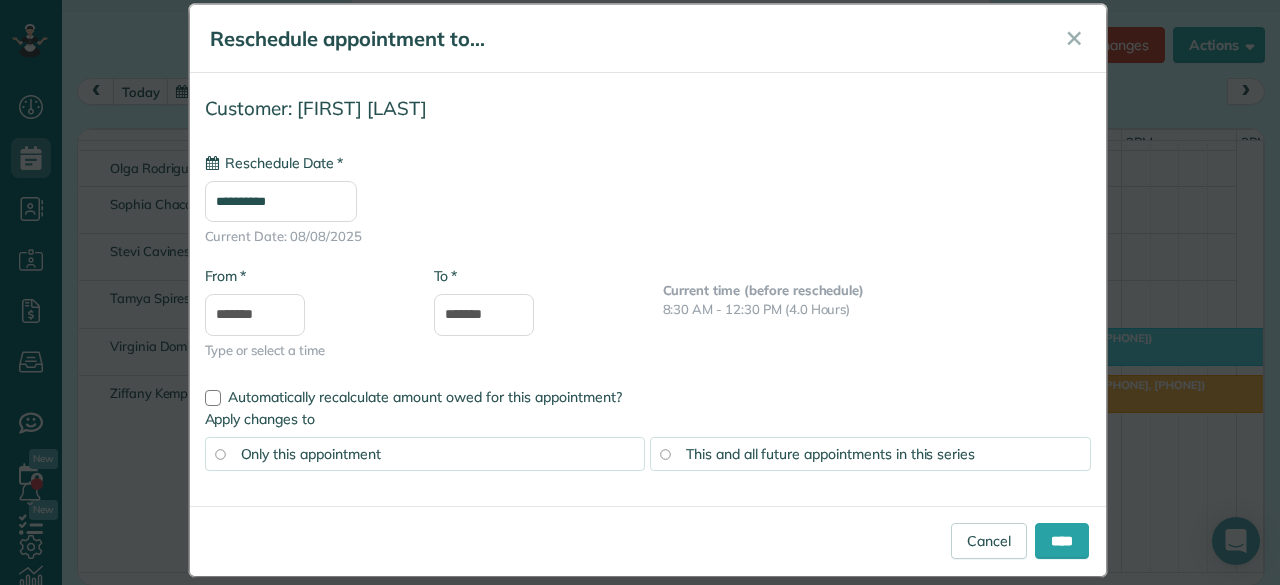 scroll, scrollTop: 46, scrollLeft: 0, axis: vertical 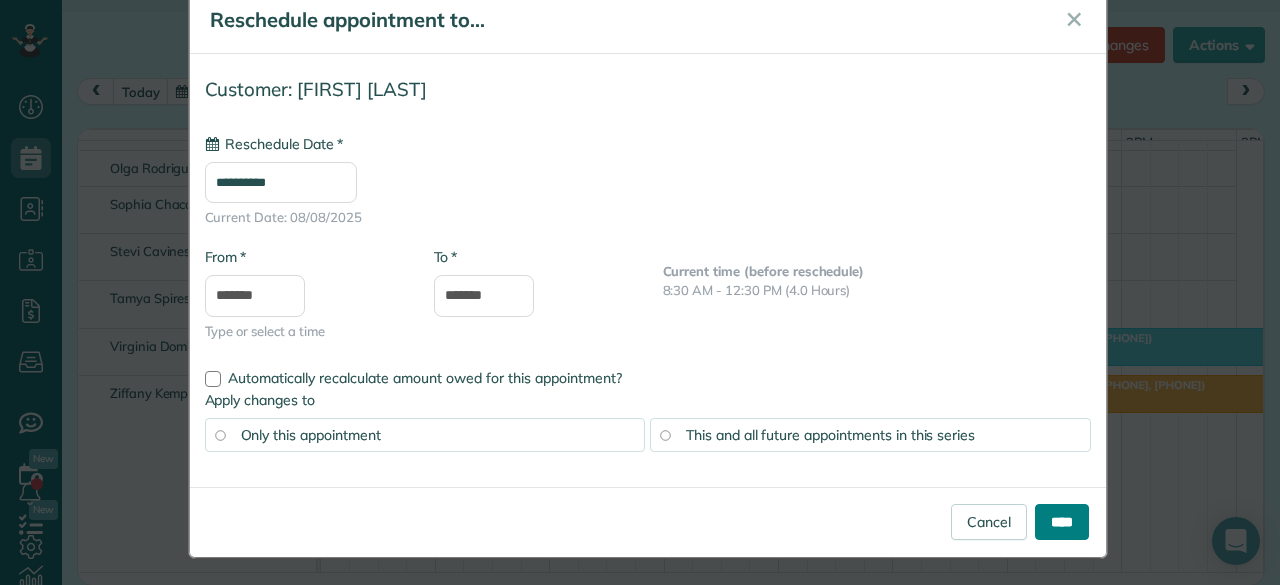 click on "****" at bounding box center [1062, 522] 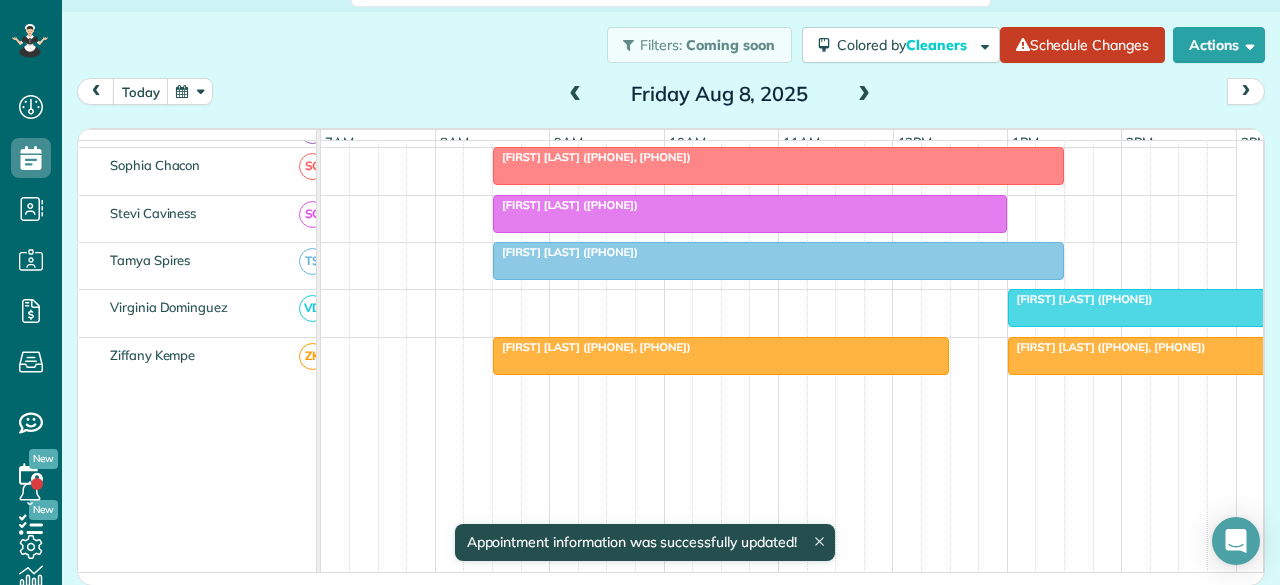 scroll, scrollTop: 1188, scrollLeft: 0, axis: vertical 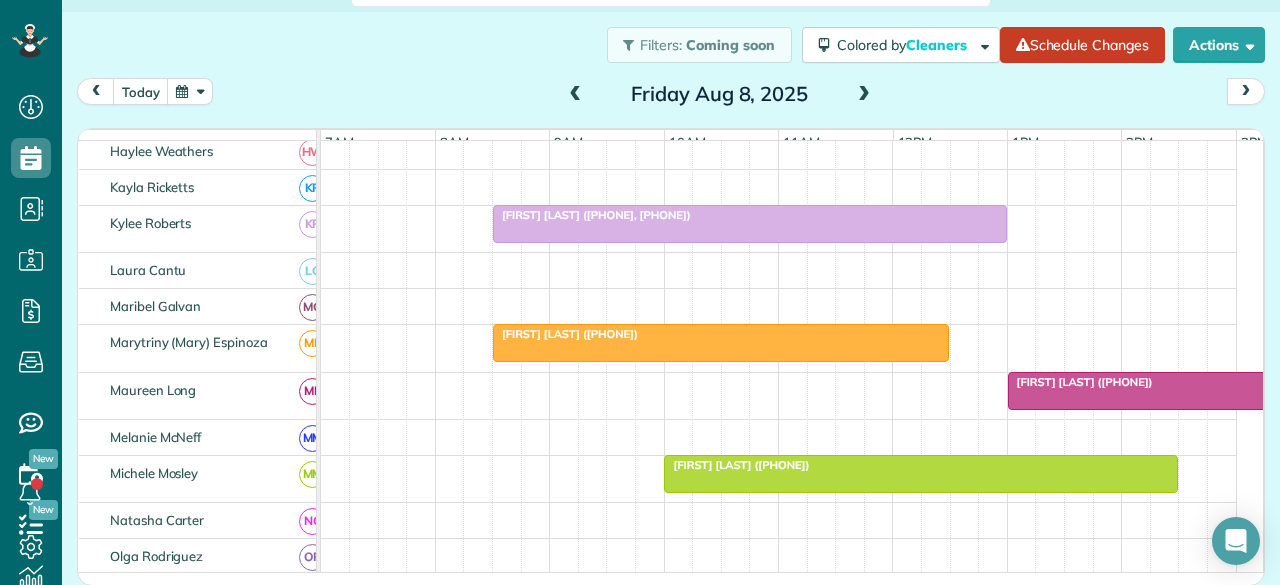 click at bounding box center [576, 95] 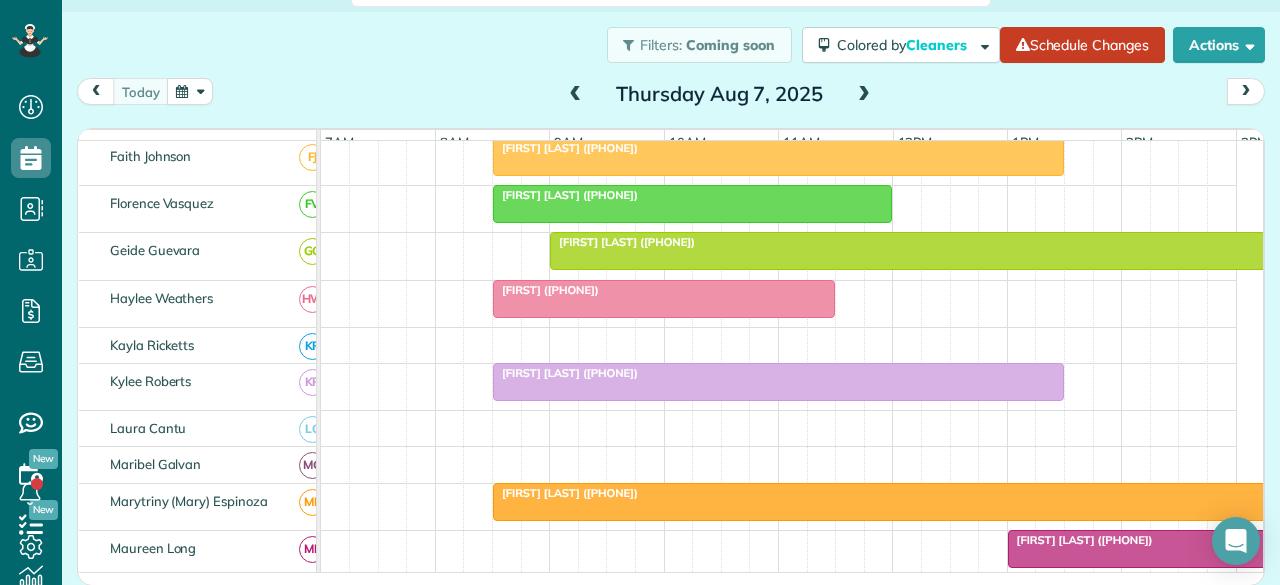 scroll, scrollTop: 856, scrollLeft: 0, axis: vertical 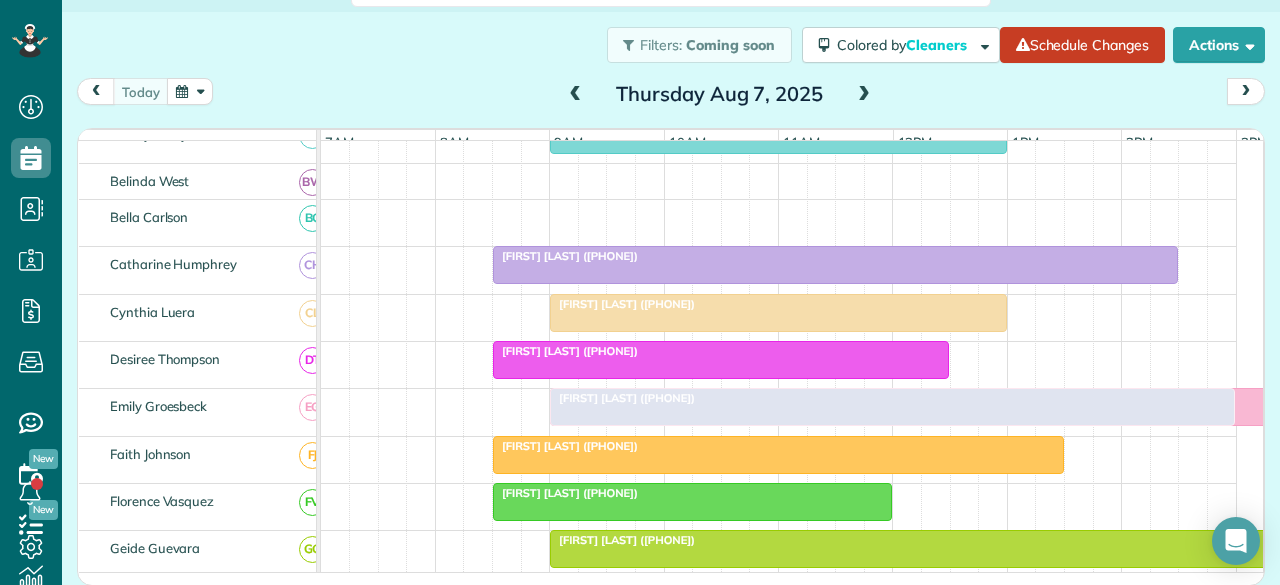drag, startPoint x: 577, startPoint y: 221, endPoint x: 578, endPoint y: 411, distance: 190.00262 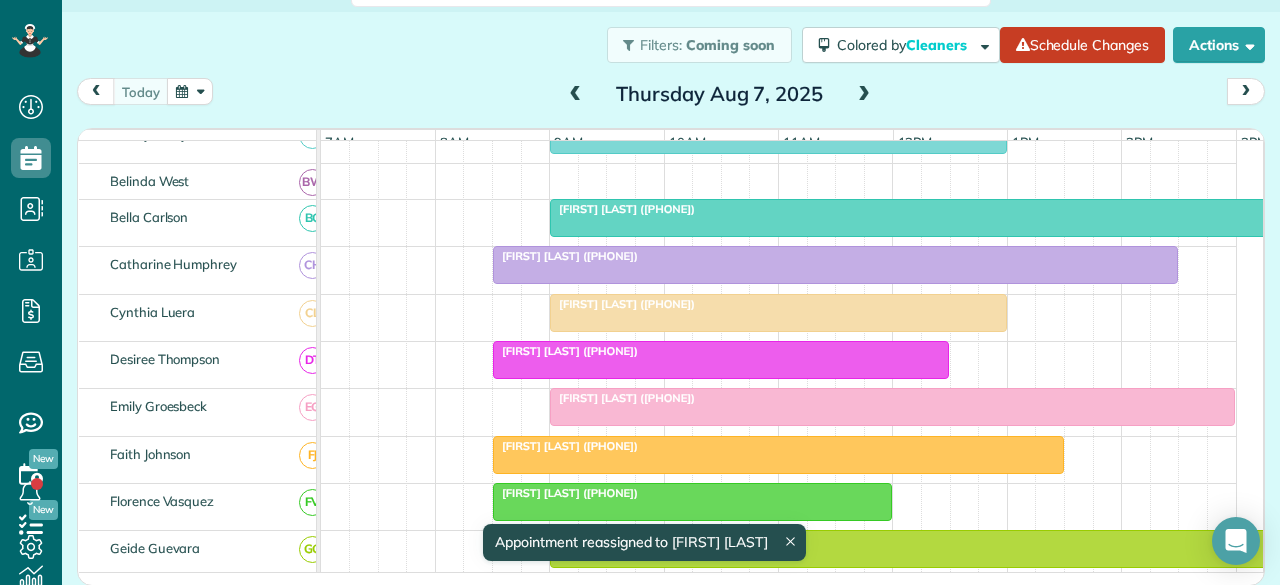 scroll, scrollTop: 444, scrollLeft: 0, axis: vertical 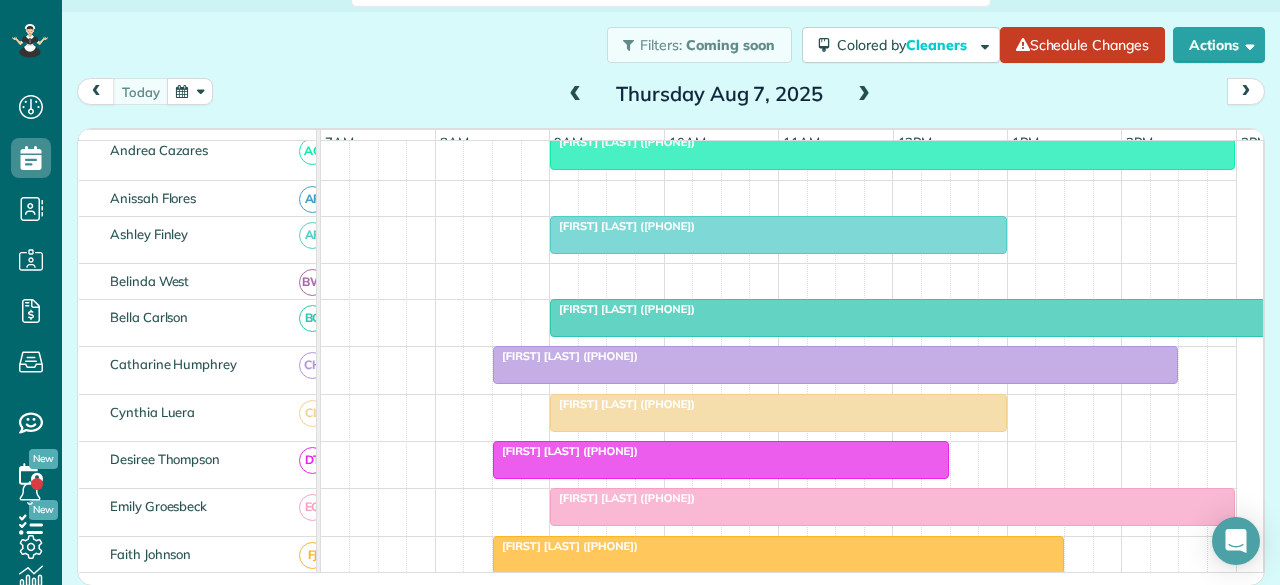 click on "[FIRST] [LAST] ([PHONE])" at bounding box center (622, 498) 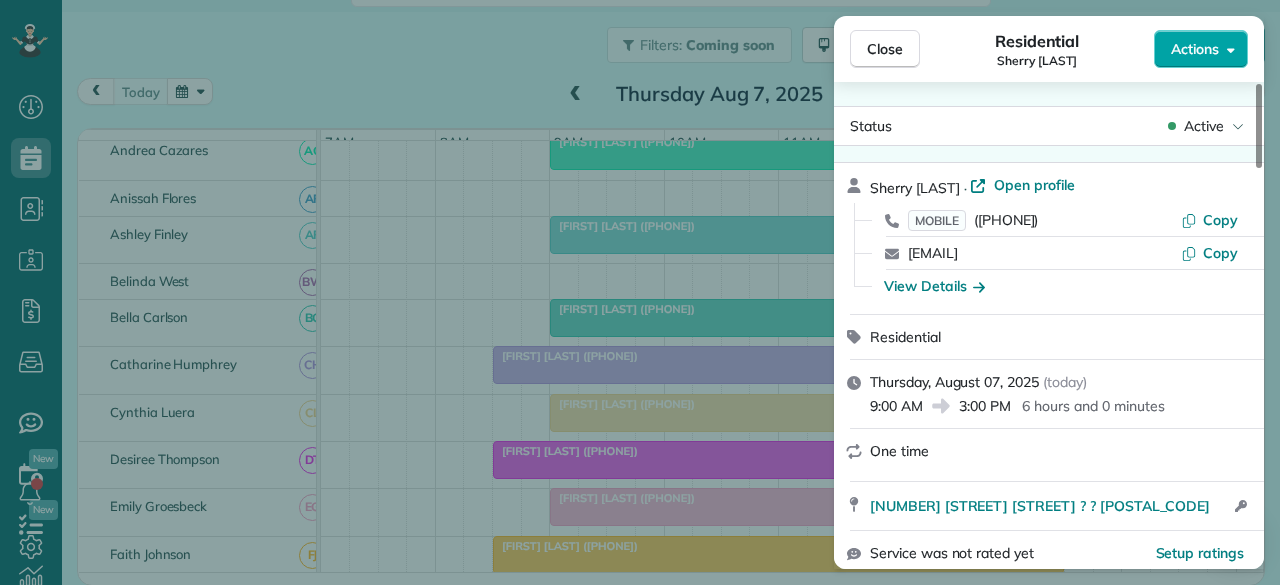 click on "Actions" at bounding box center [1195, 49] 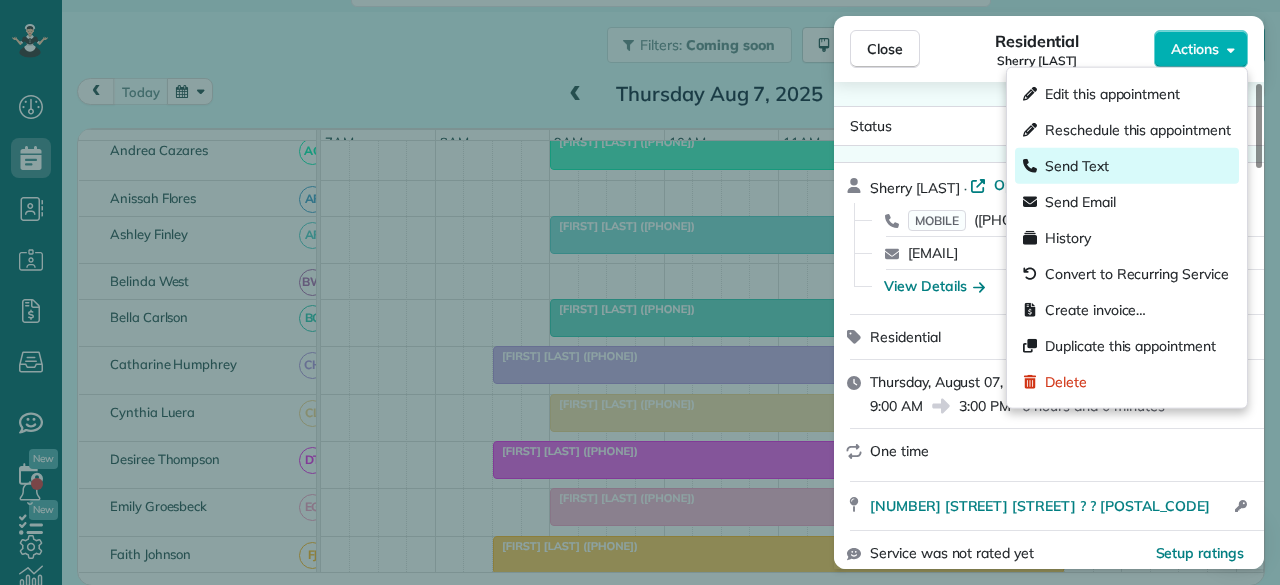 click on "Send Text" at bounding box center (1077, 166) 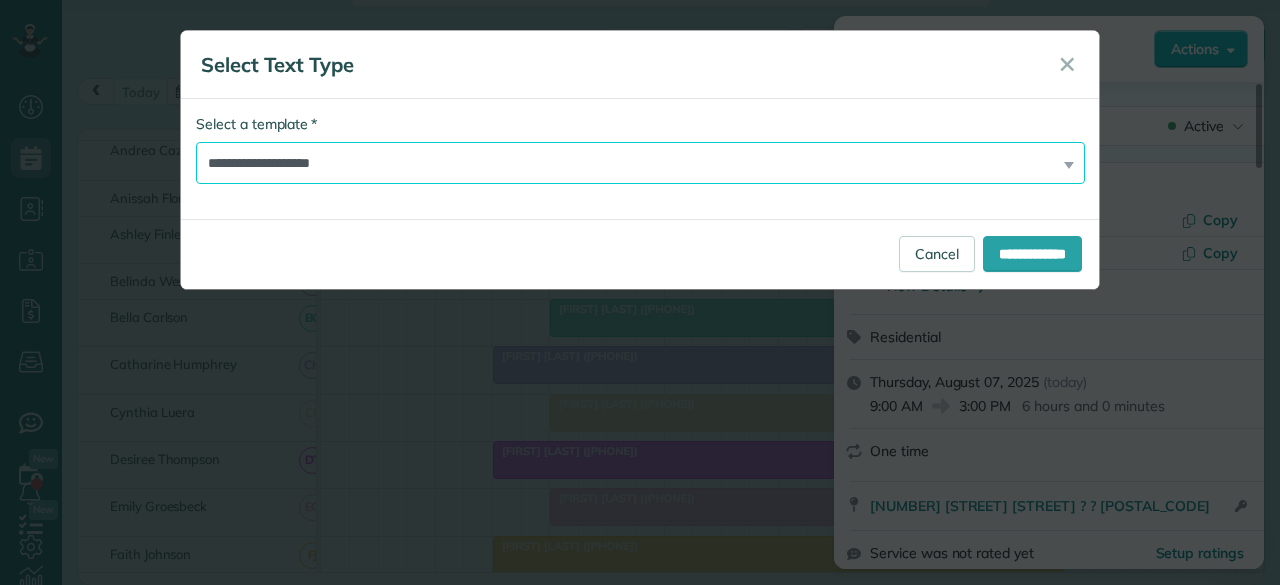 drag, startPoint x: 454, startPoint y: 170, endPoint x: 448, endPoint y: 183, distance: 14.3178215 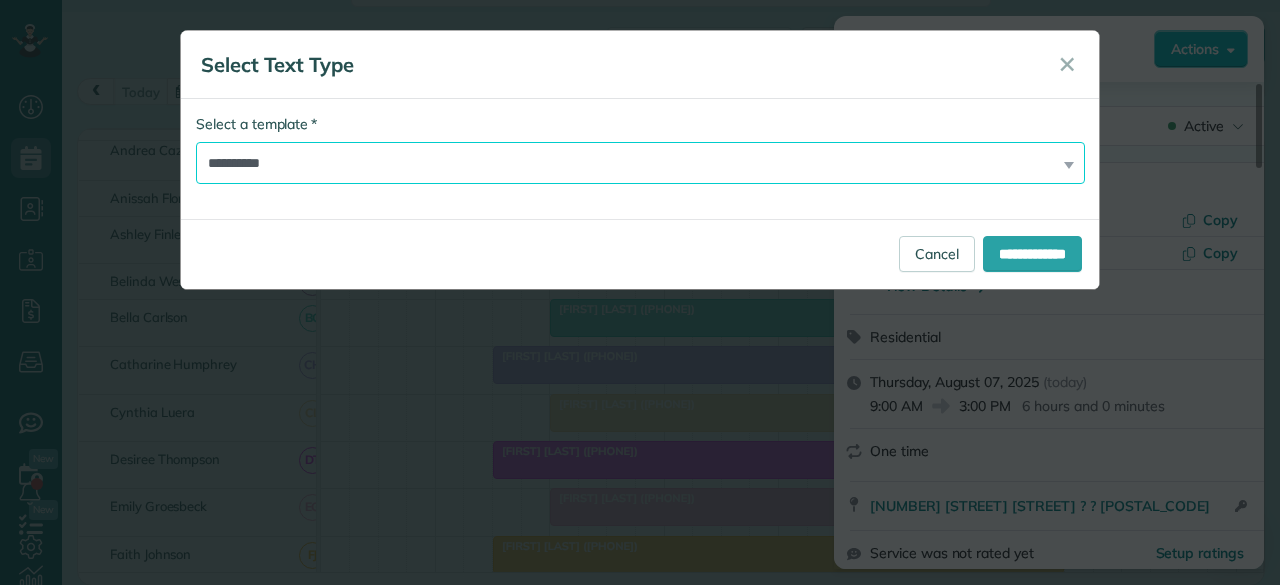 click on "**********" at bounding box center (640, 163) 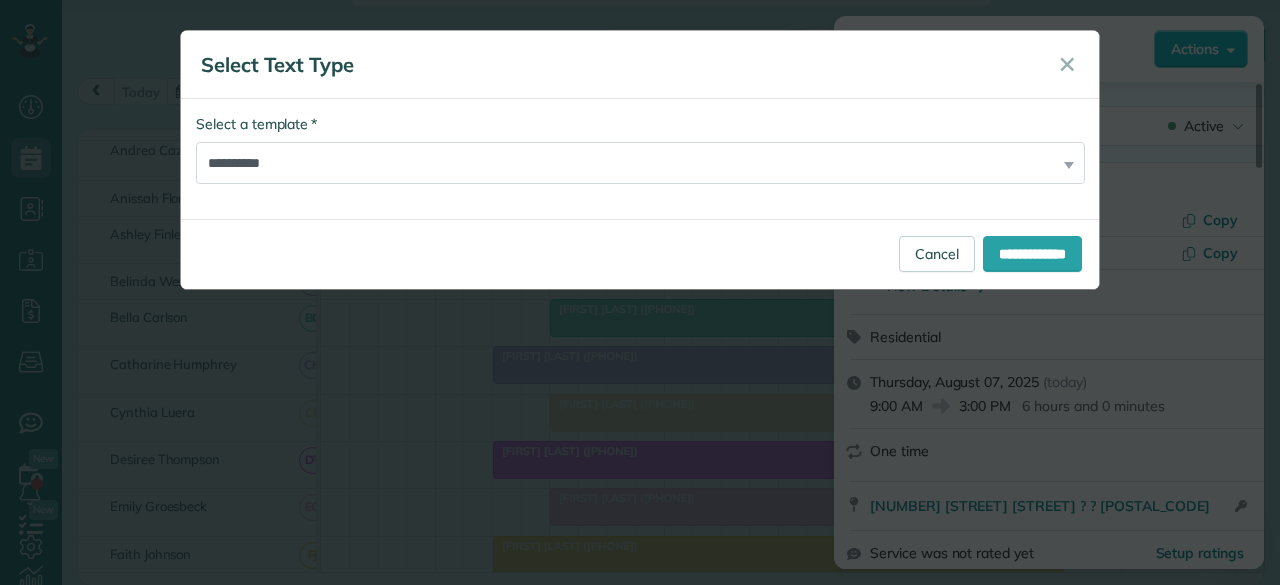 drag, startPoint x: 1070, startPoint y: 66, endPoint x: 1066, endPoint y: 78, distance: 12.649111 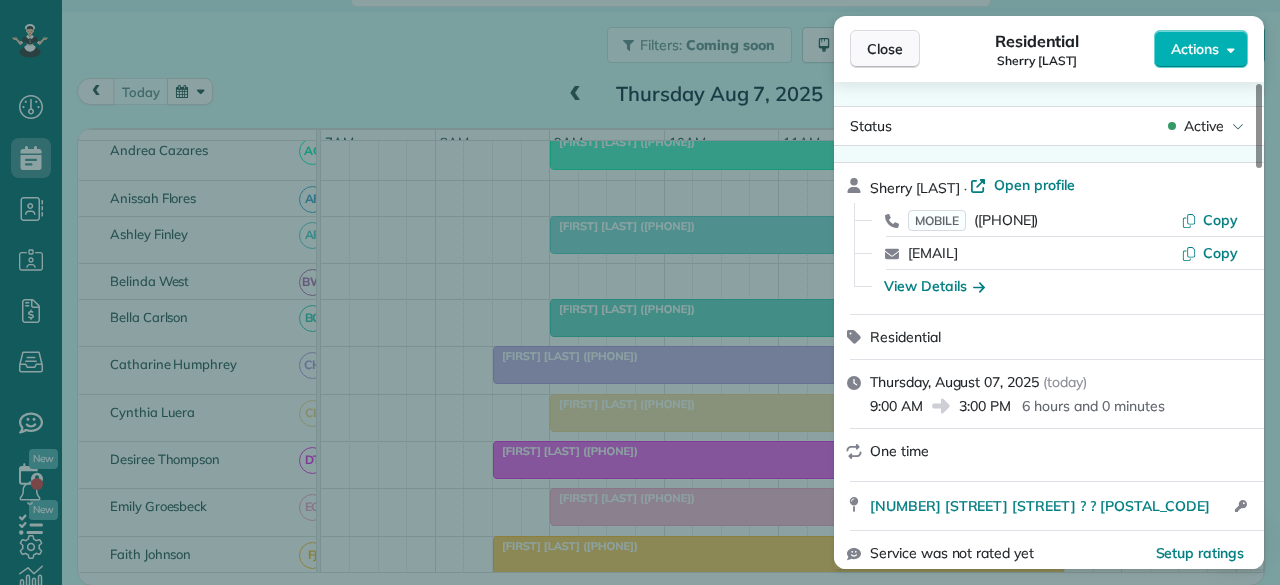 click on "Close" at bounding box center (885, 49) 